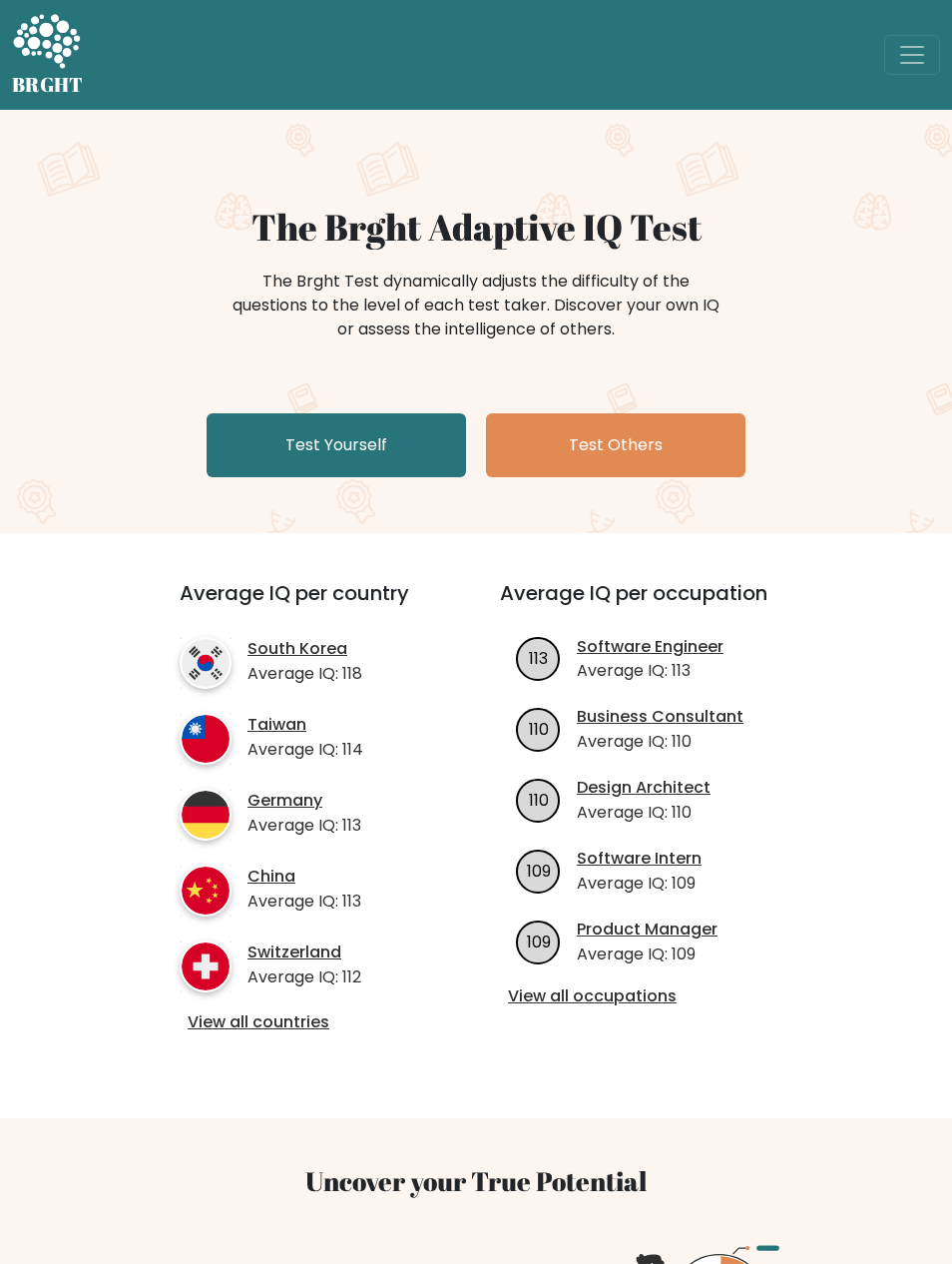 scroll, scrollTop: 0, scrollLeft: 0, axis: both 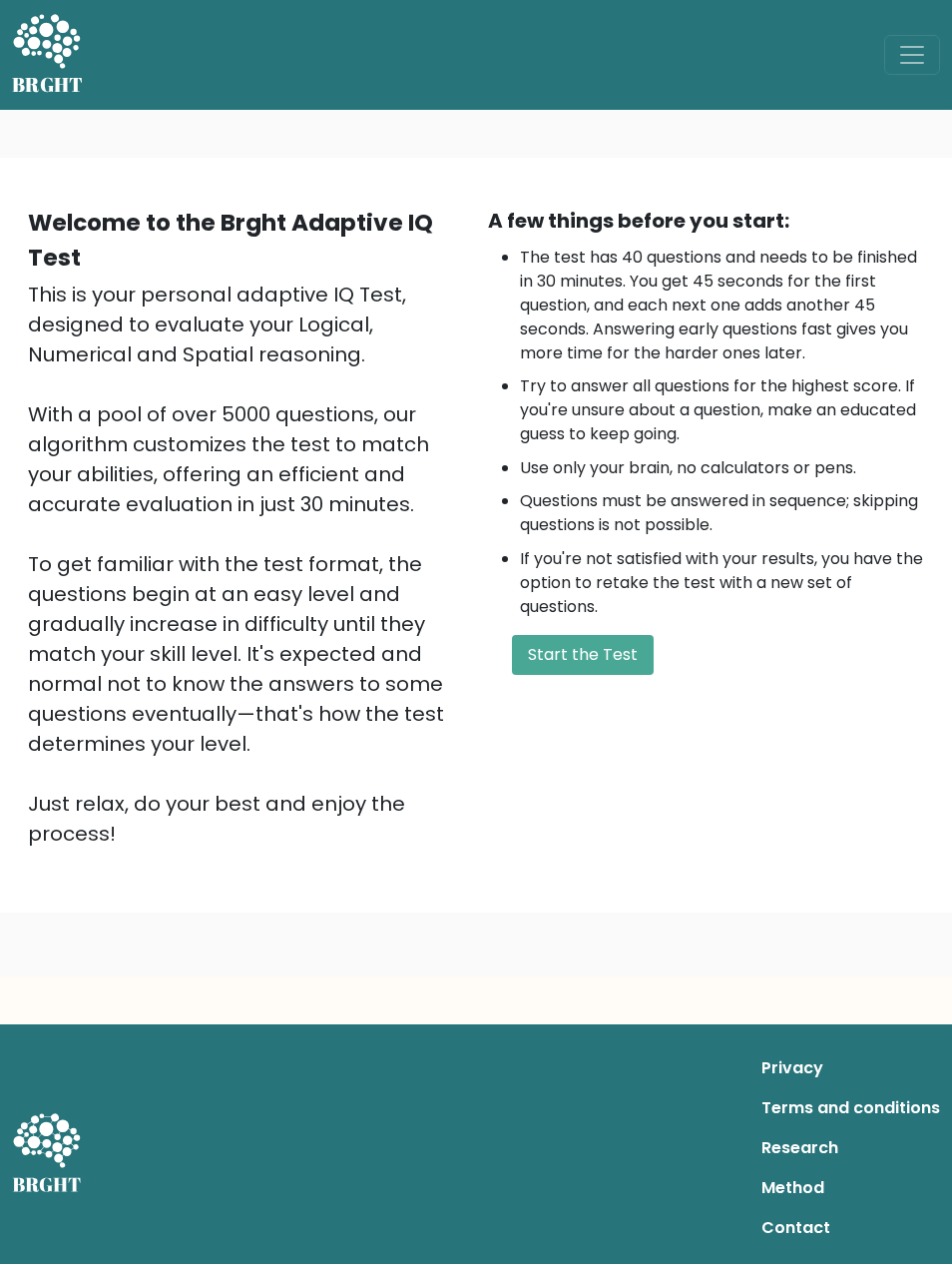click on "Start the Test" at bounding box center (583, 655) 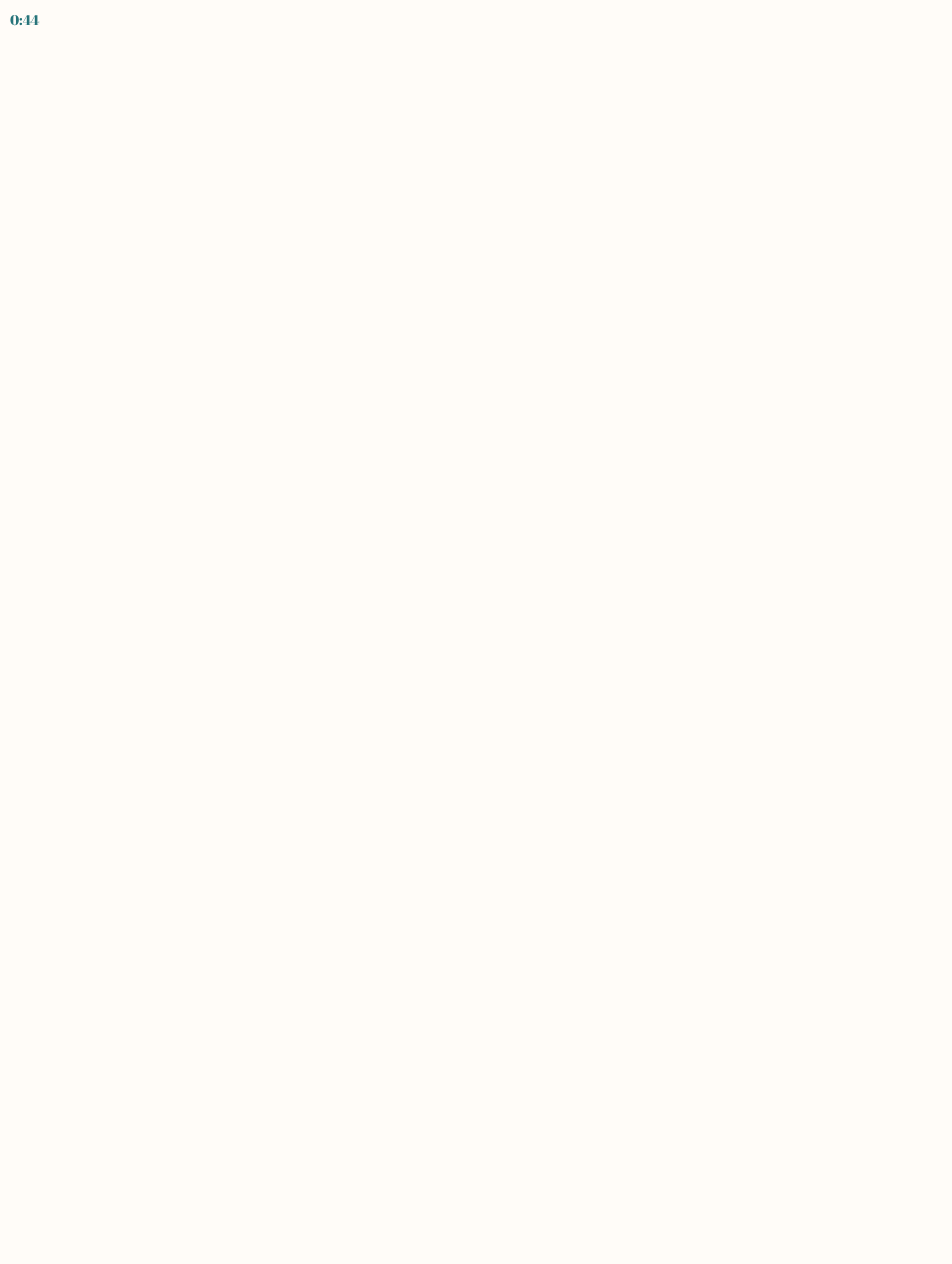 scroll, scrollTop: 0, scrollLeft: 0, axis: both 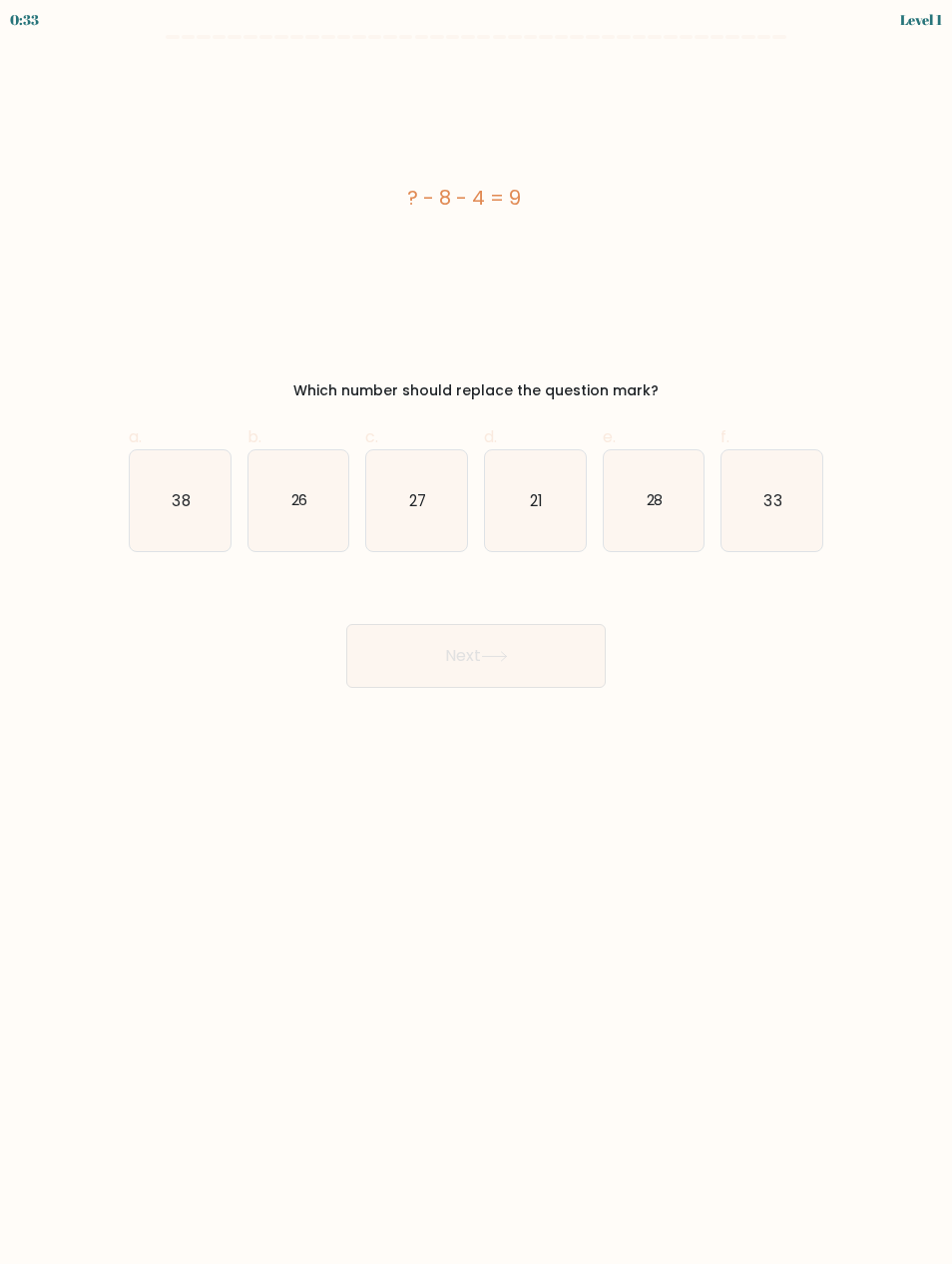 click on "27" at bounding box center [416, 500] 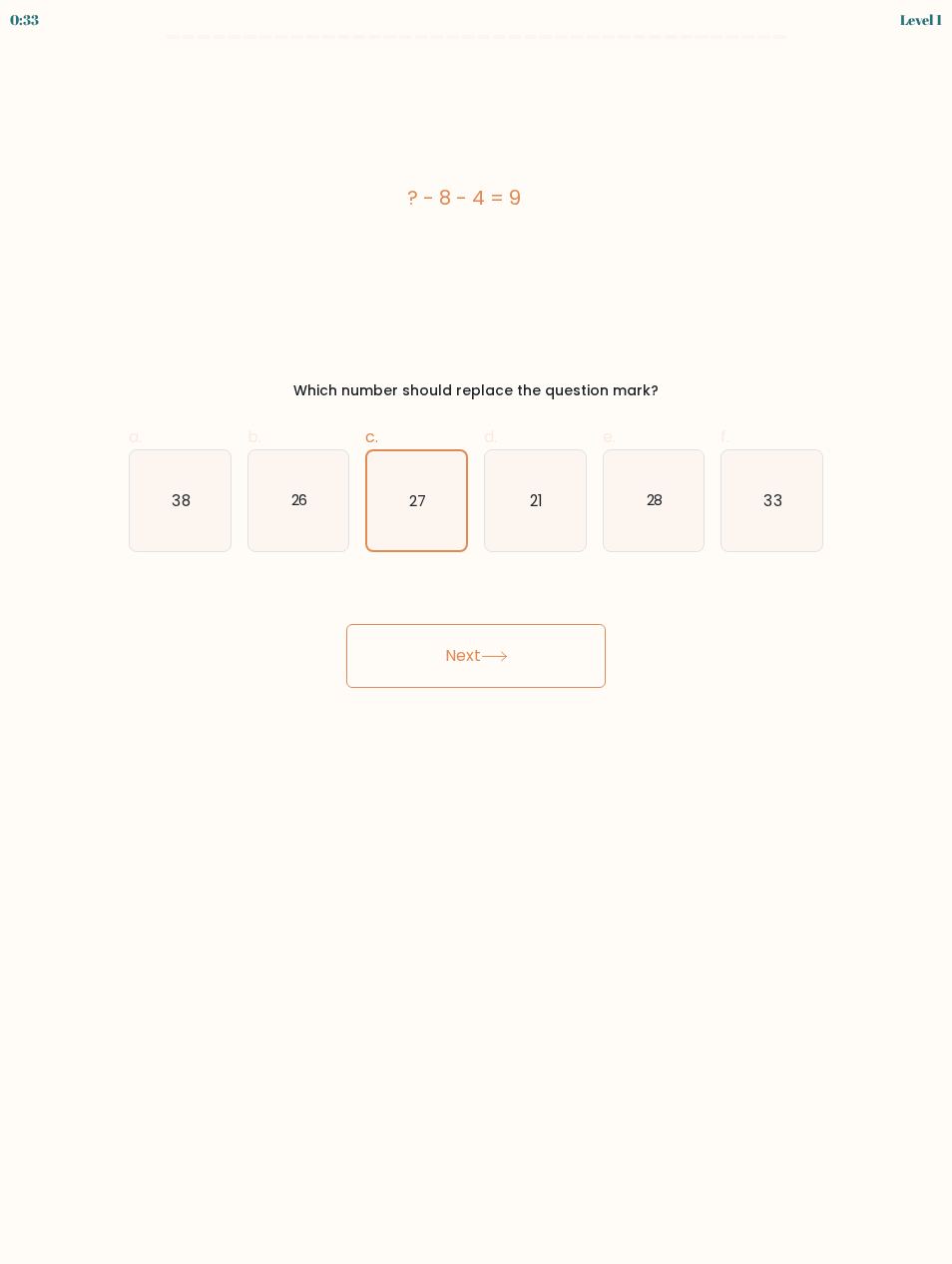 click on "Next" at bounding box center (476, 656) 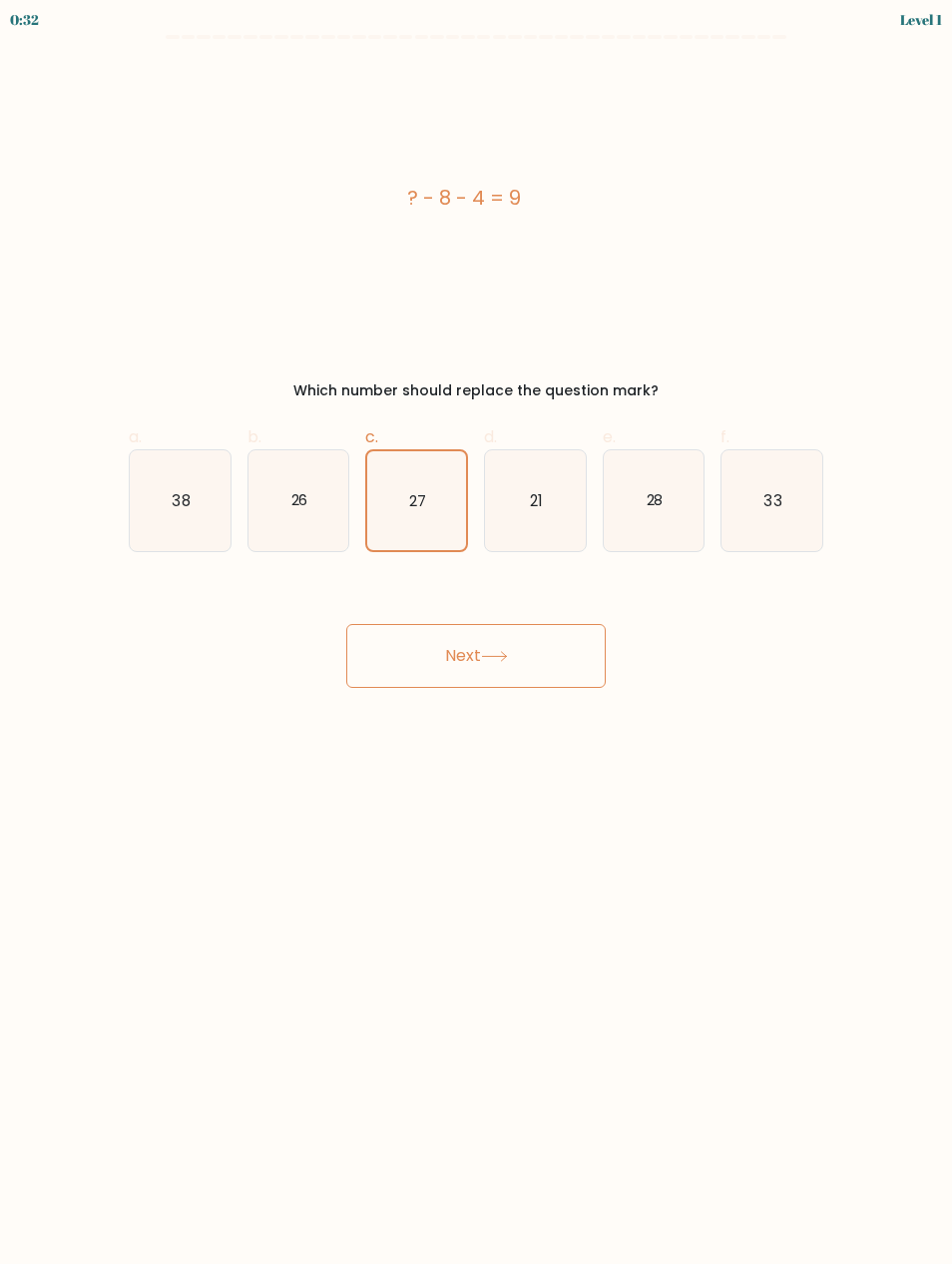 click on "Next" at bounding box center [476, 656] 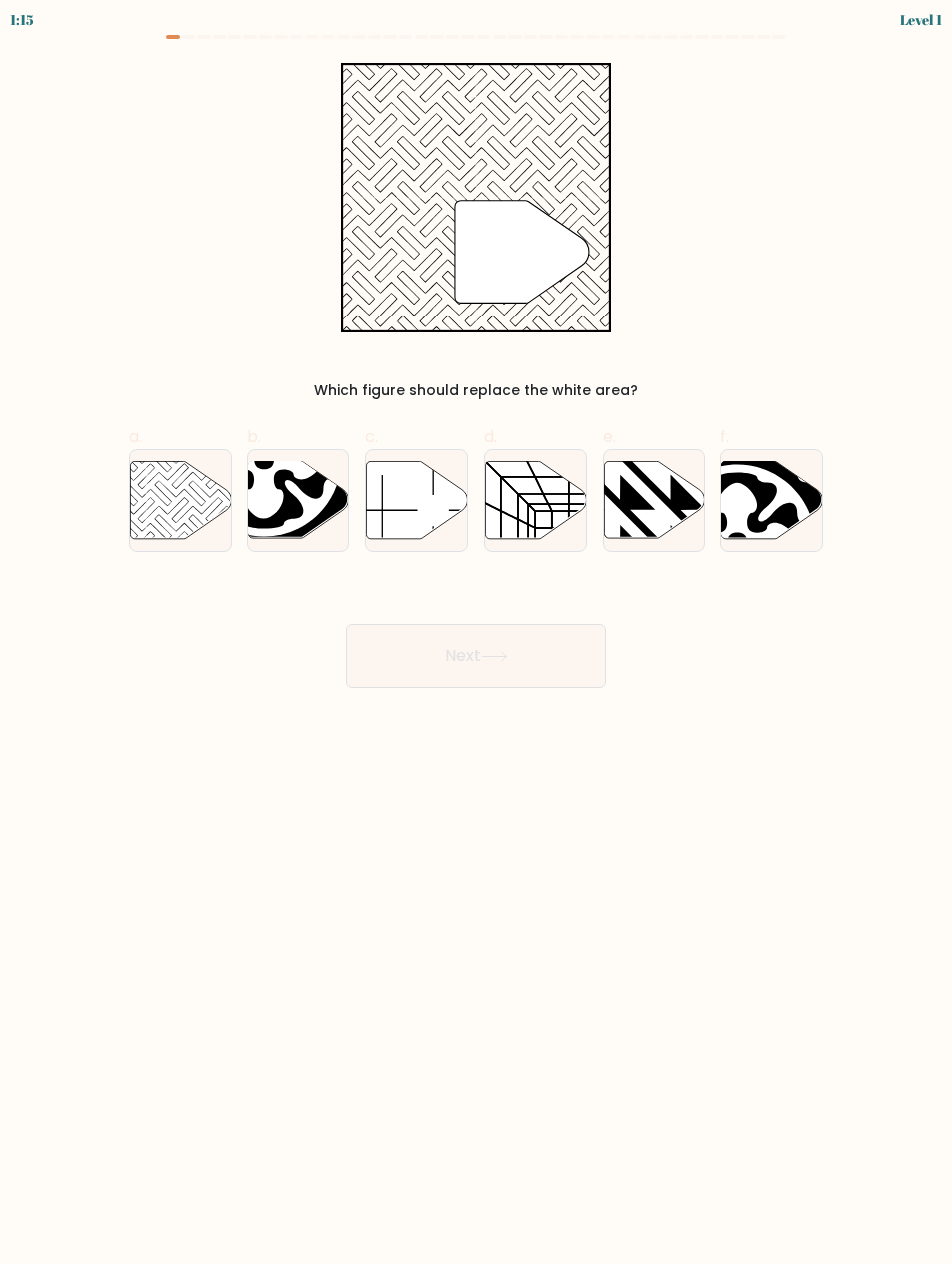 click at bounding box center (180, 499) 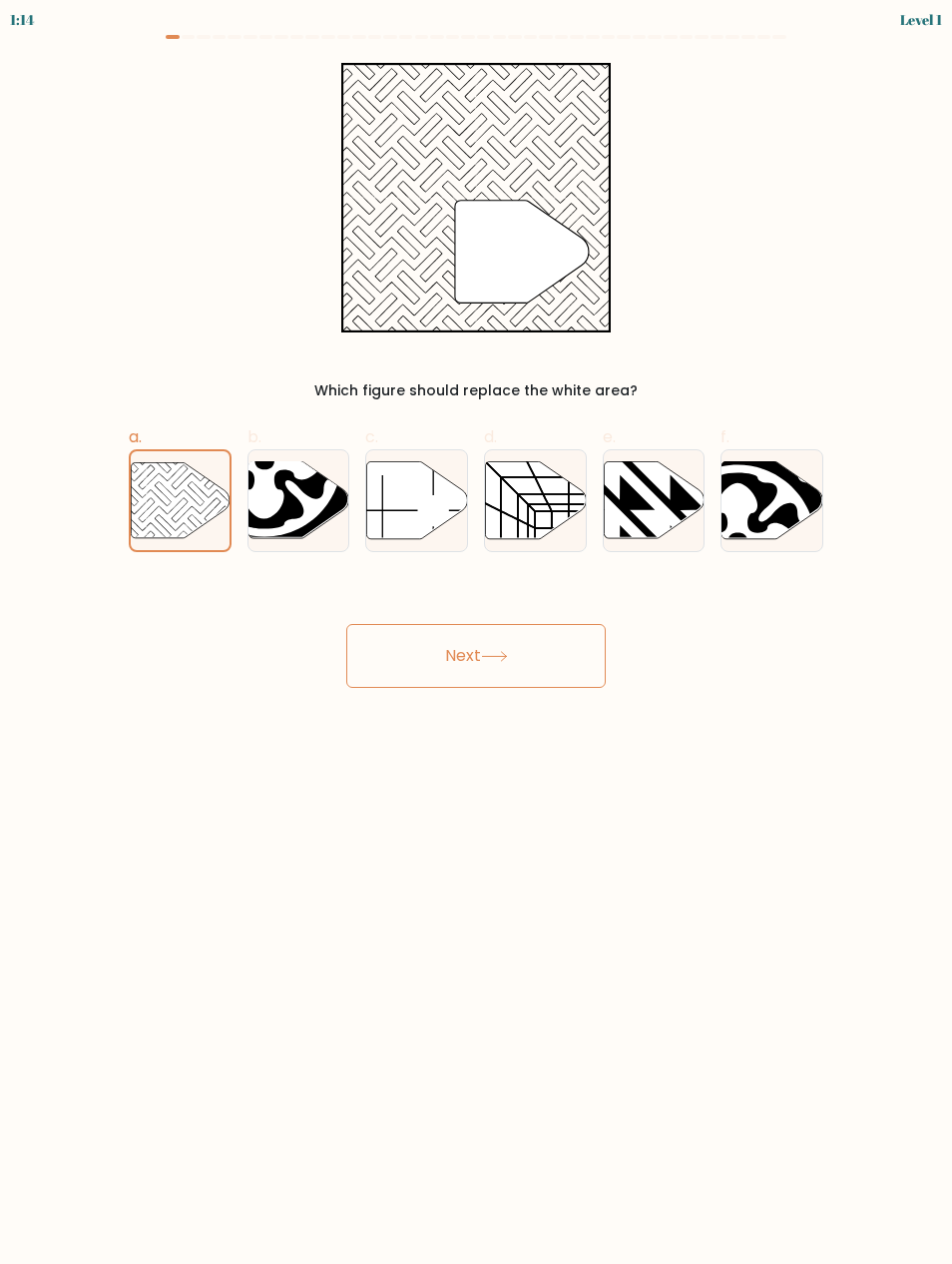 click on "Next" at bounding box center [476, 656] 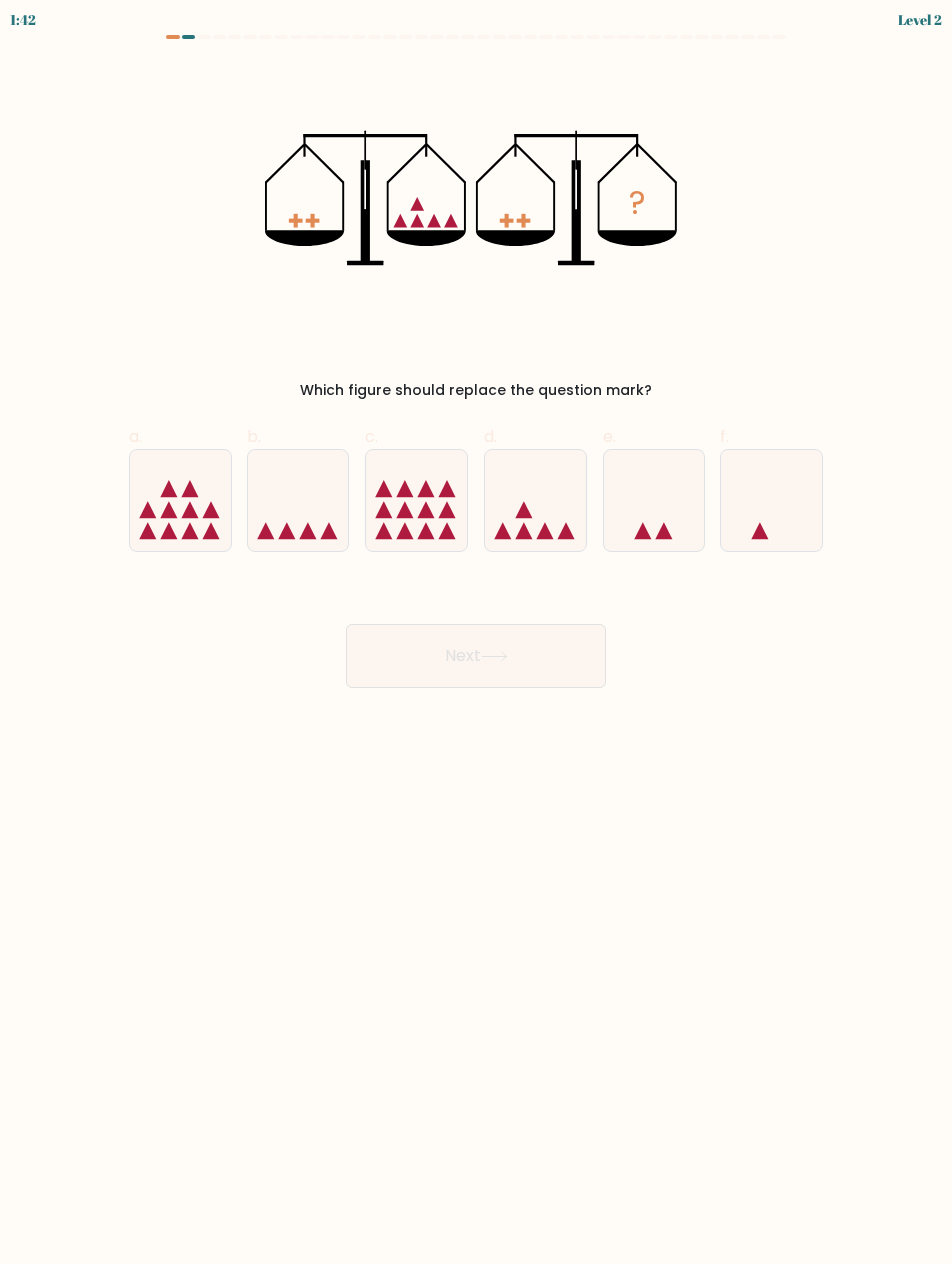 click at bounding box center (535, 500) 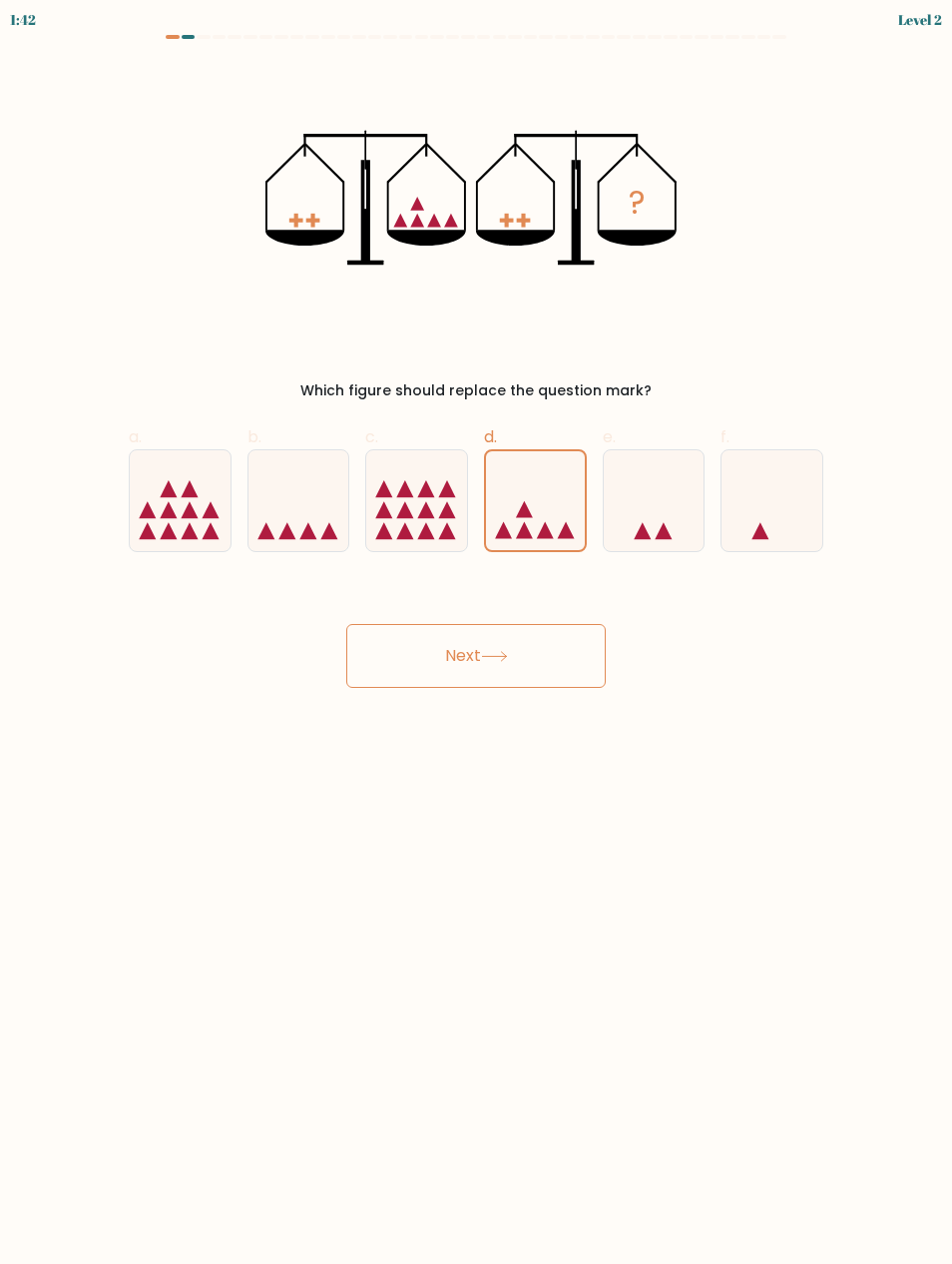 click on "Next" at bounding box center (476, 656) 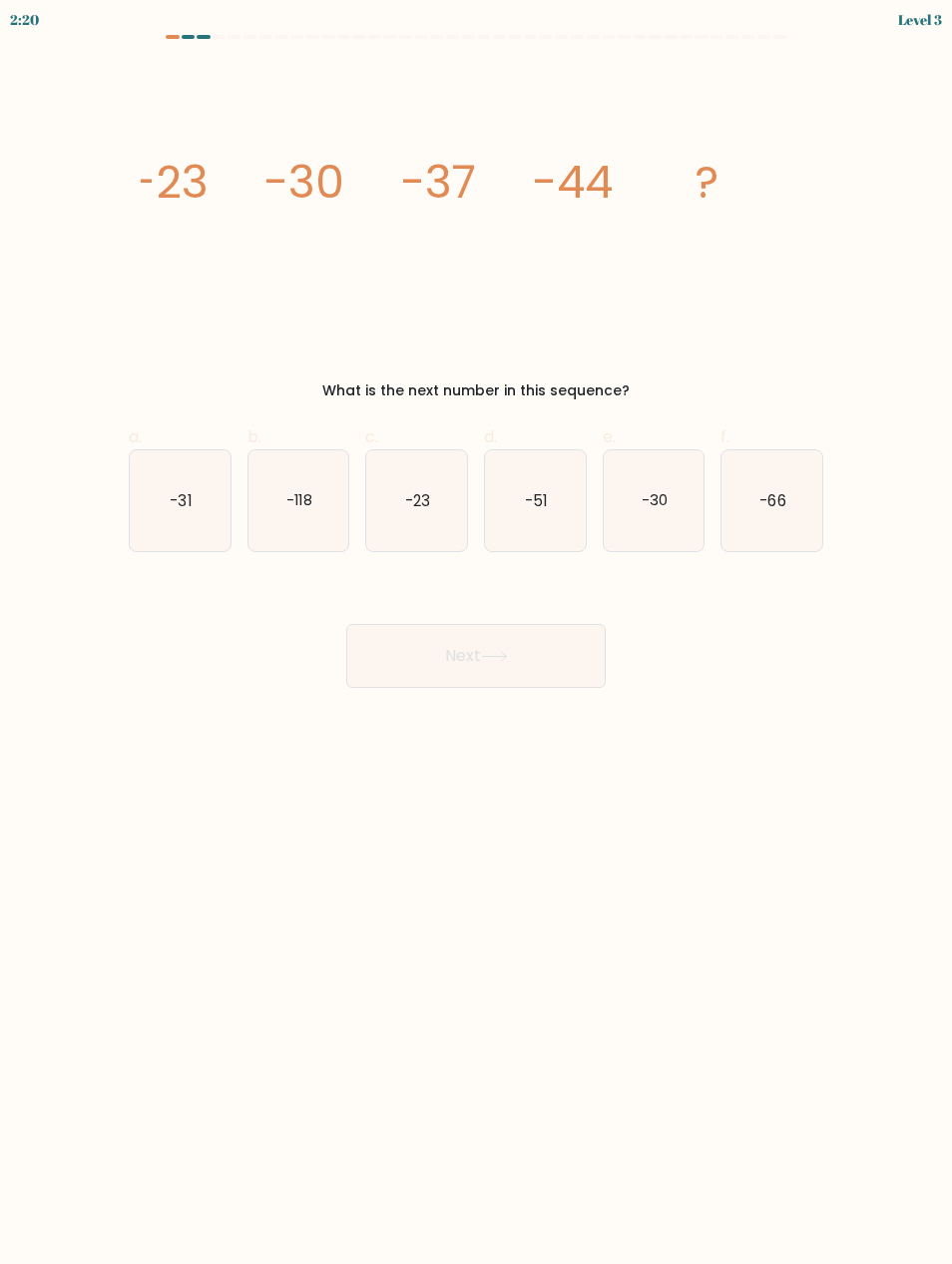 click on "-51" at bounding box center (535, 500) 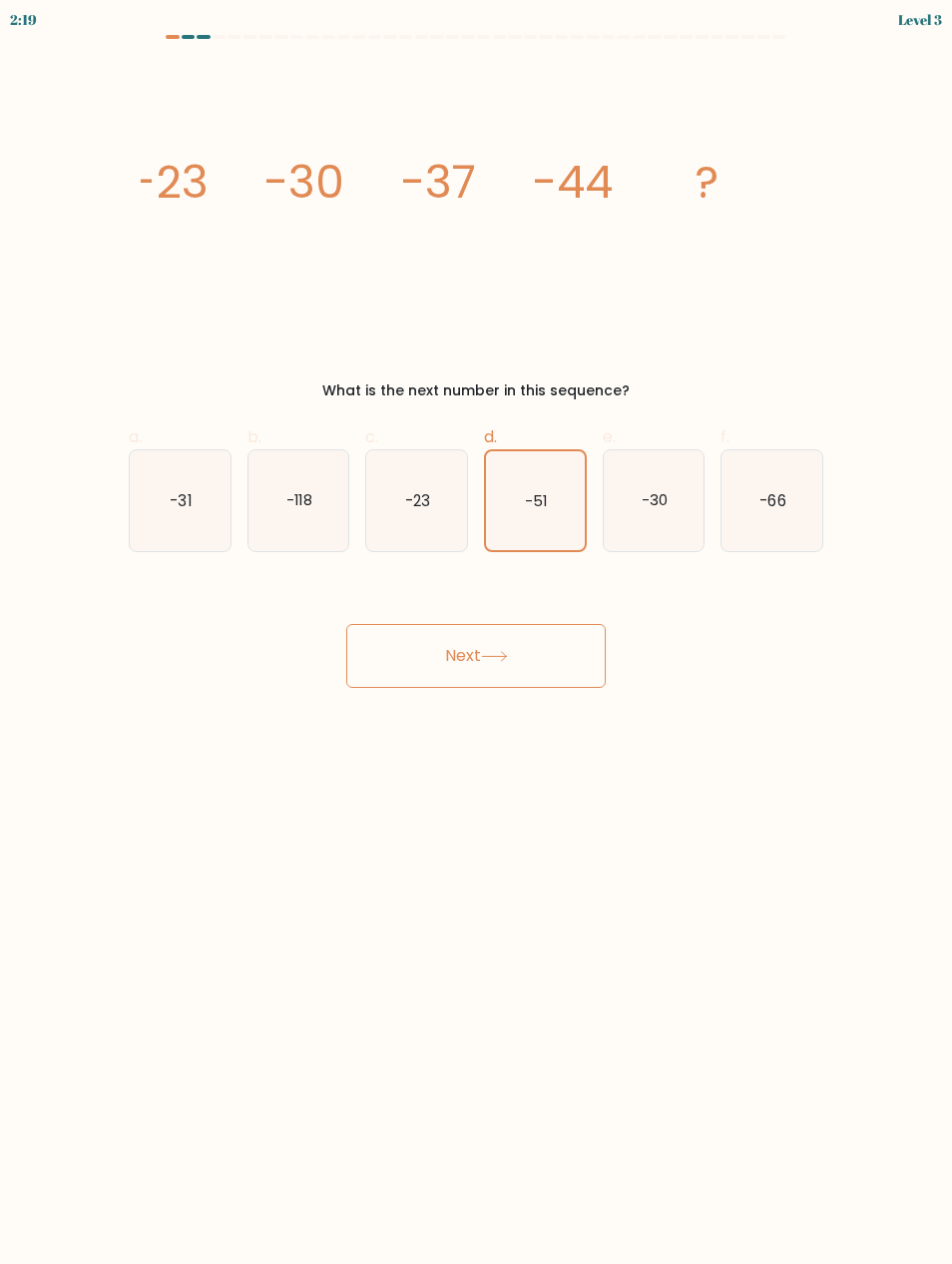 click on "Next" at bounding box center (476, 656) 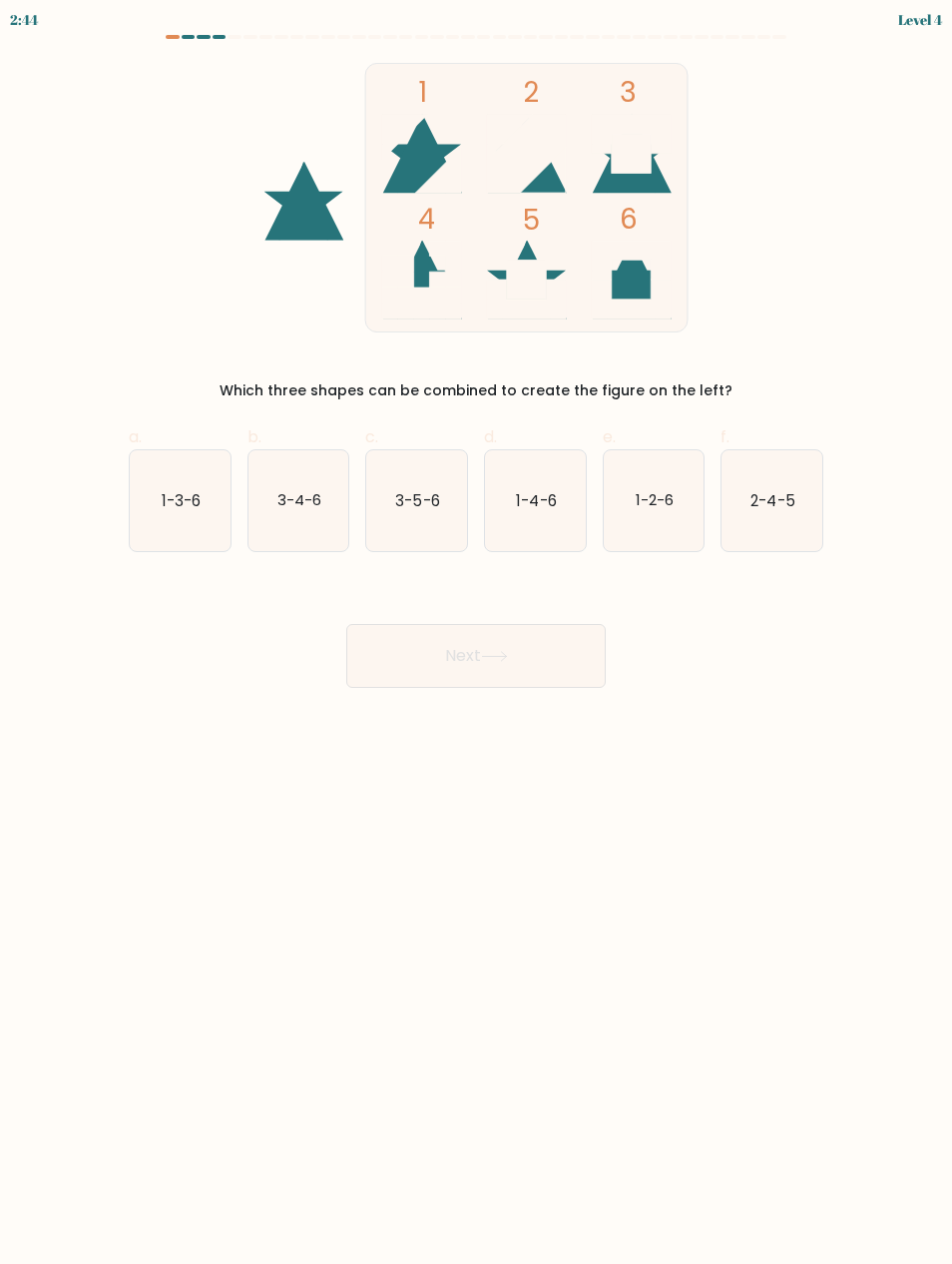 click on "3-4-6" at bounding box center [299, 499] 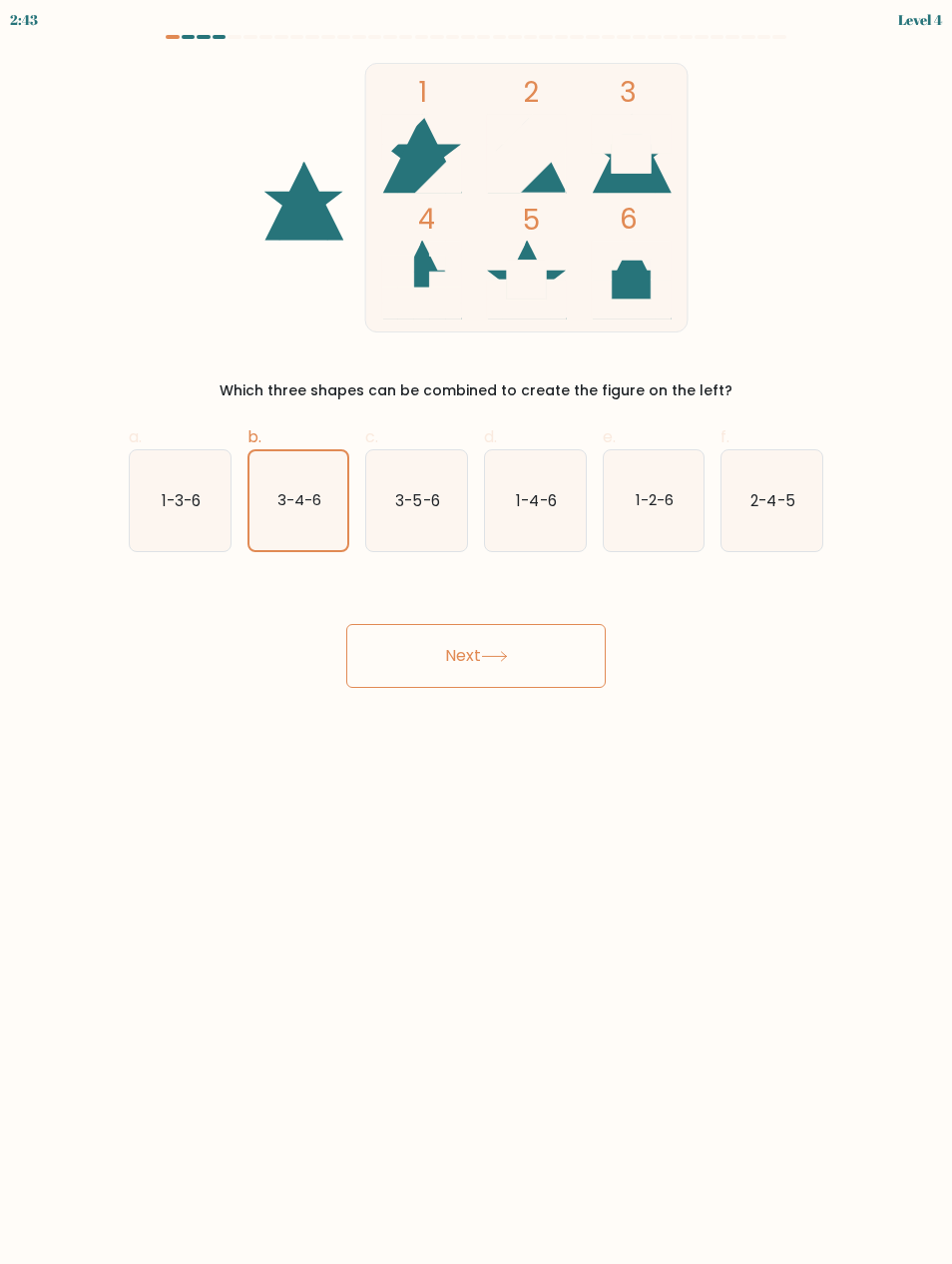 click on "Next" at bounding box center (476, 656) 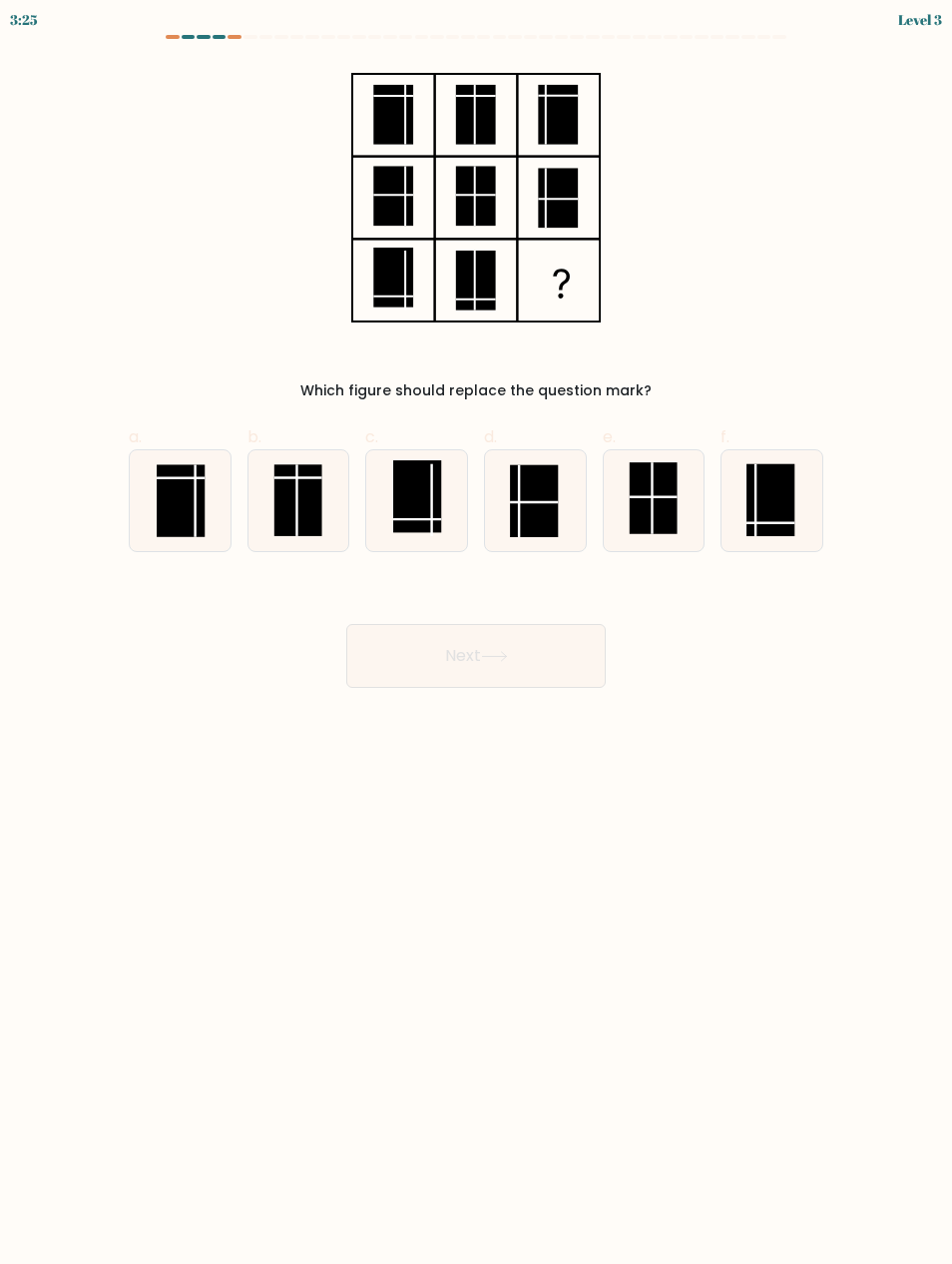 click at bounding box center [654, 500] 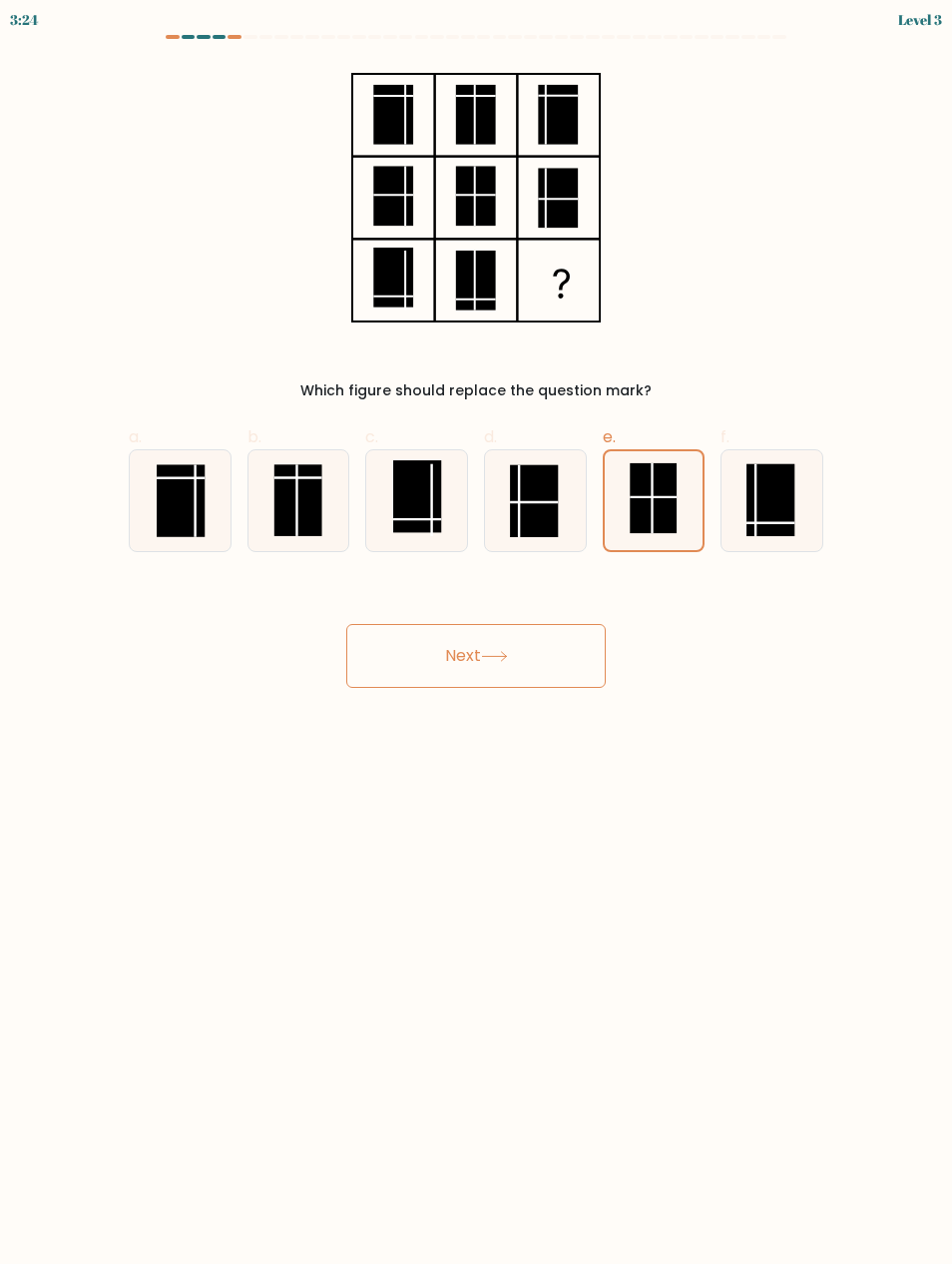 click on "Next" at bounding box center [476, 656] 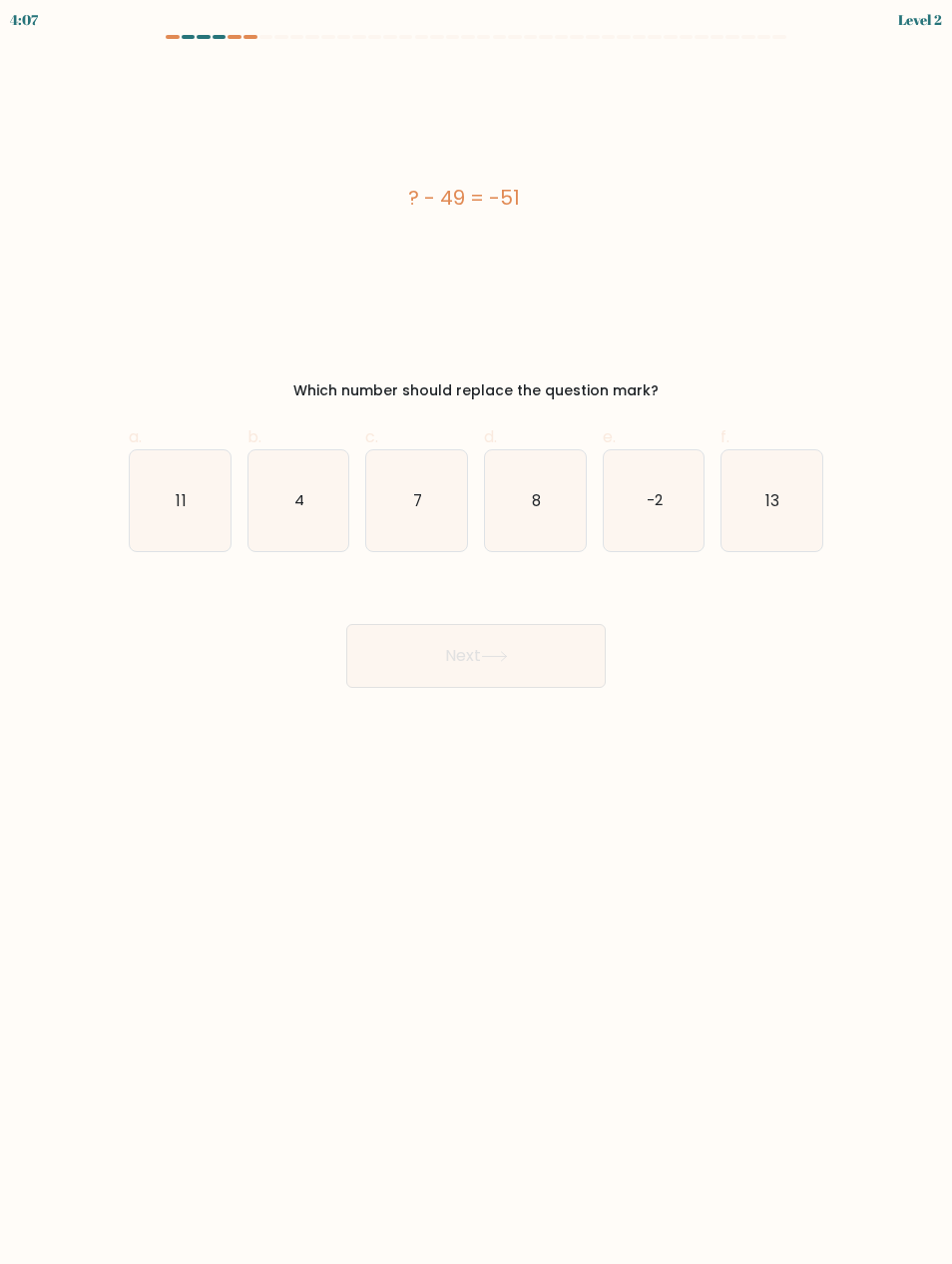 click on "4" at bounding box center [298, 500] 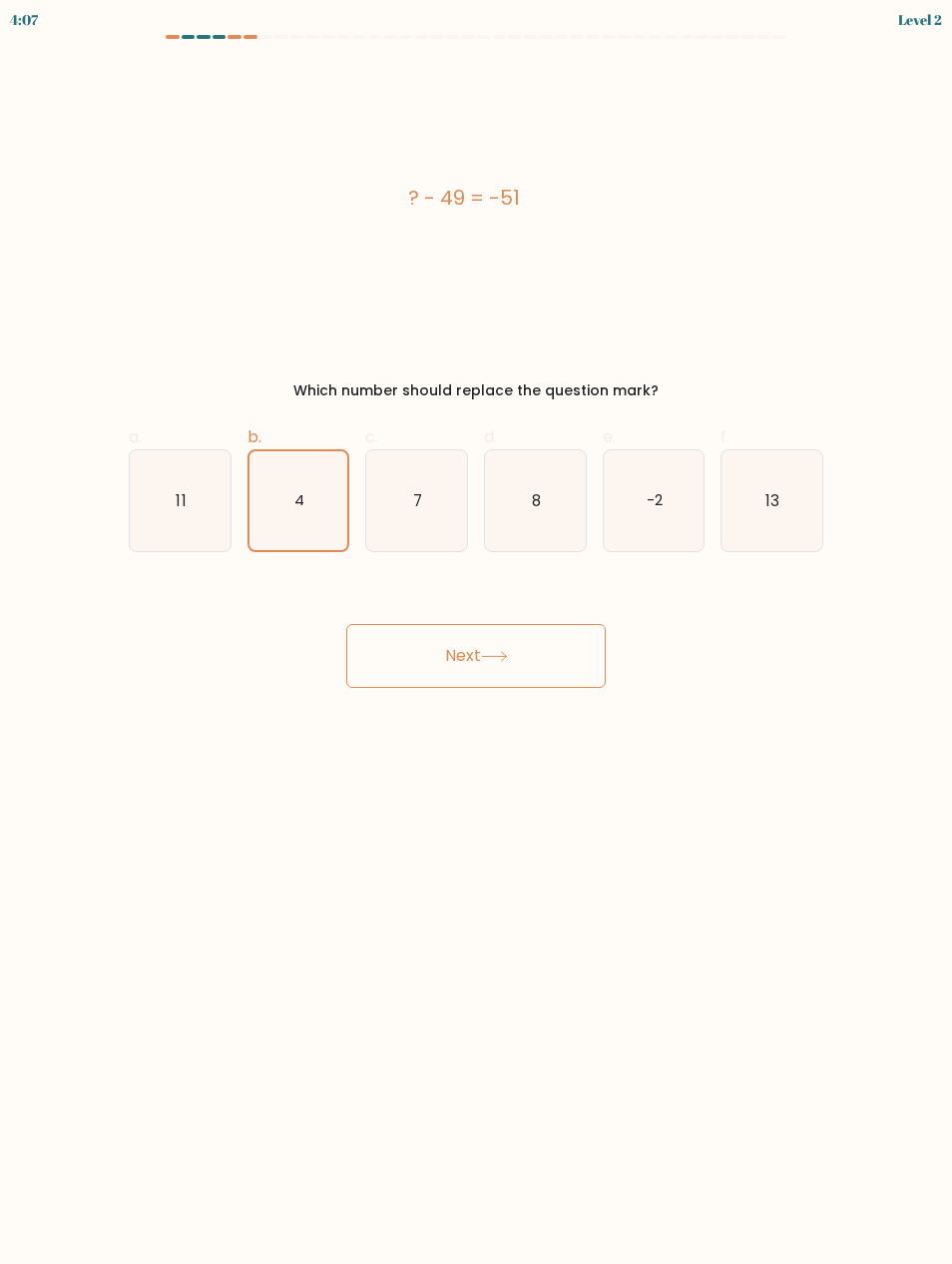 click on "Next" at bounding box center (476, 656) 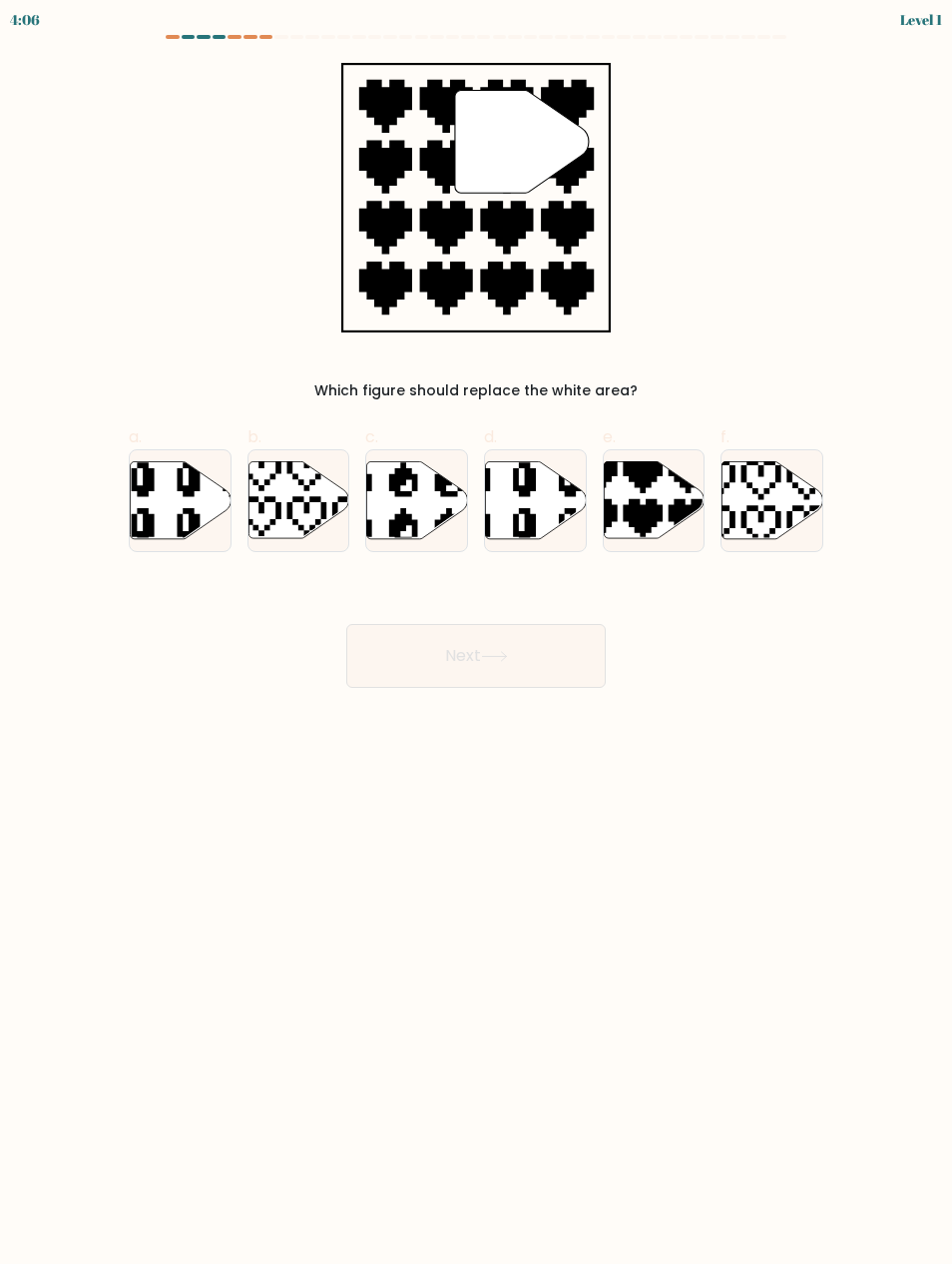 click at bounding box center [180, 499] 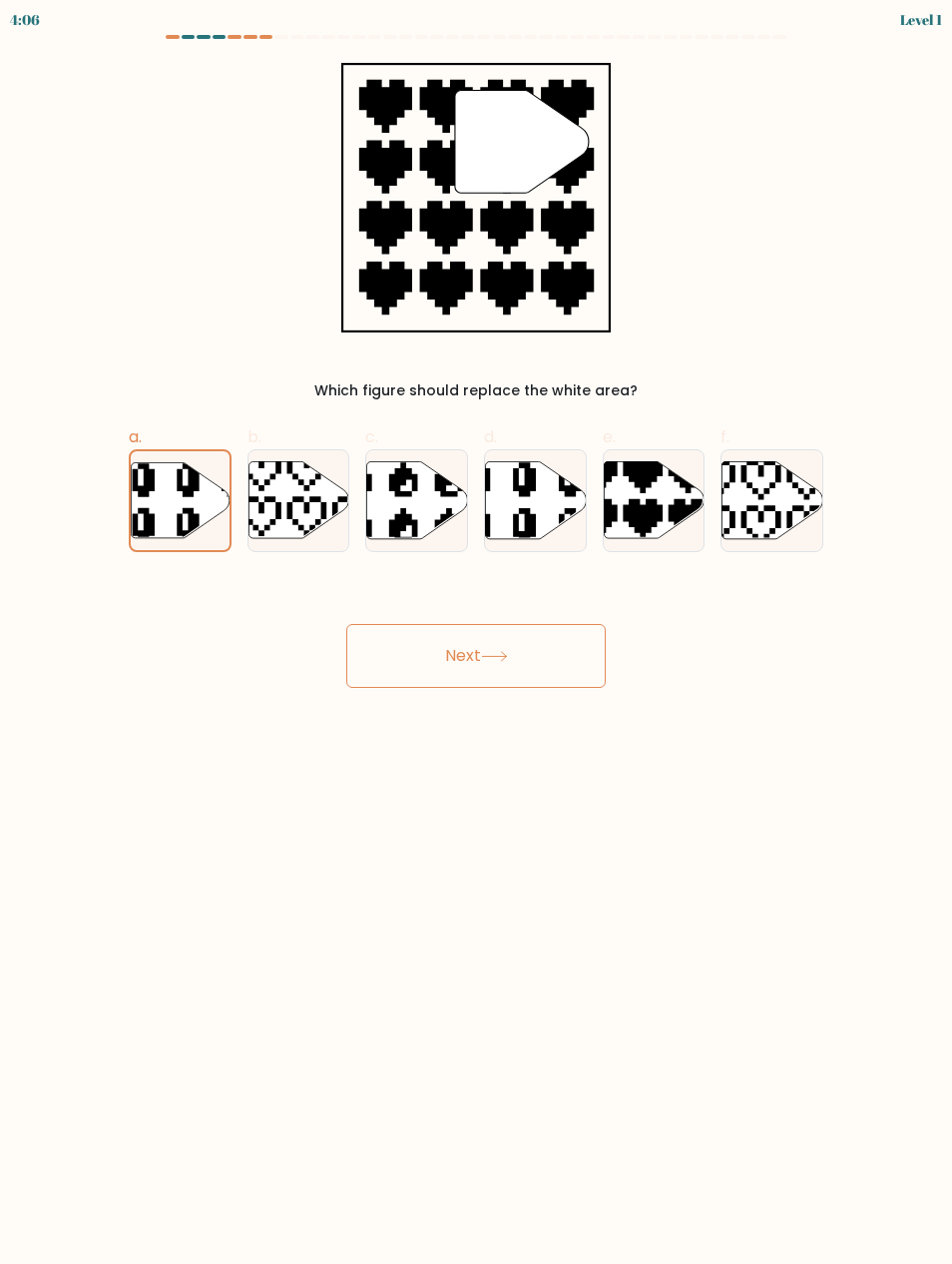click on "Next" at bounding box center [476, 656] 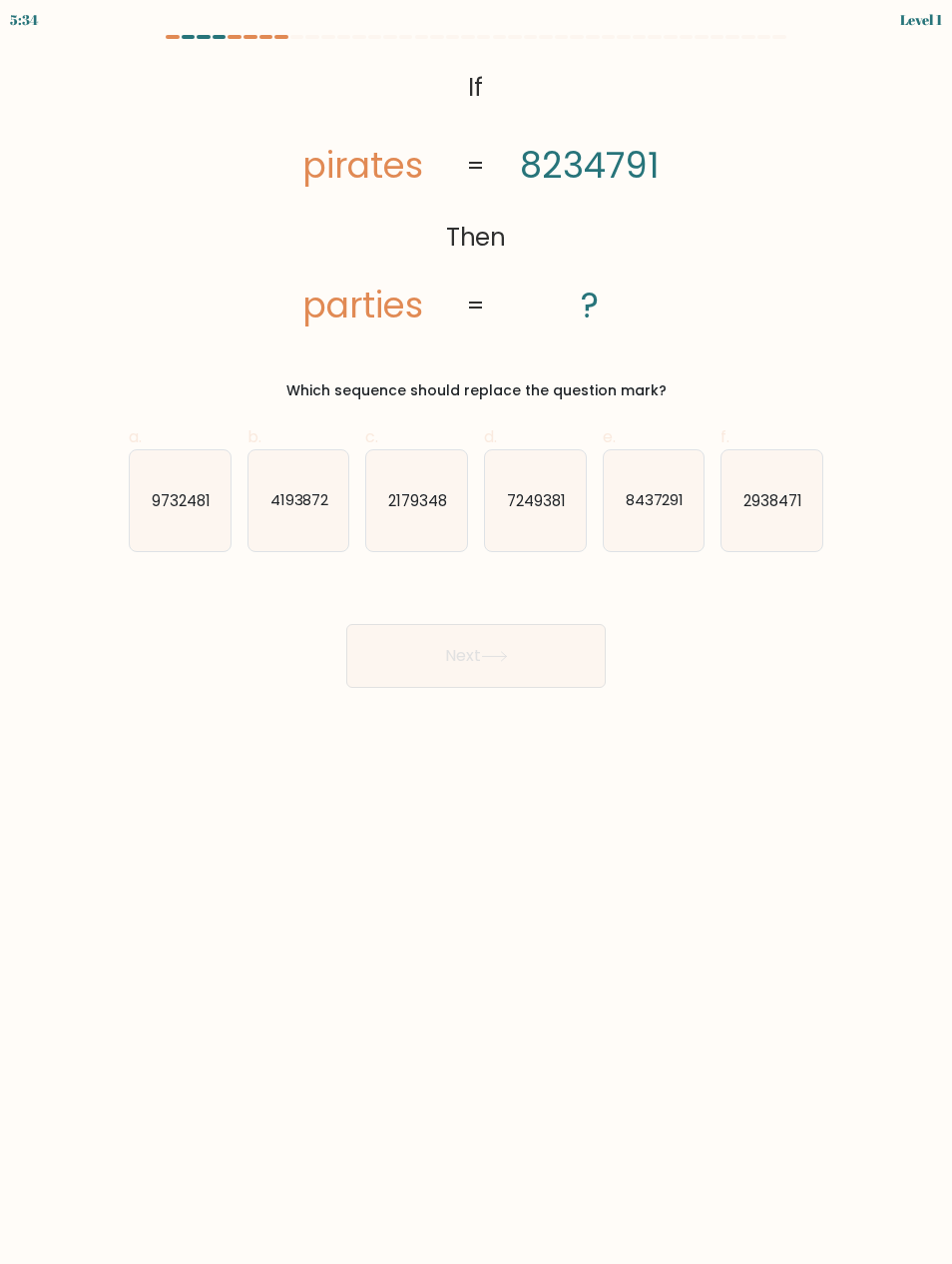 click on "4193872" at bounding box center (298, 500) 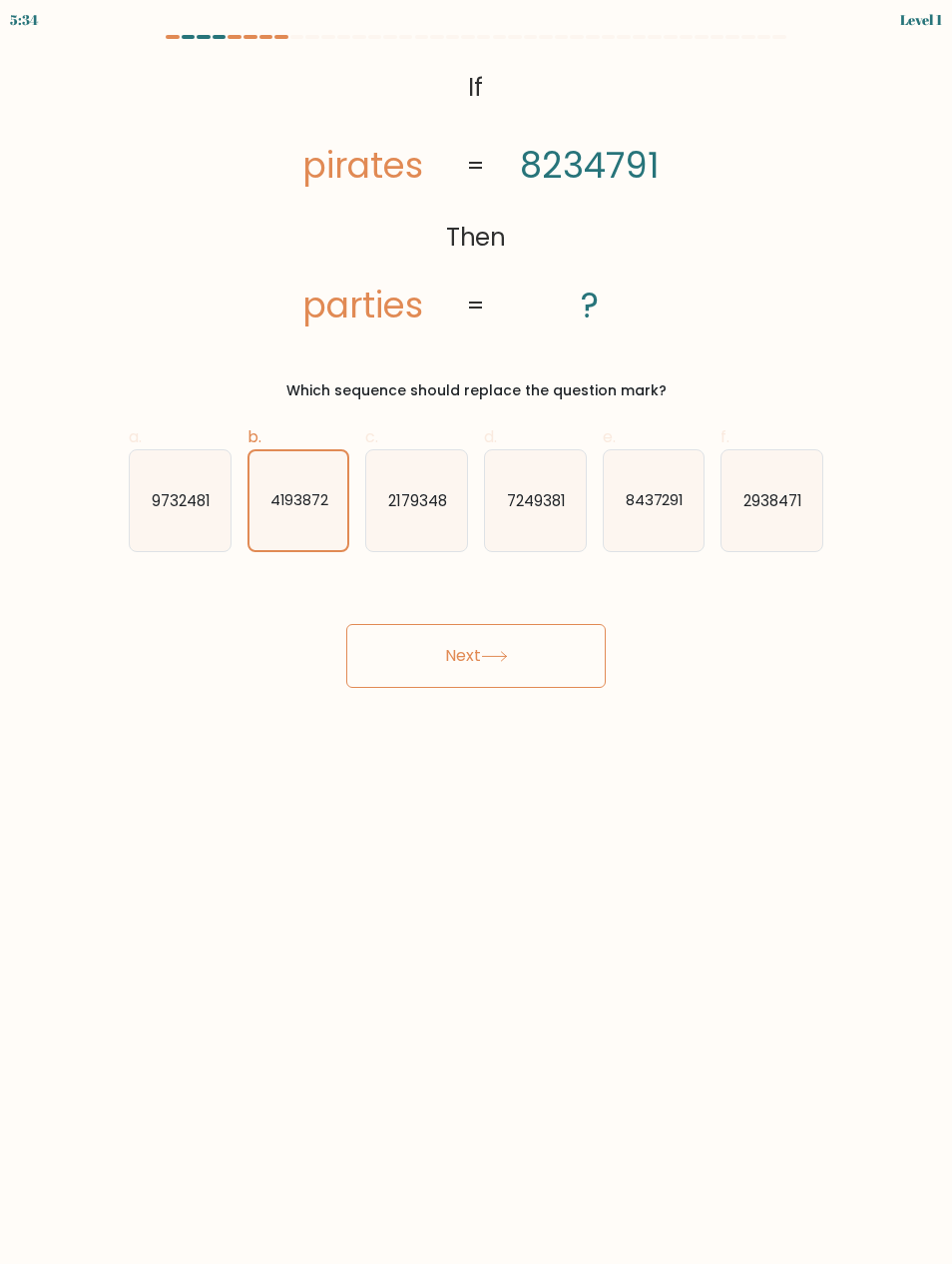 click on "Next" at bounding box center (476, 656) 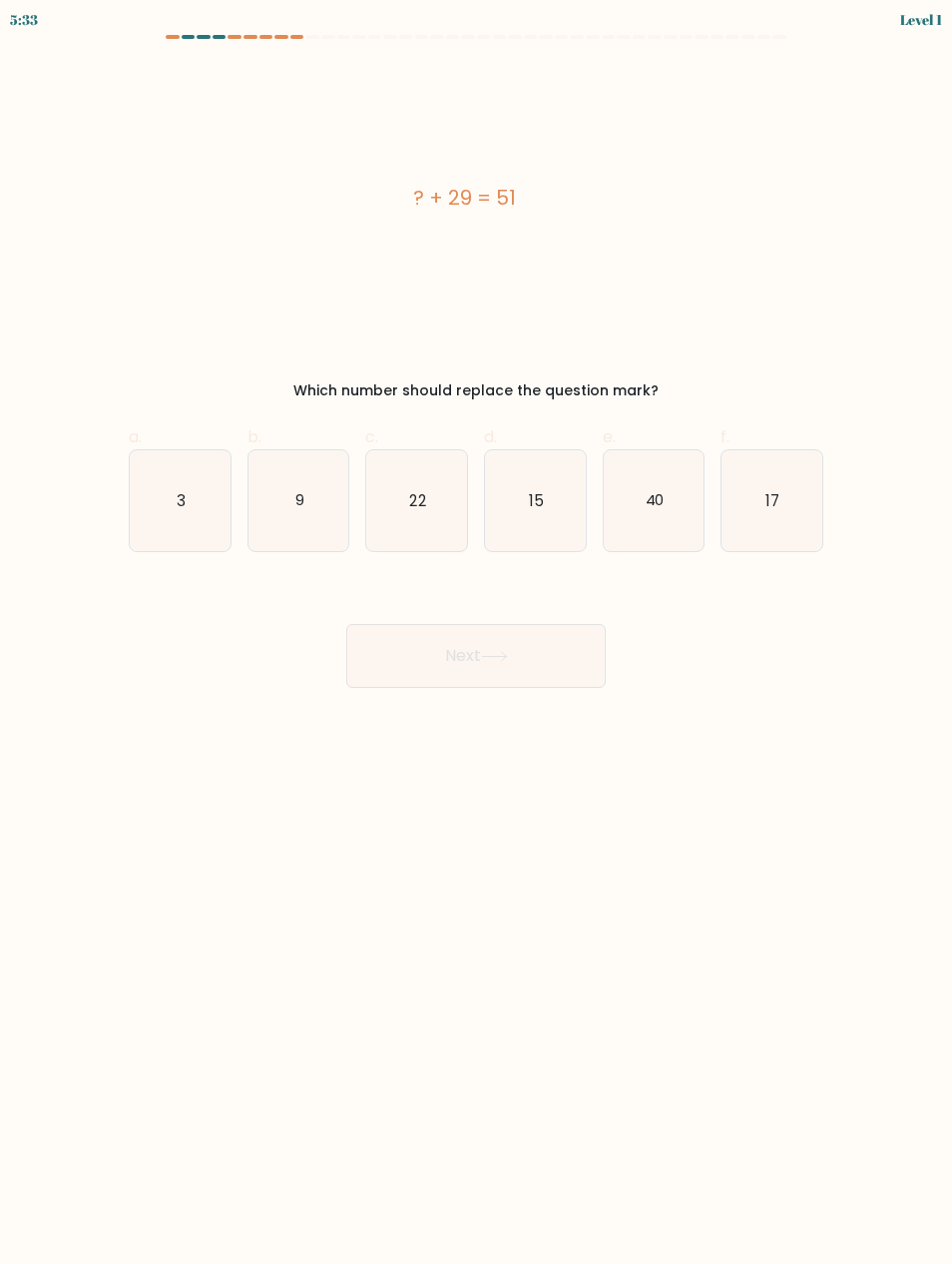 click on "3" at bounding box center [181, 499] 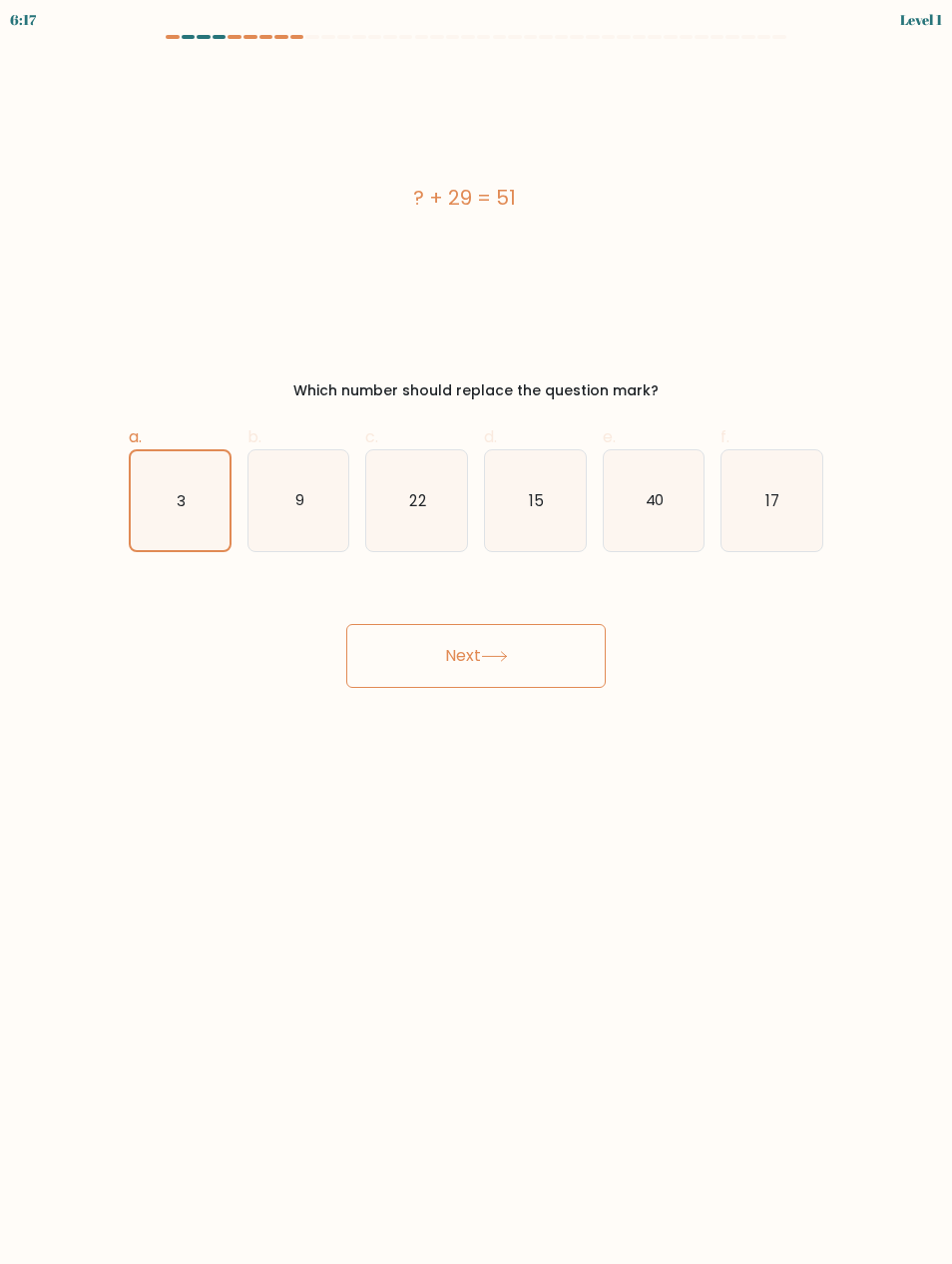click on "Next" at bounding box center (476, 656) 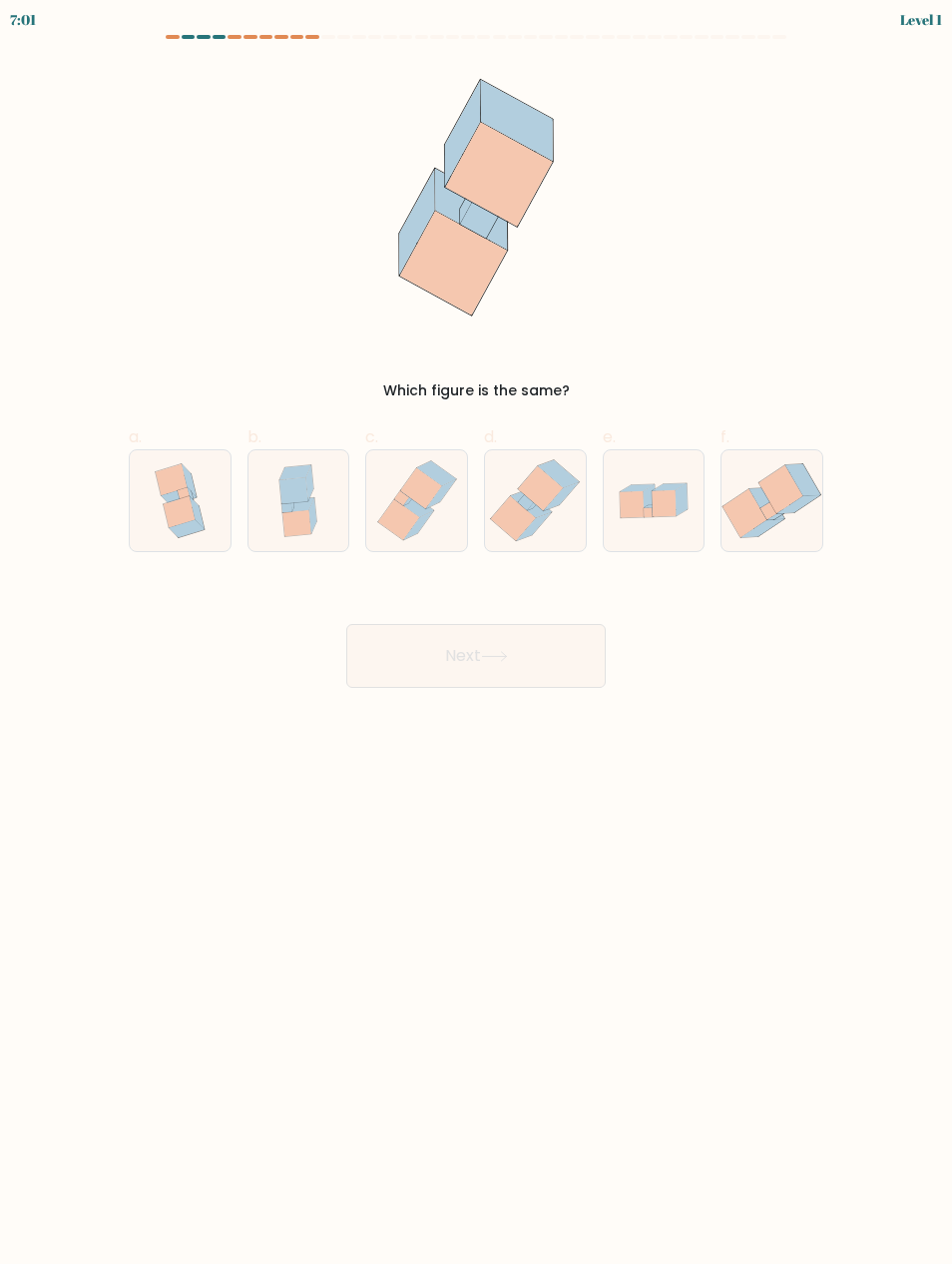 click on "Next" at bounding box center (476, 656) 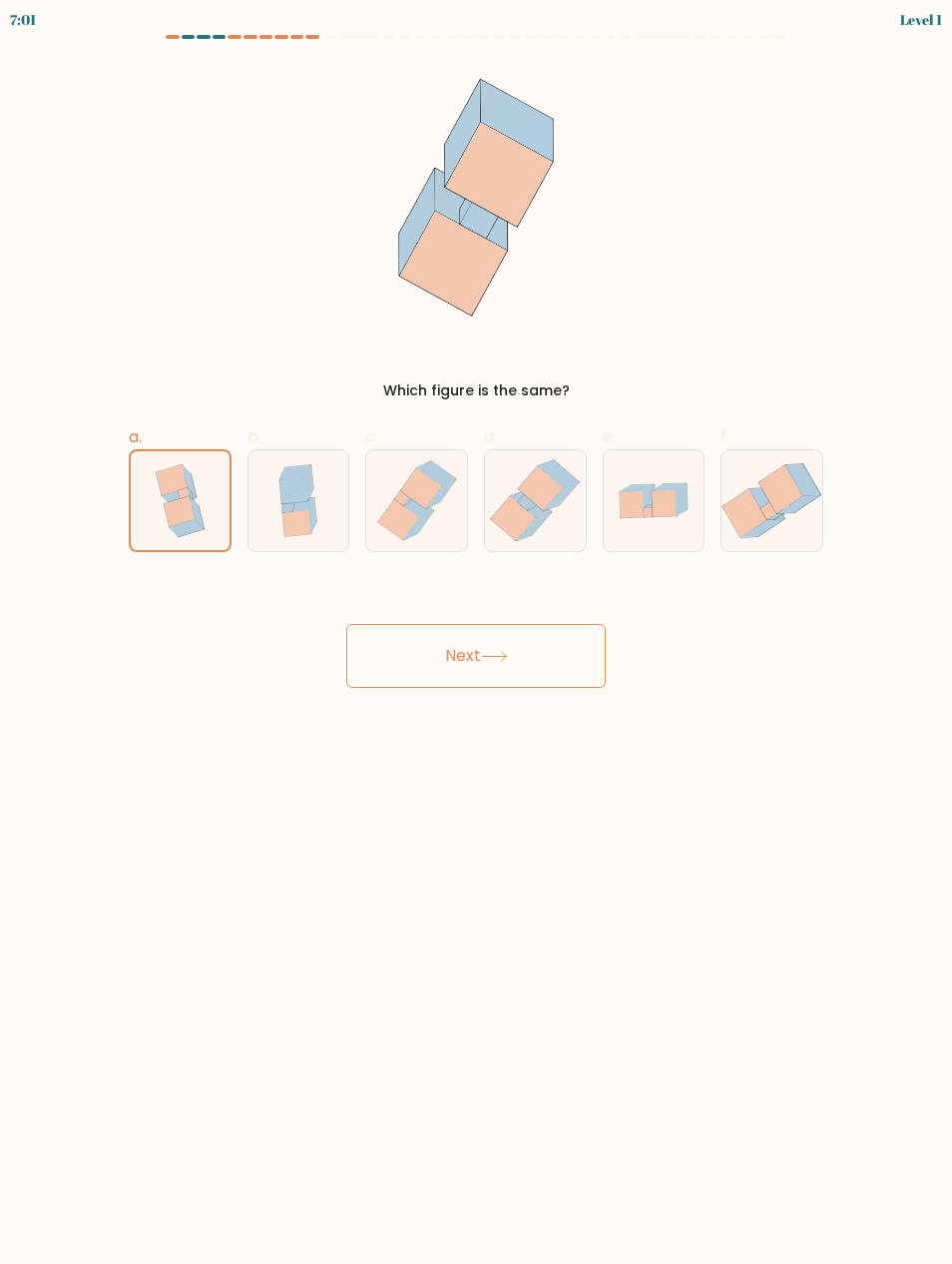 click on "Next" at bounding box center (476, 656) 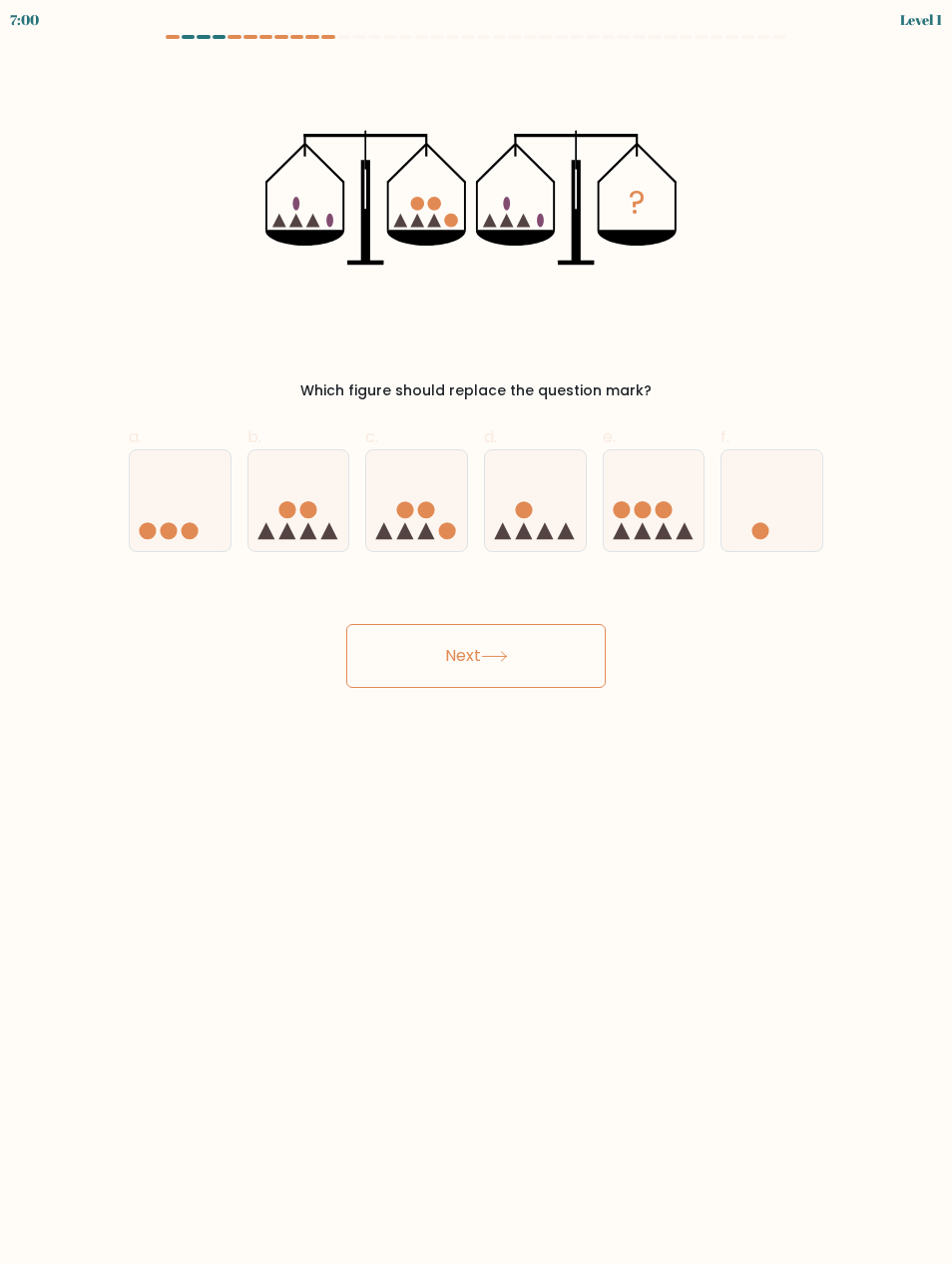 click on "Next" at bounding box center (476, 656) 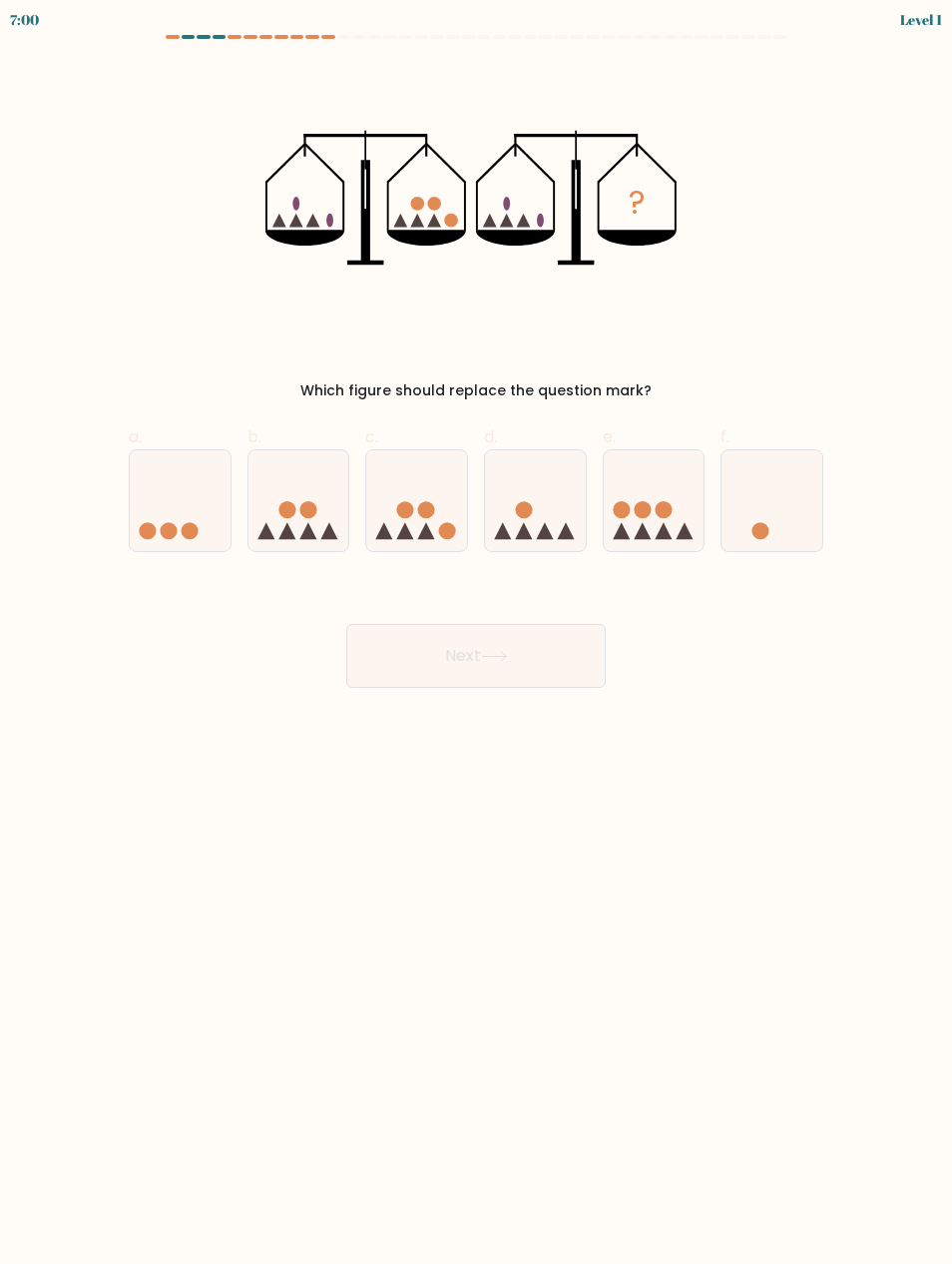 click at bounding box center (180, 500) 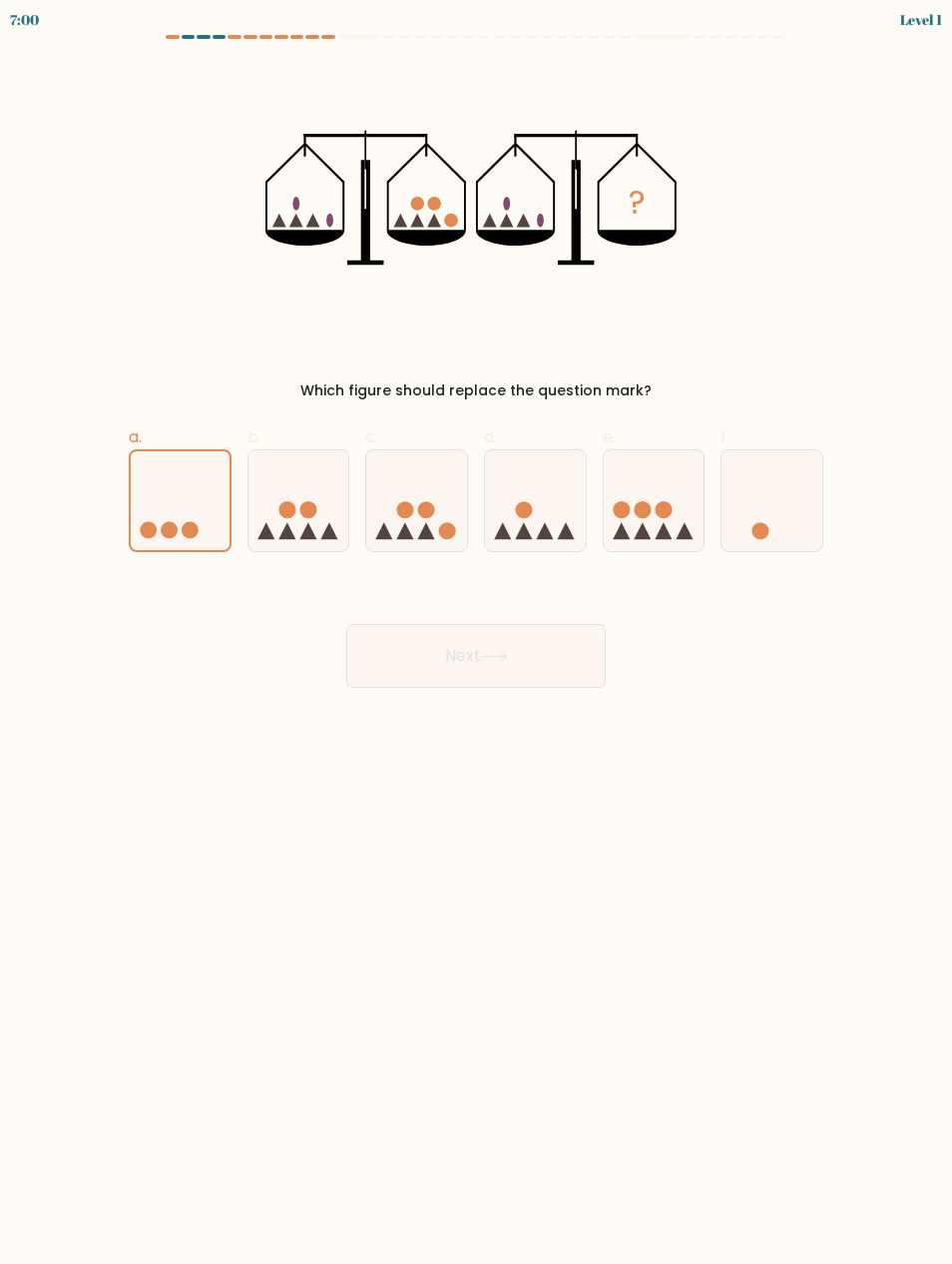 click on "Next" at bounding box center [476, 656] 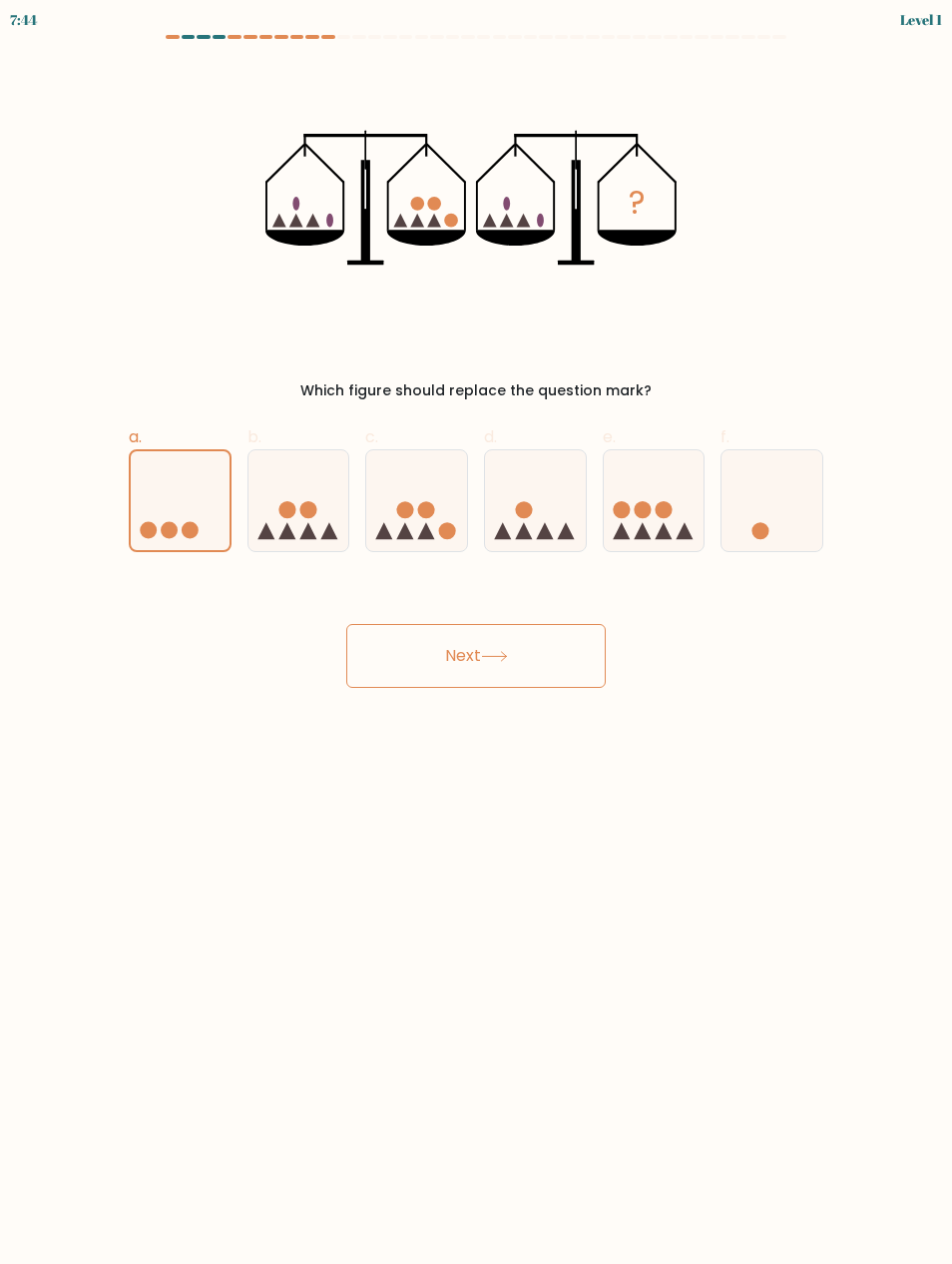 click on "Next" at bounding box center [476, 656] 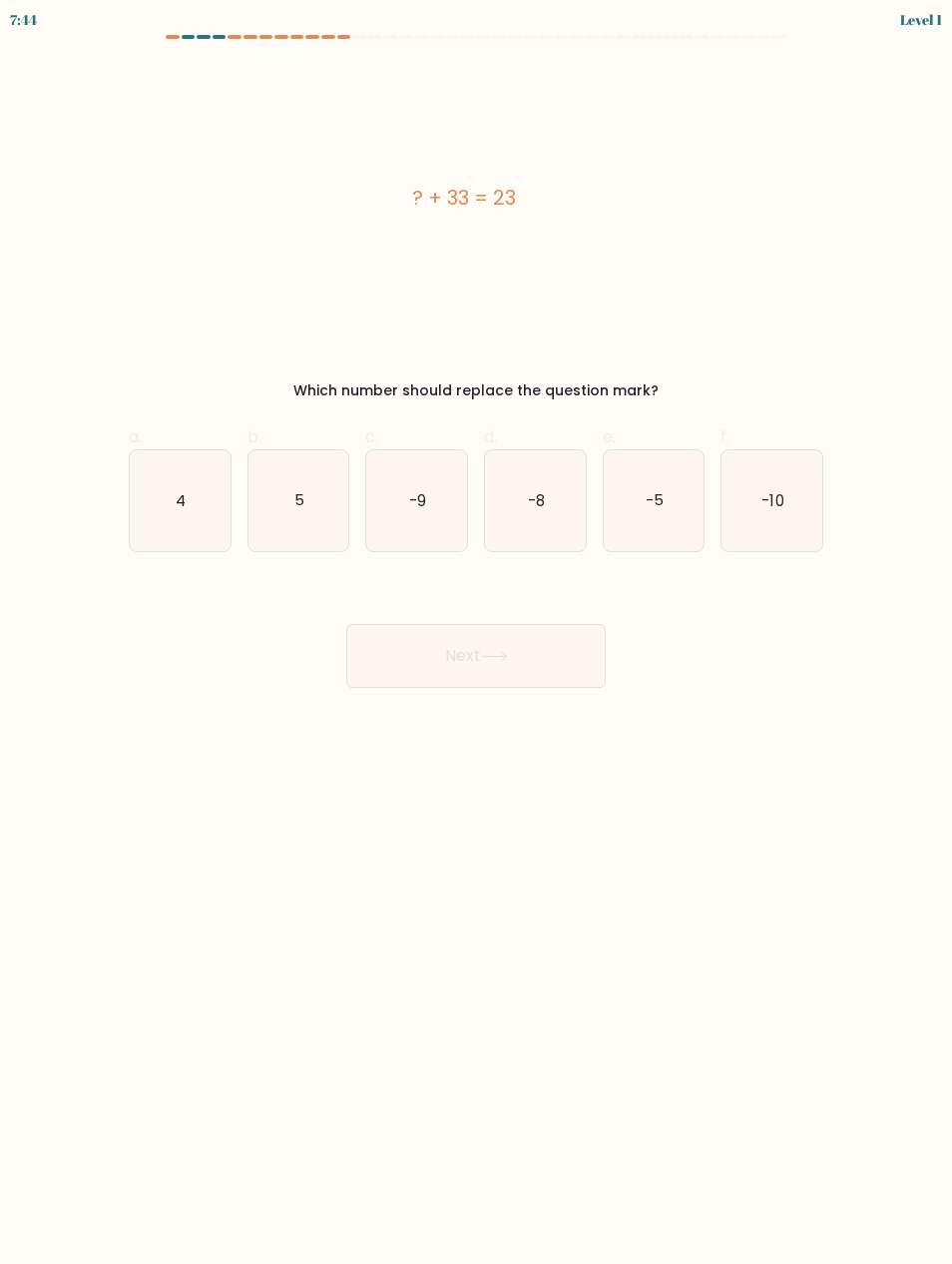 click on "Next" at bounding box center (476, 656) 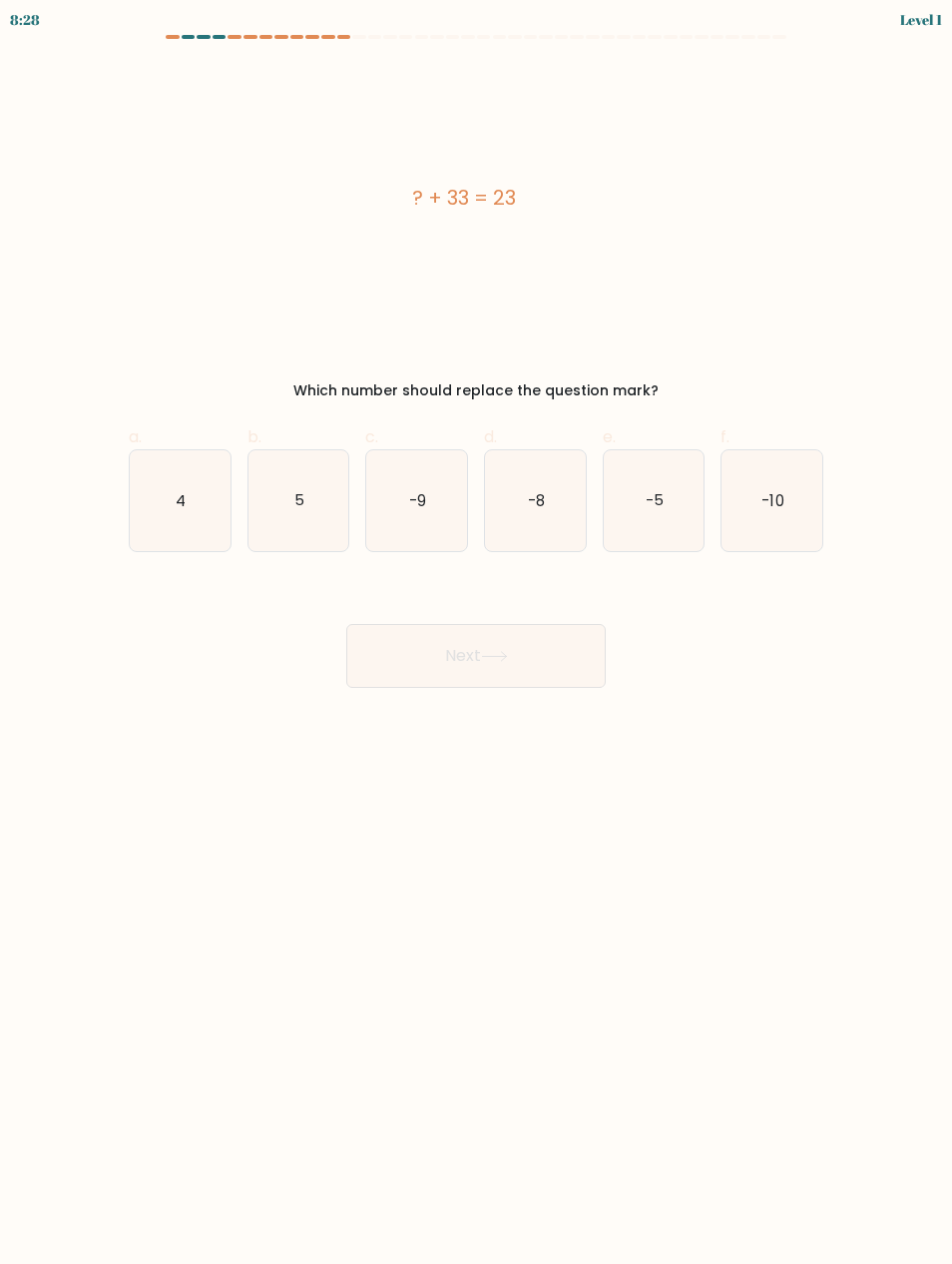 click on "Next" at bounding box center (476, 656) 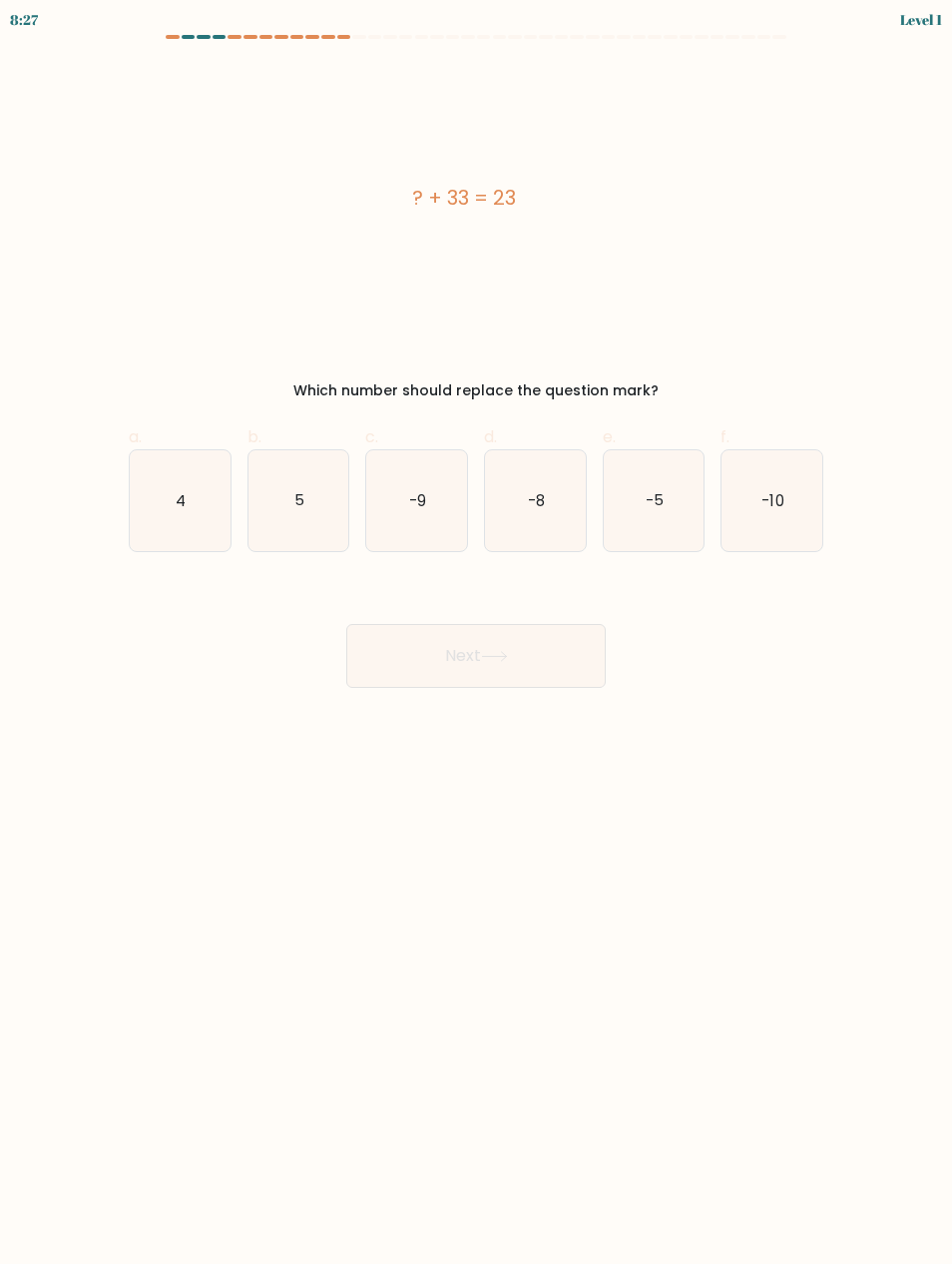 click on "4" at bounding box center (180, 500) 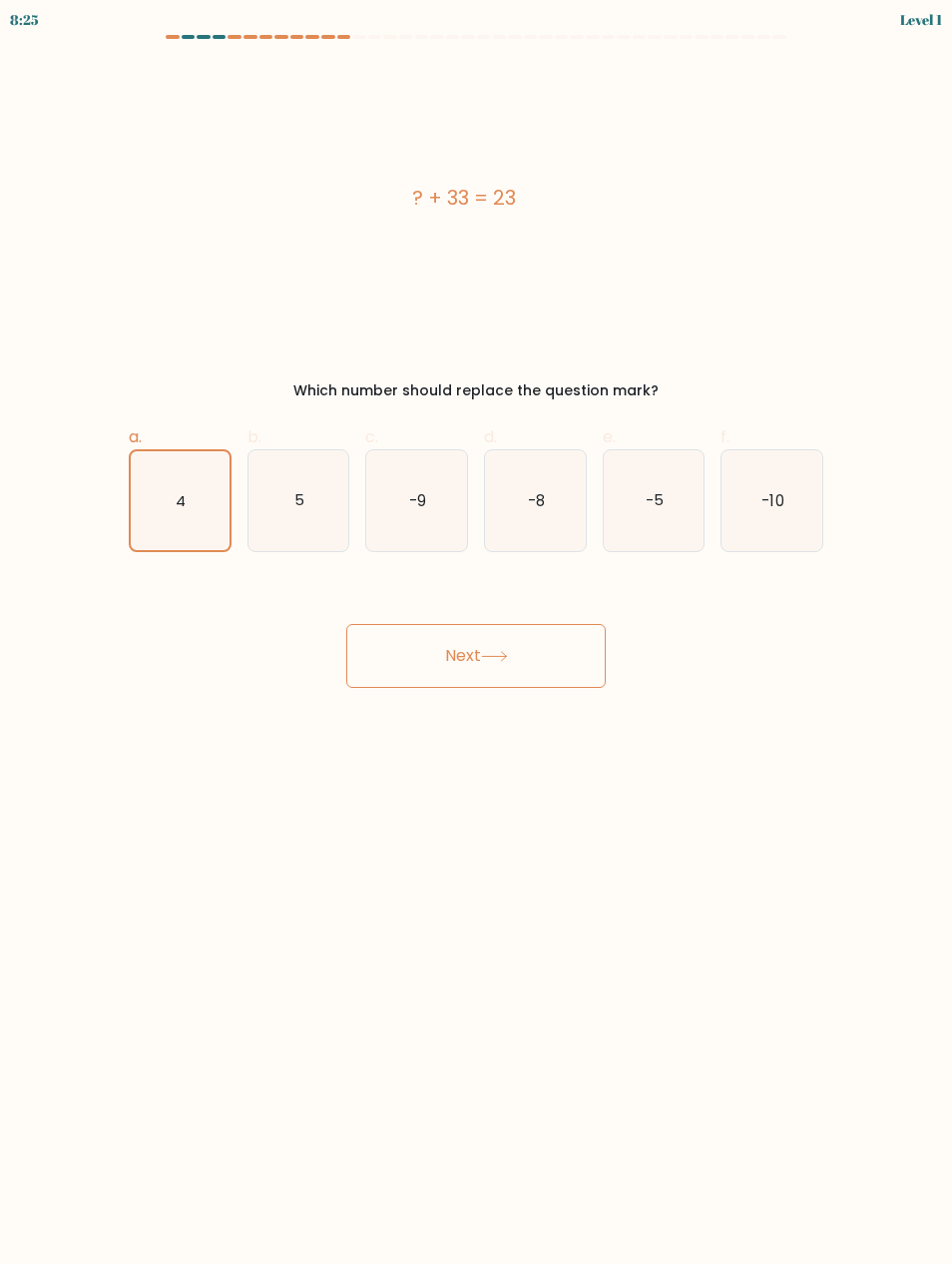 click on "Next" at bounding box center [476, 656] 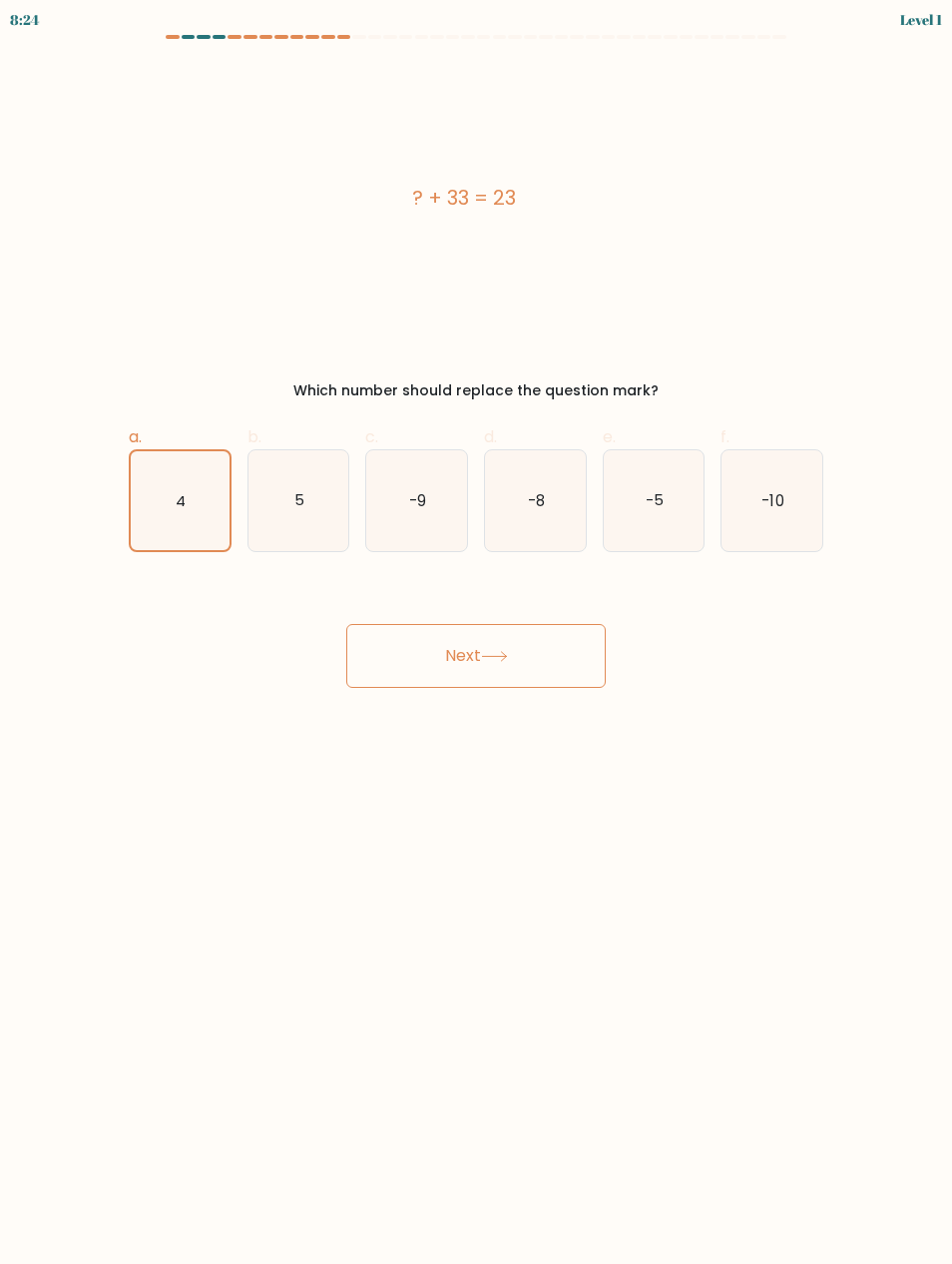 click on "Next" at bounding box center [476, 656] 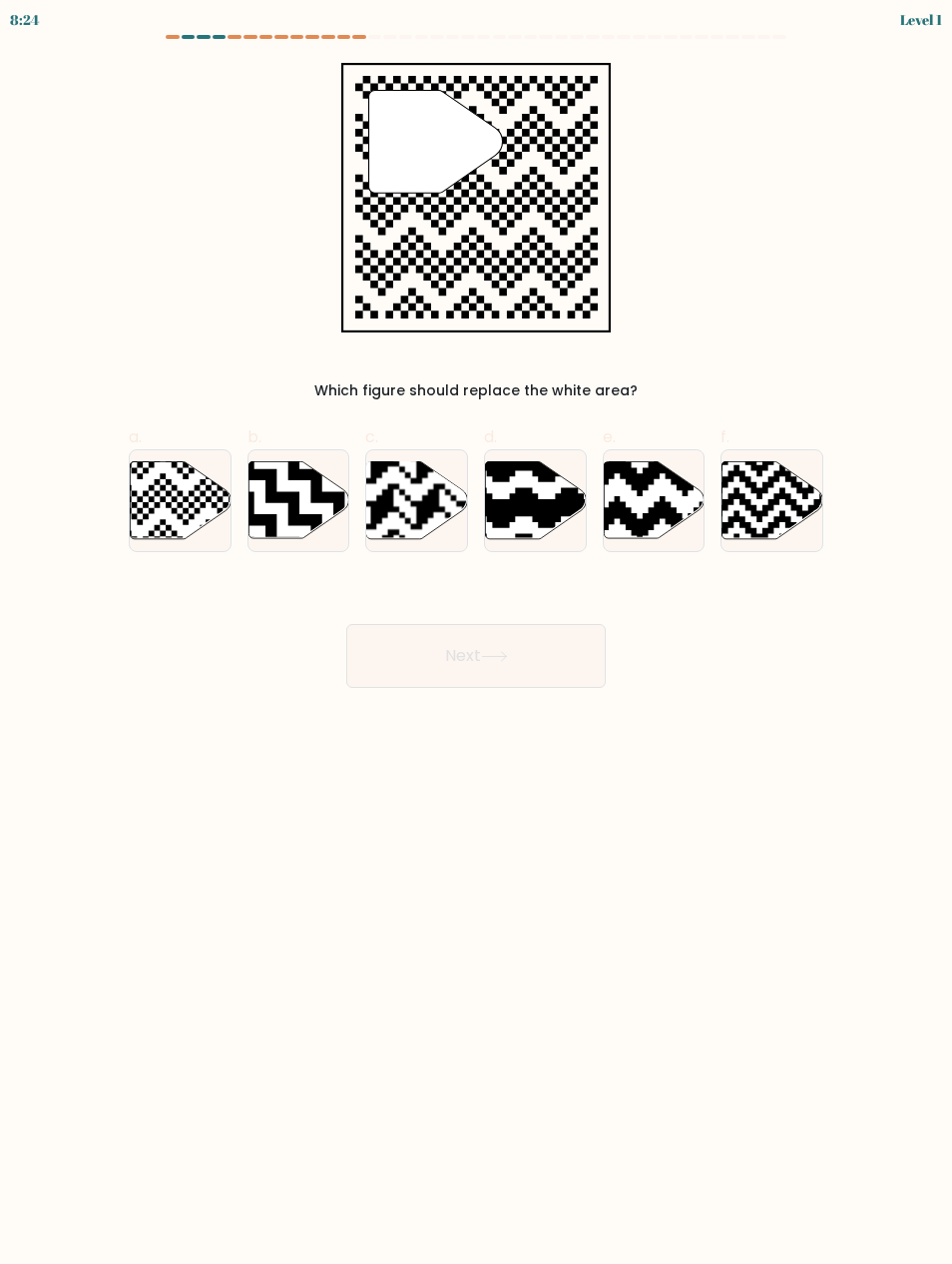 click on "Next" at bounding box center (476, 656) 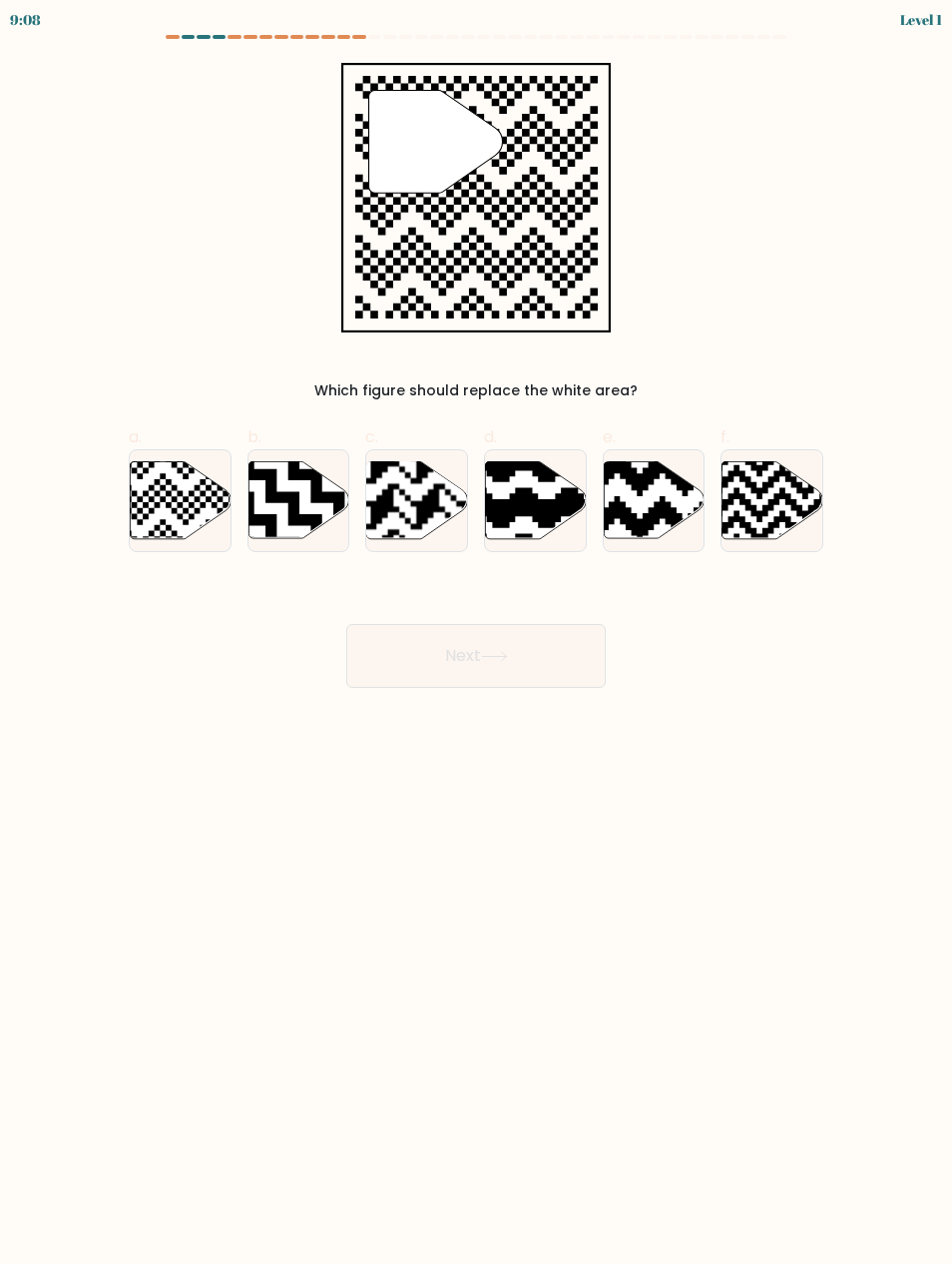 click at bounding box center [211, 541] 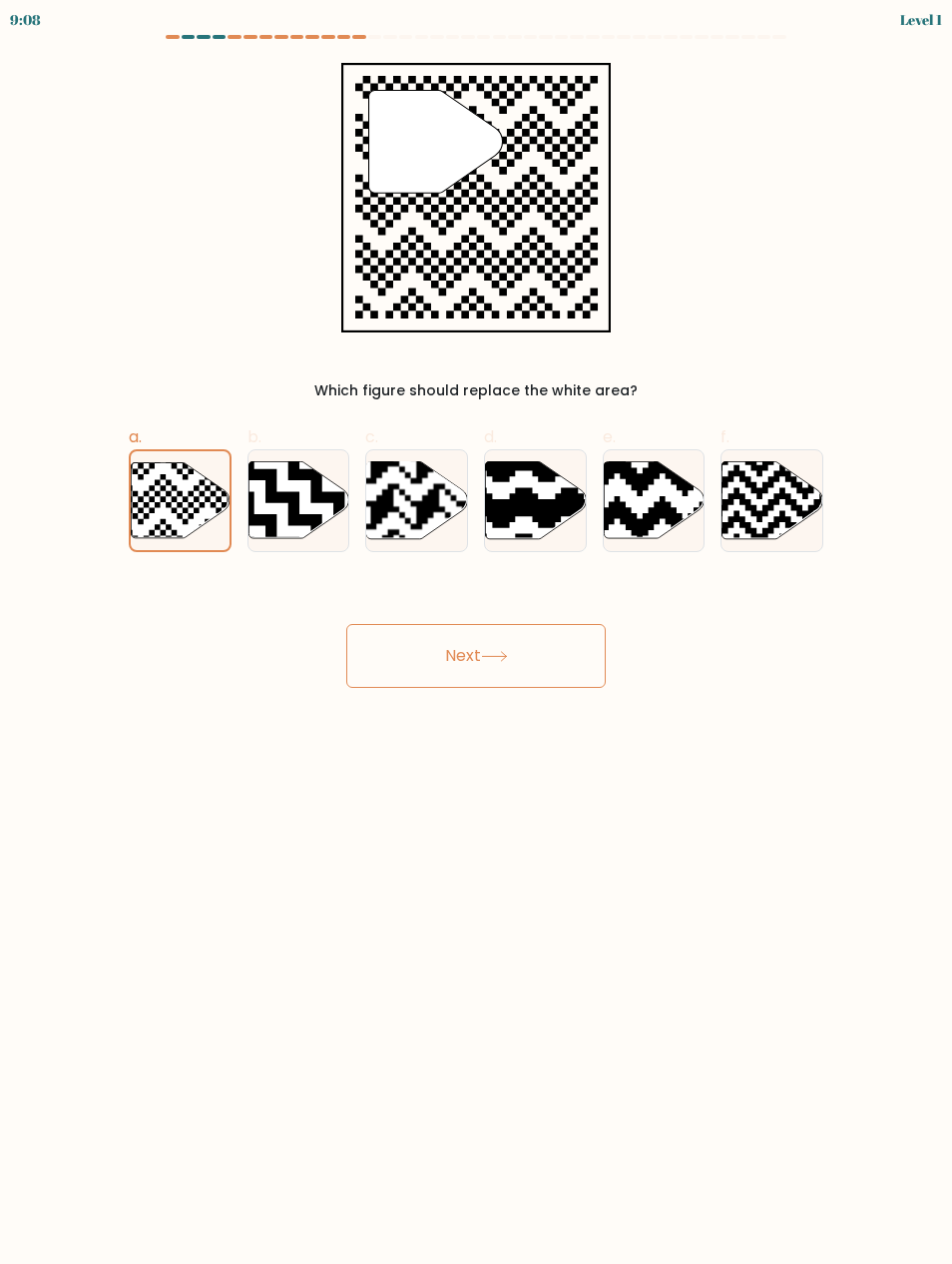 click on "Next" at bounding box center (476, 656) 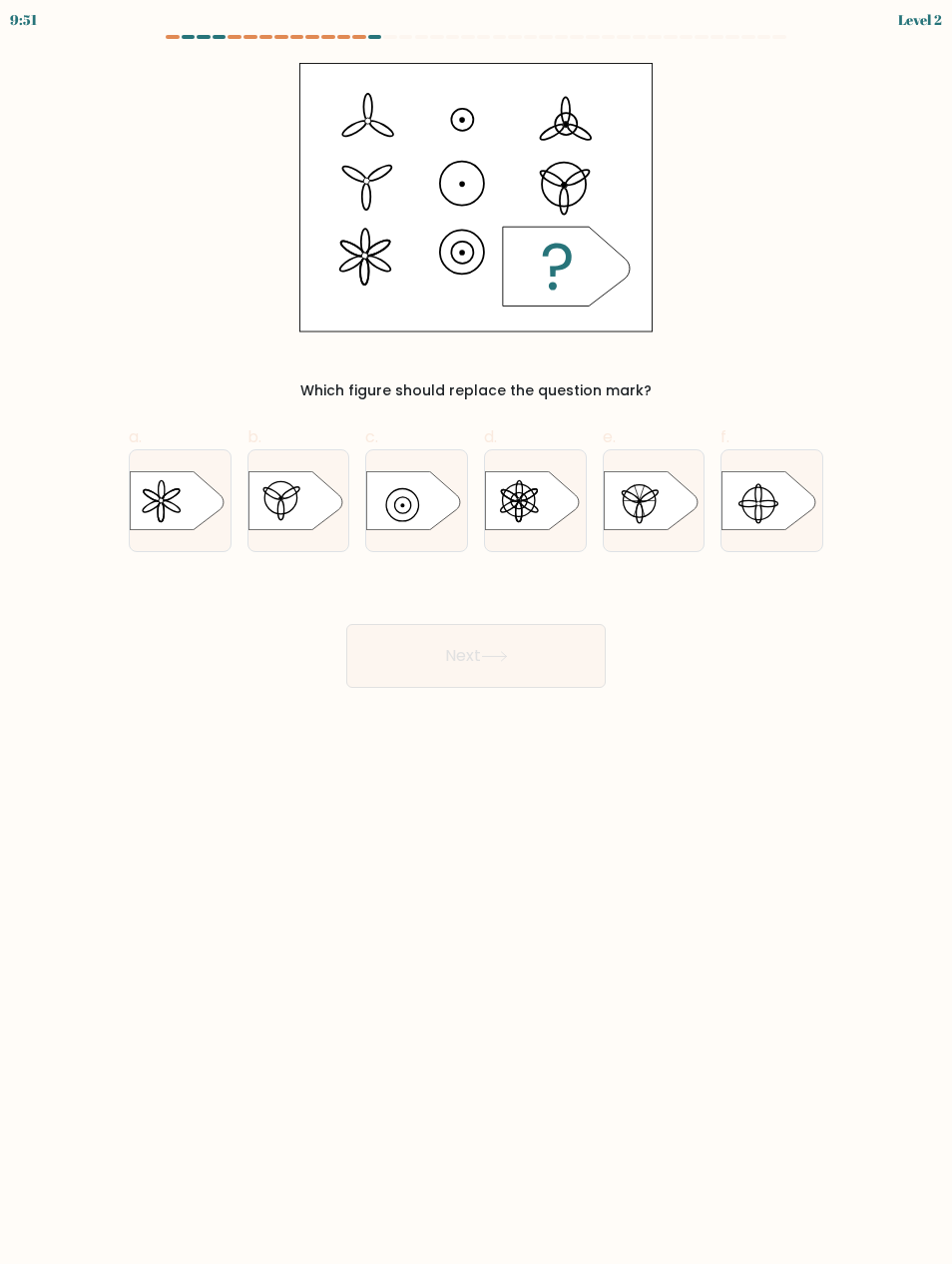 click at bounding box center (177, 500) 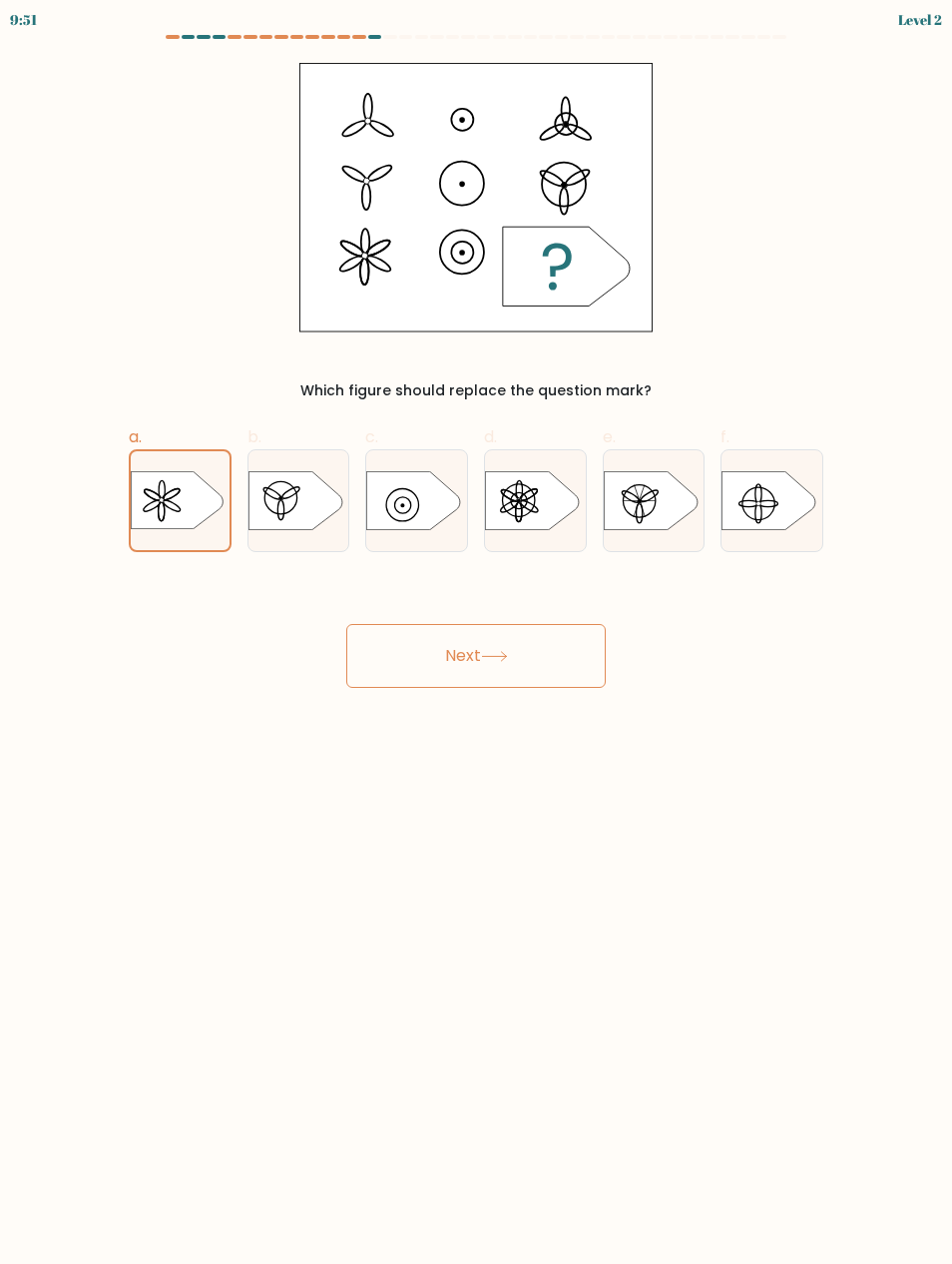 click on "Next" at bounding box center (476, 656) 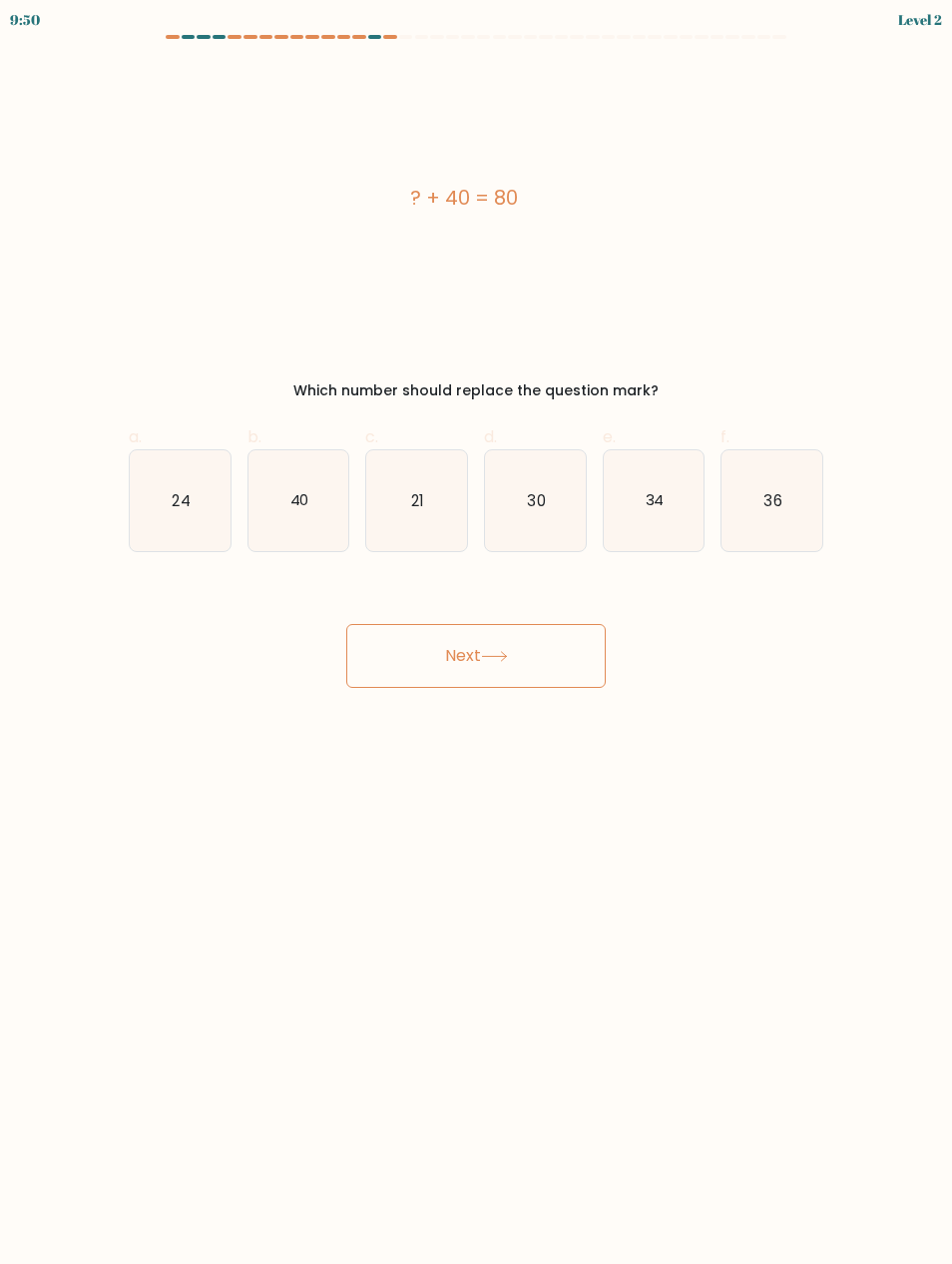click on "Next" at bounding box center (476, 656) 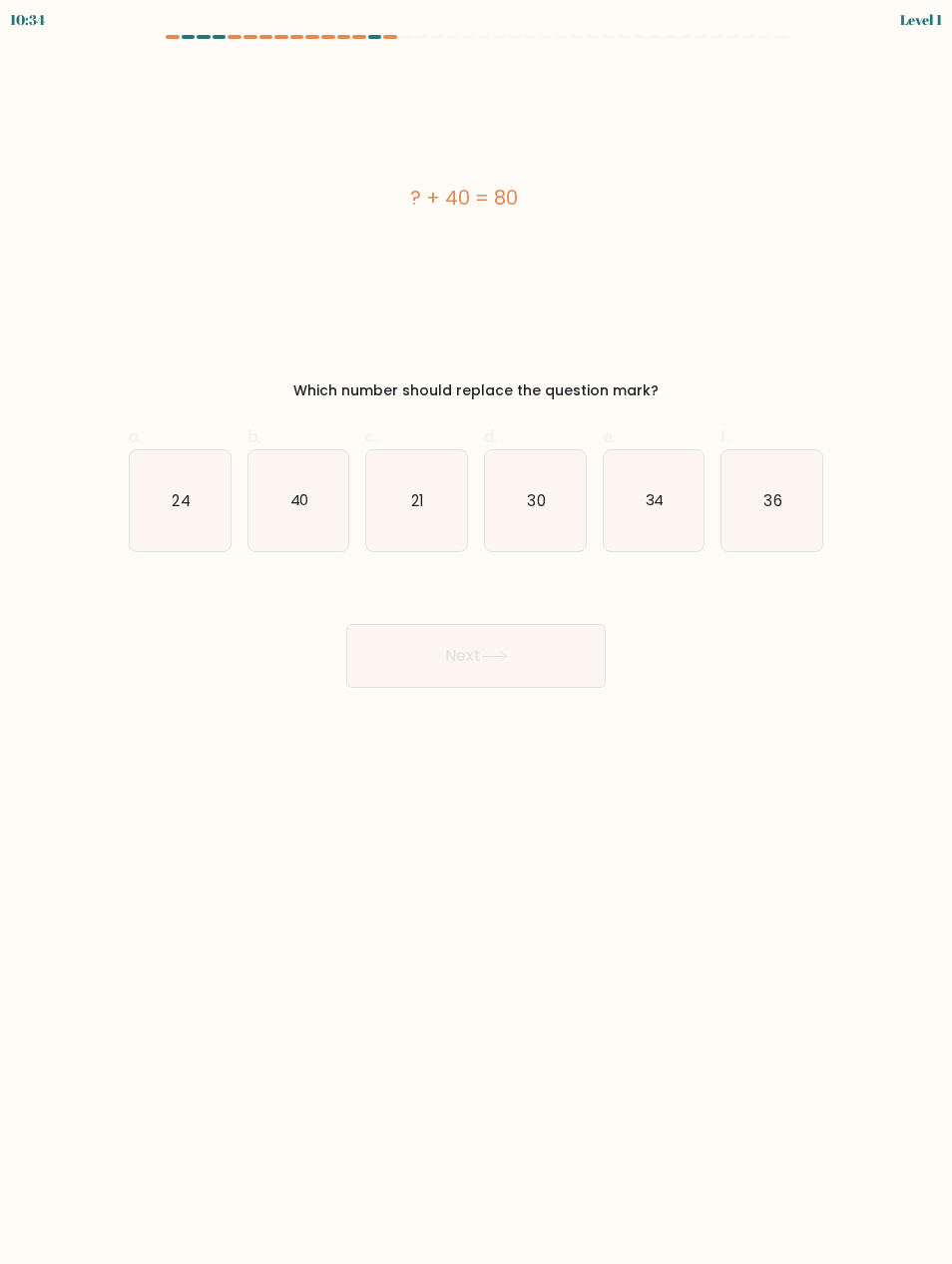 click on "24" at bounding box center [180, 500] 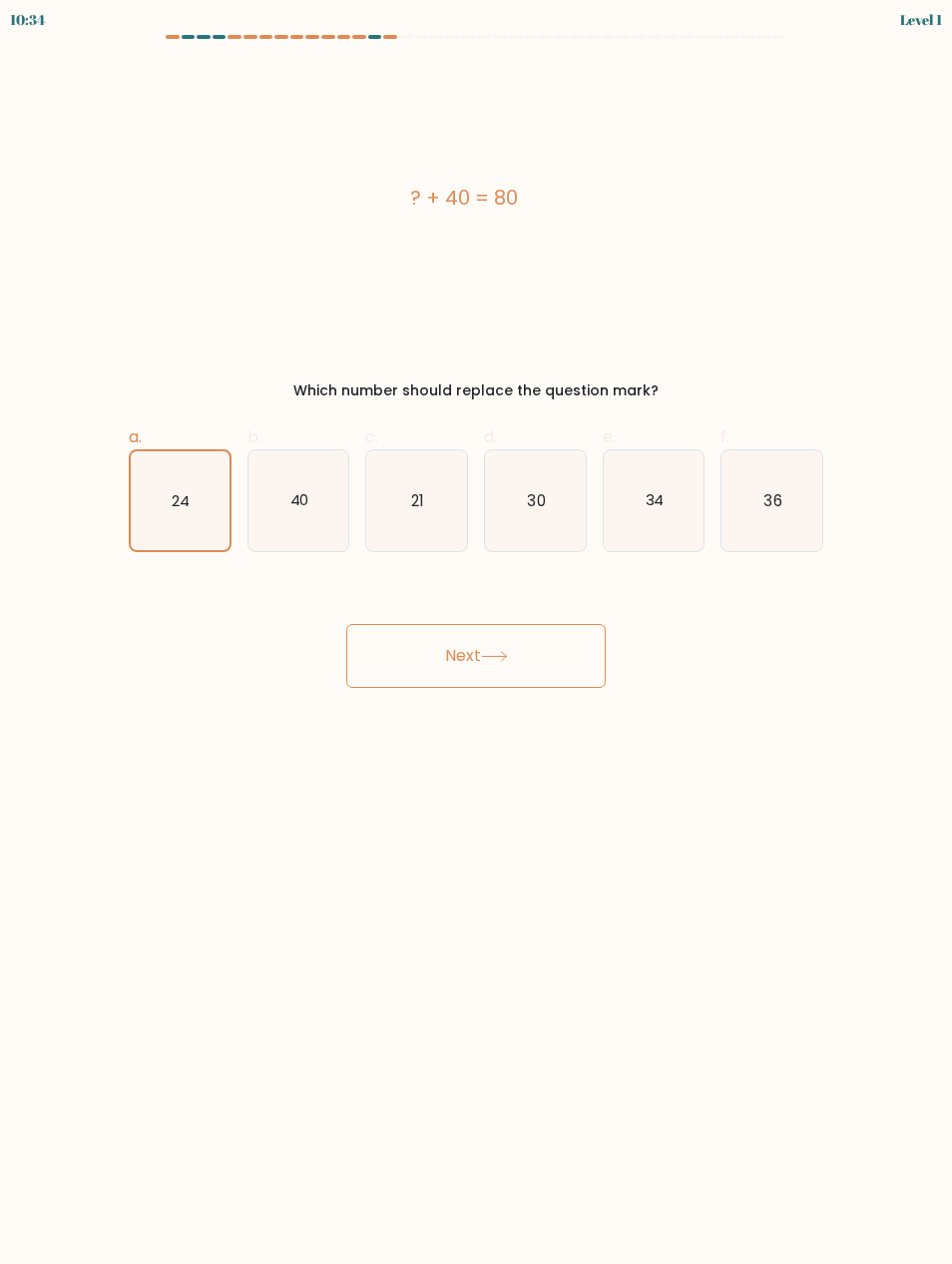 click on "Next" at bounding box center [476, 656] 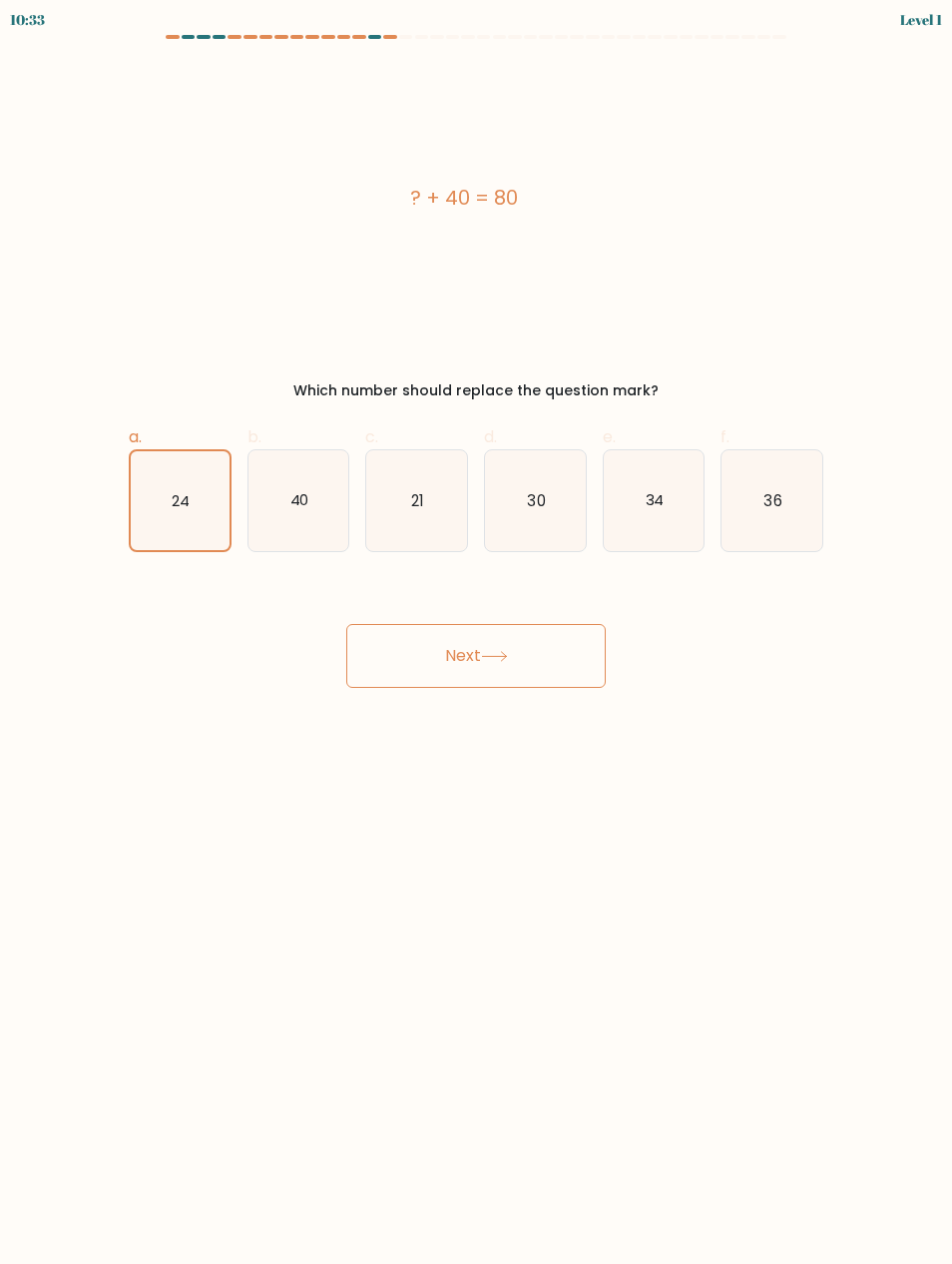 click on "Next" at bounding box center (476, 656) 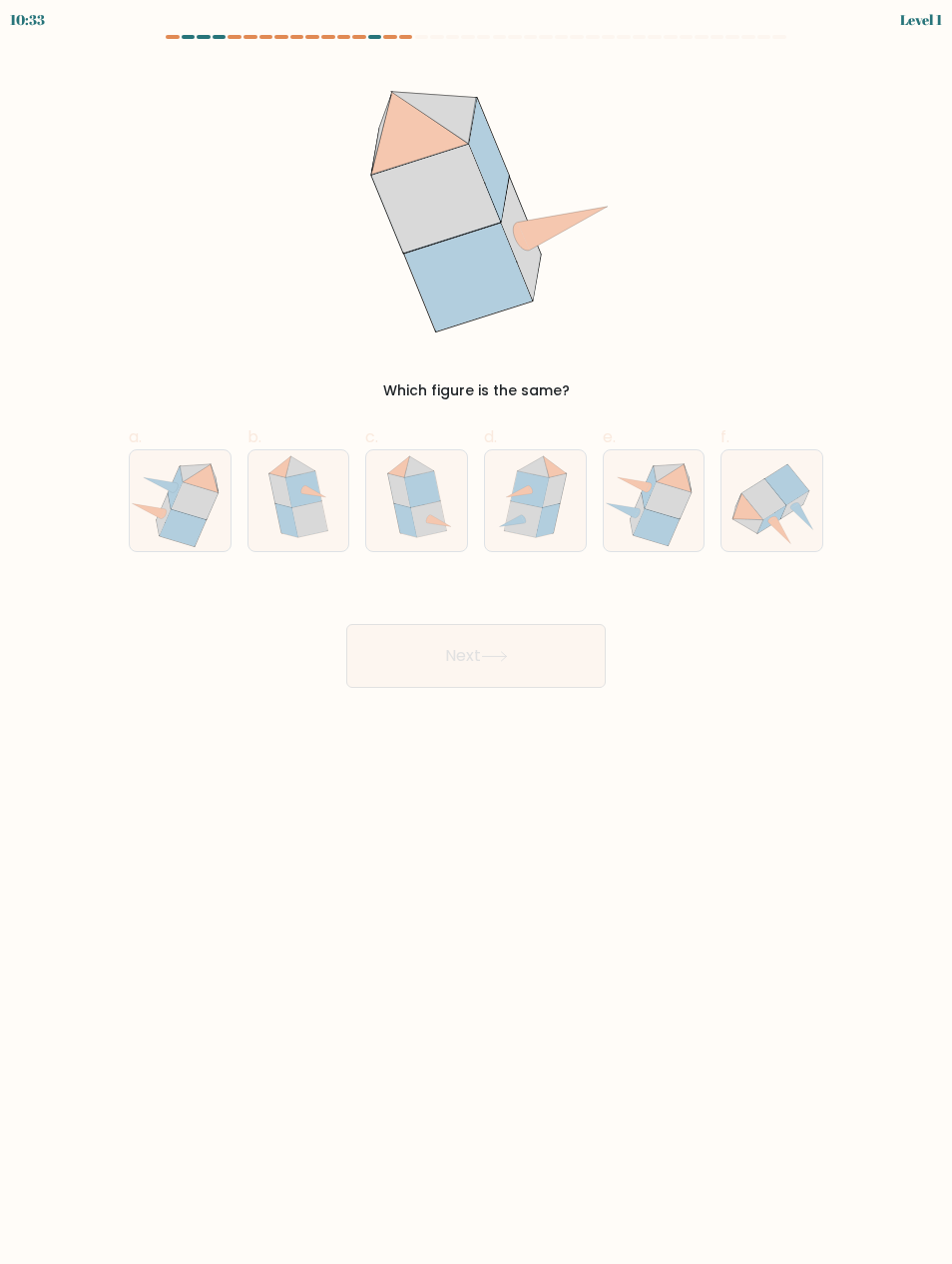click at bounding box center (180, 500) 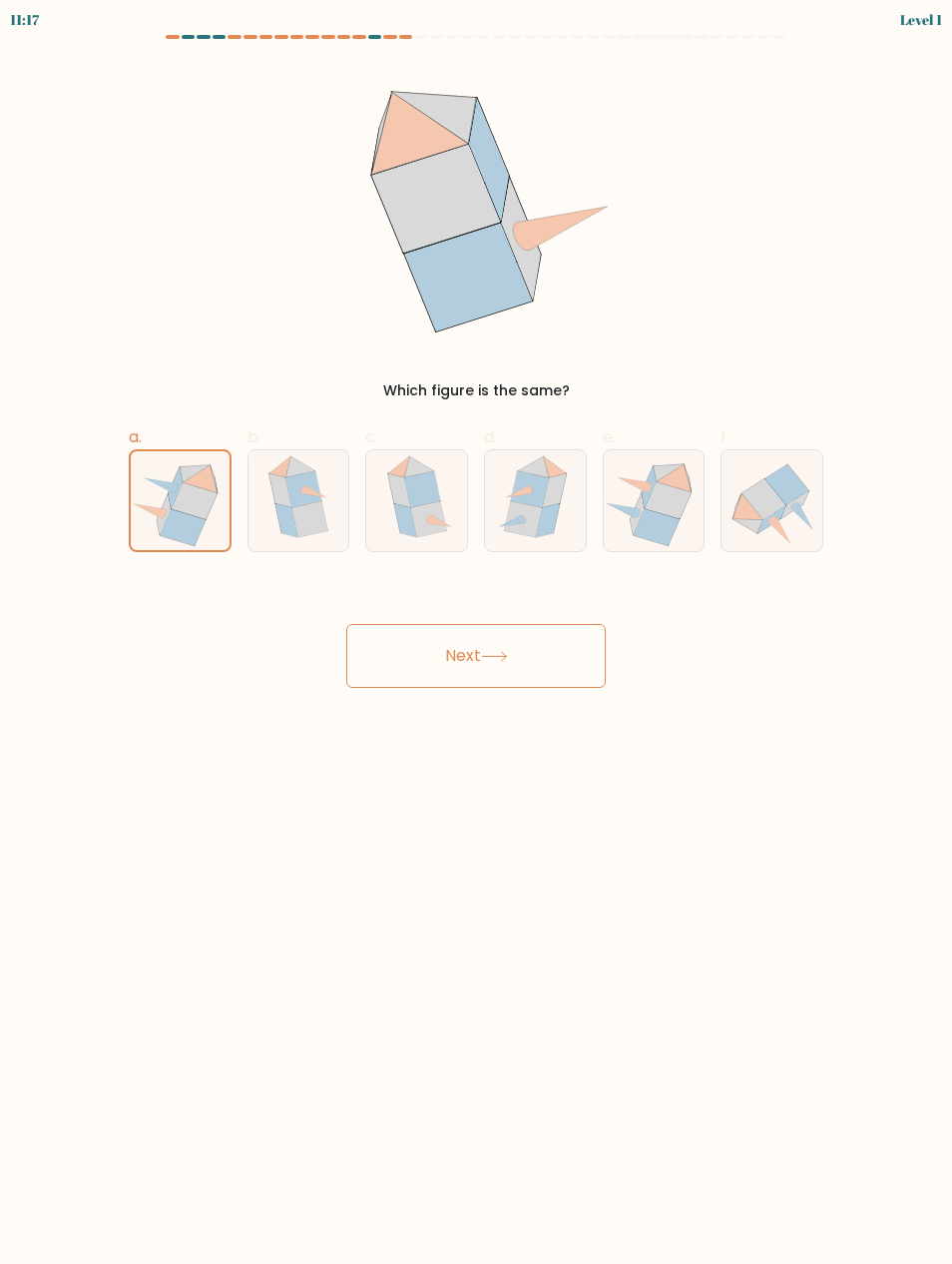 click on "Next" at bounding box center [476, 656] 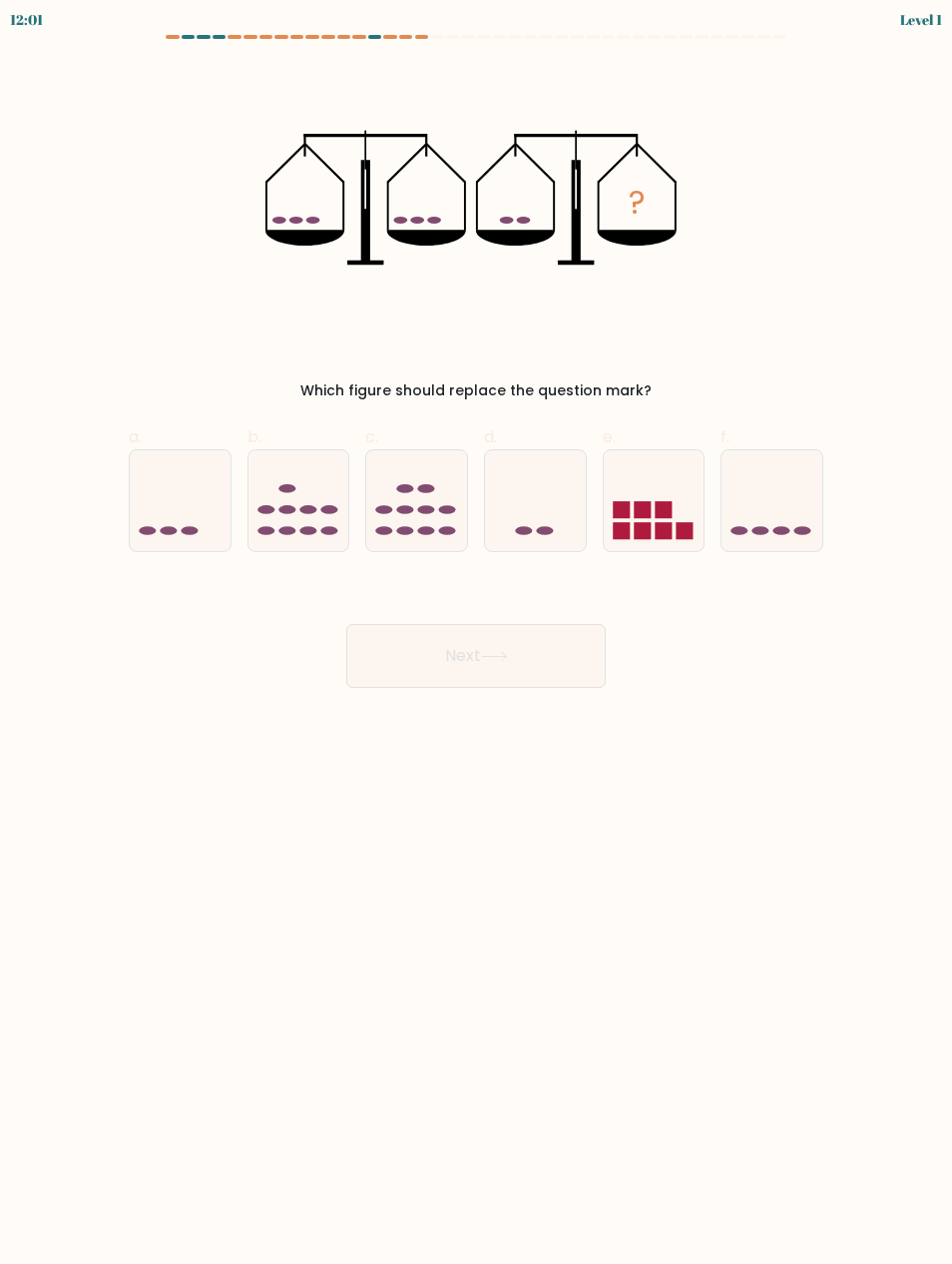 click at bounding box center [298, 500] 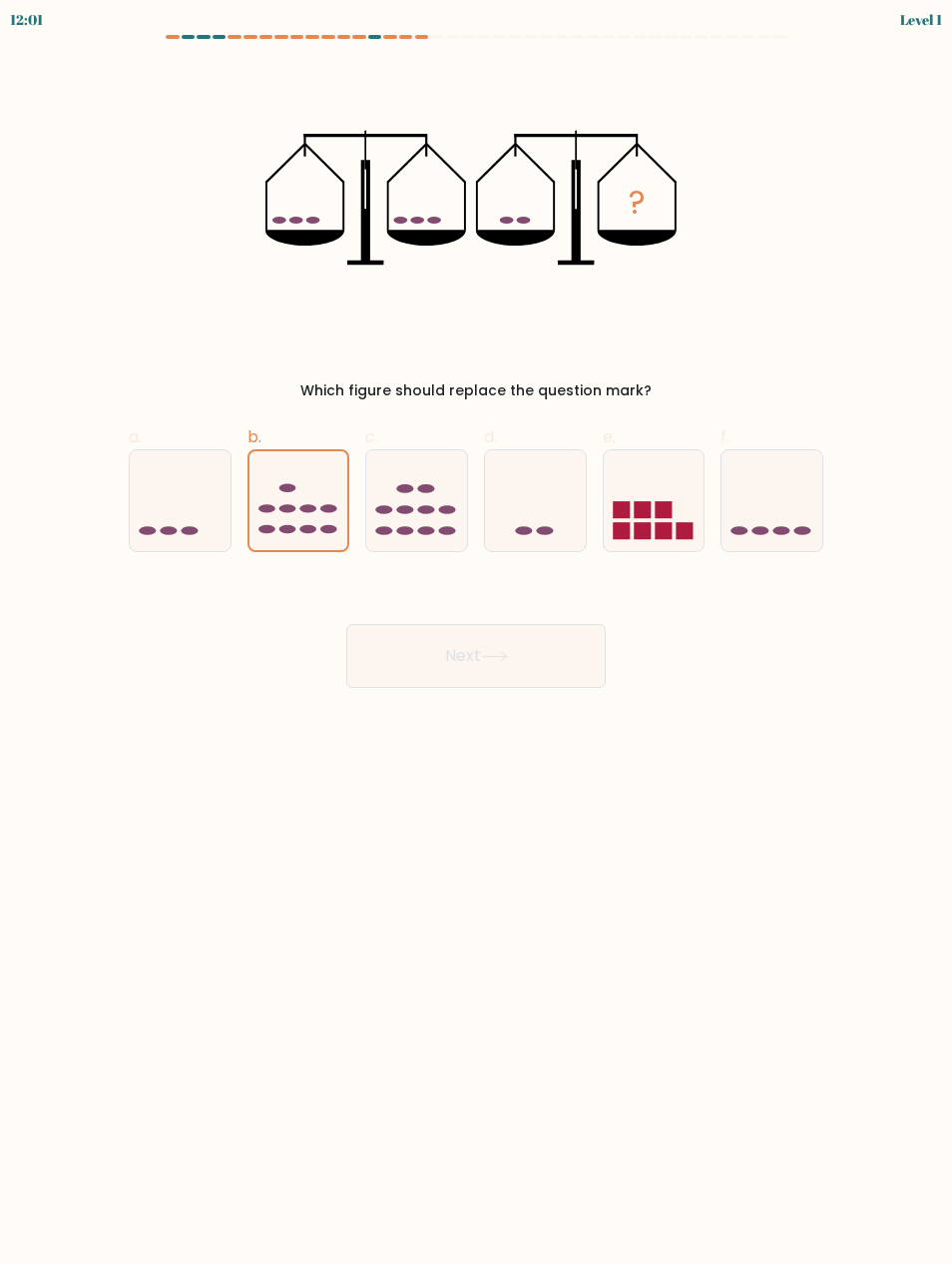 click on "Next" at bounding box center (476, 656) 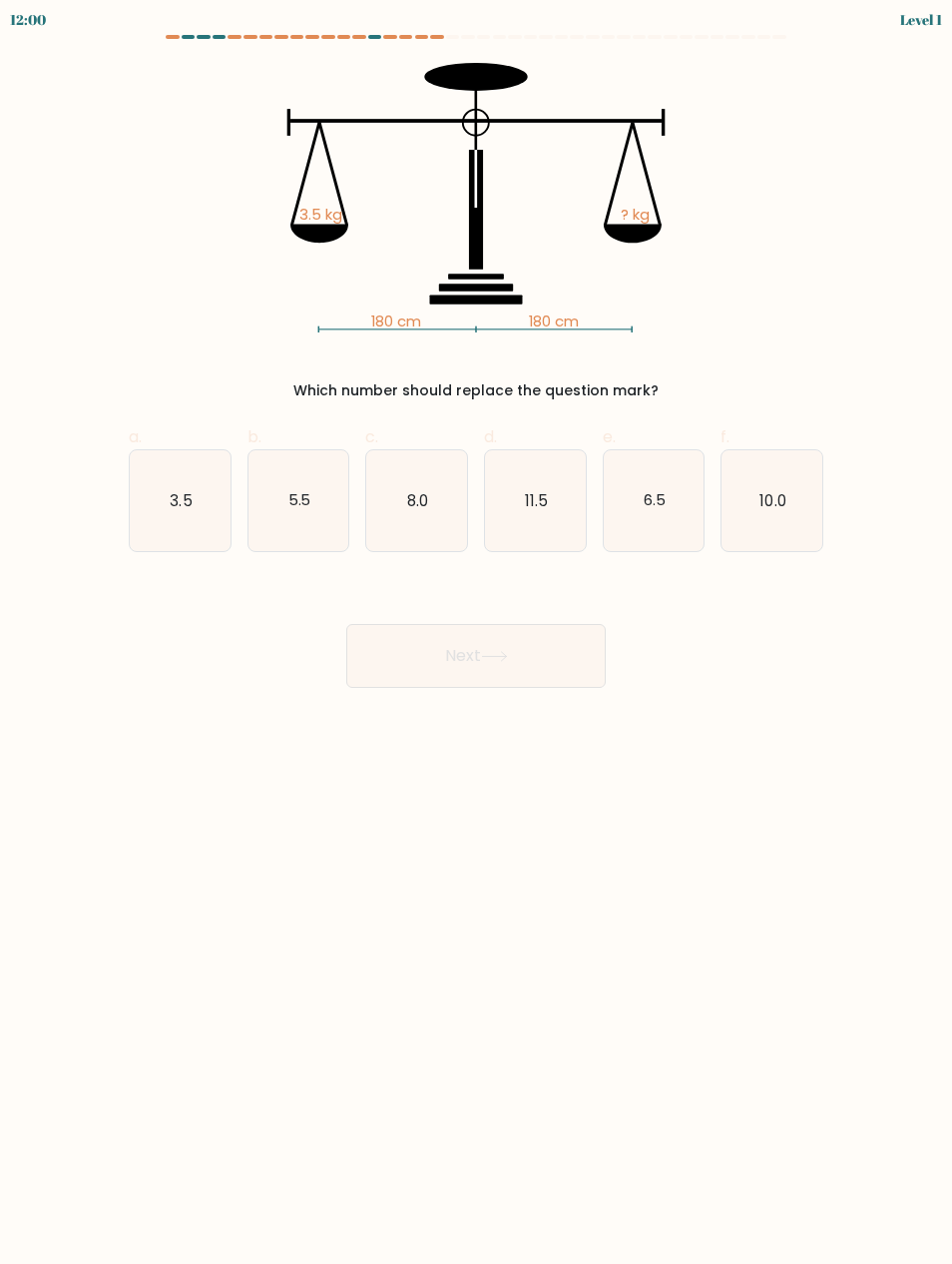 click on "Next" at bounding box center (476, 656) 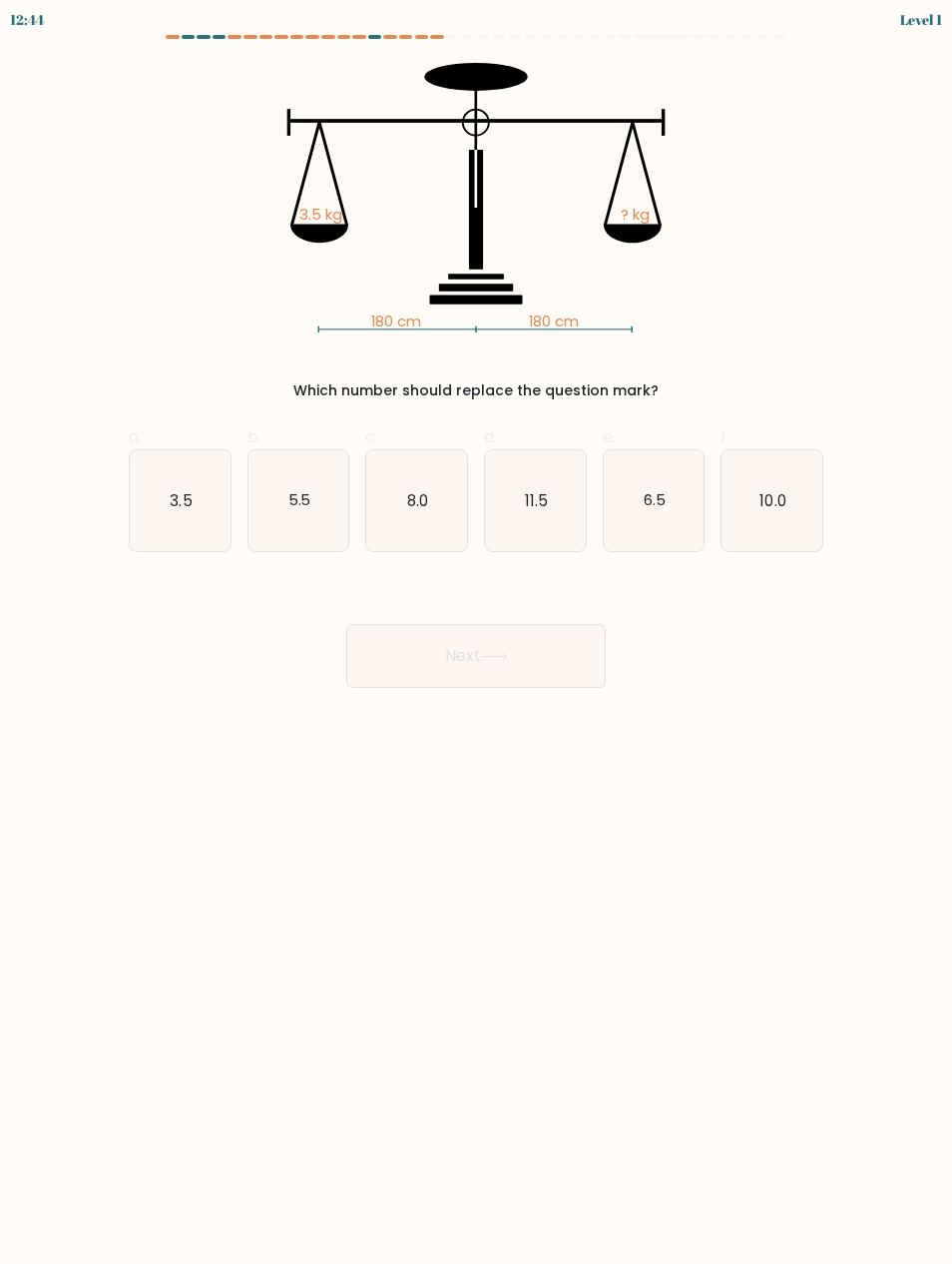 click on "5.5" at bounding box center [298, 500] 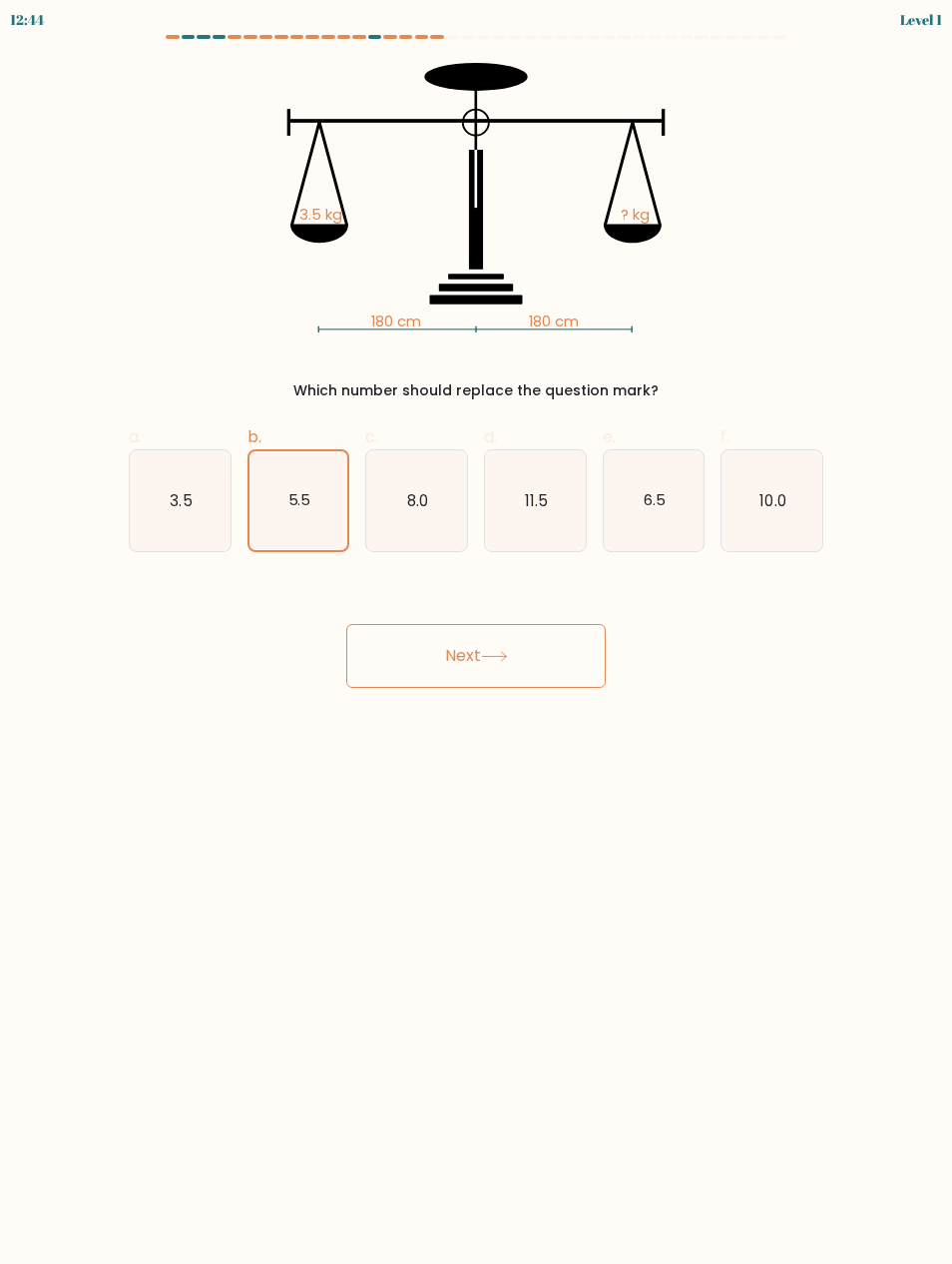 click on "Next" at bounding box center [476, 656] 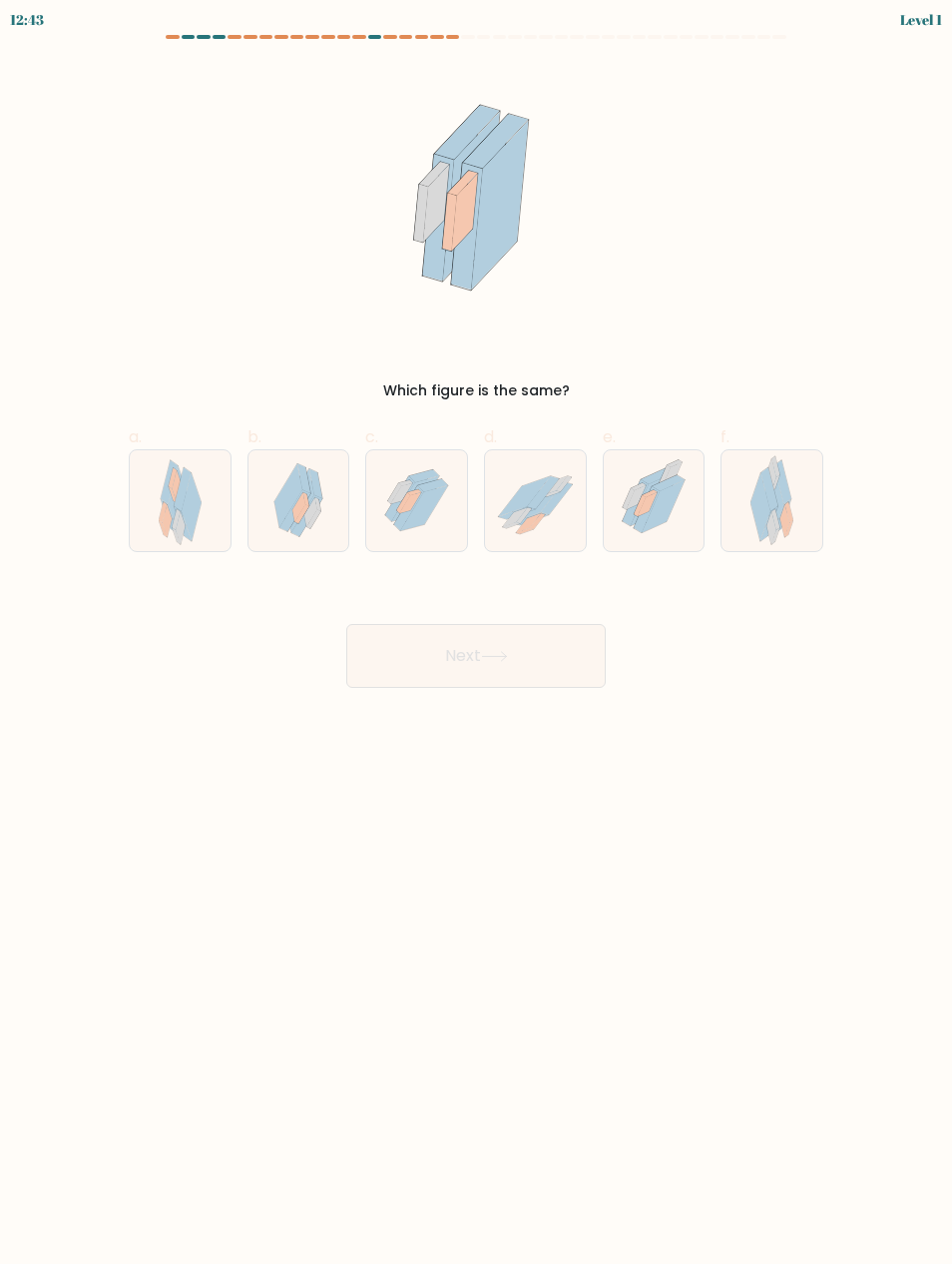 click at bounding box center (288, 496) 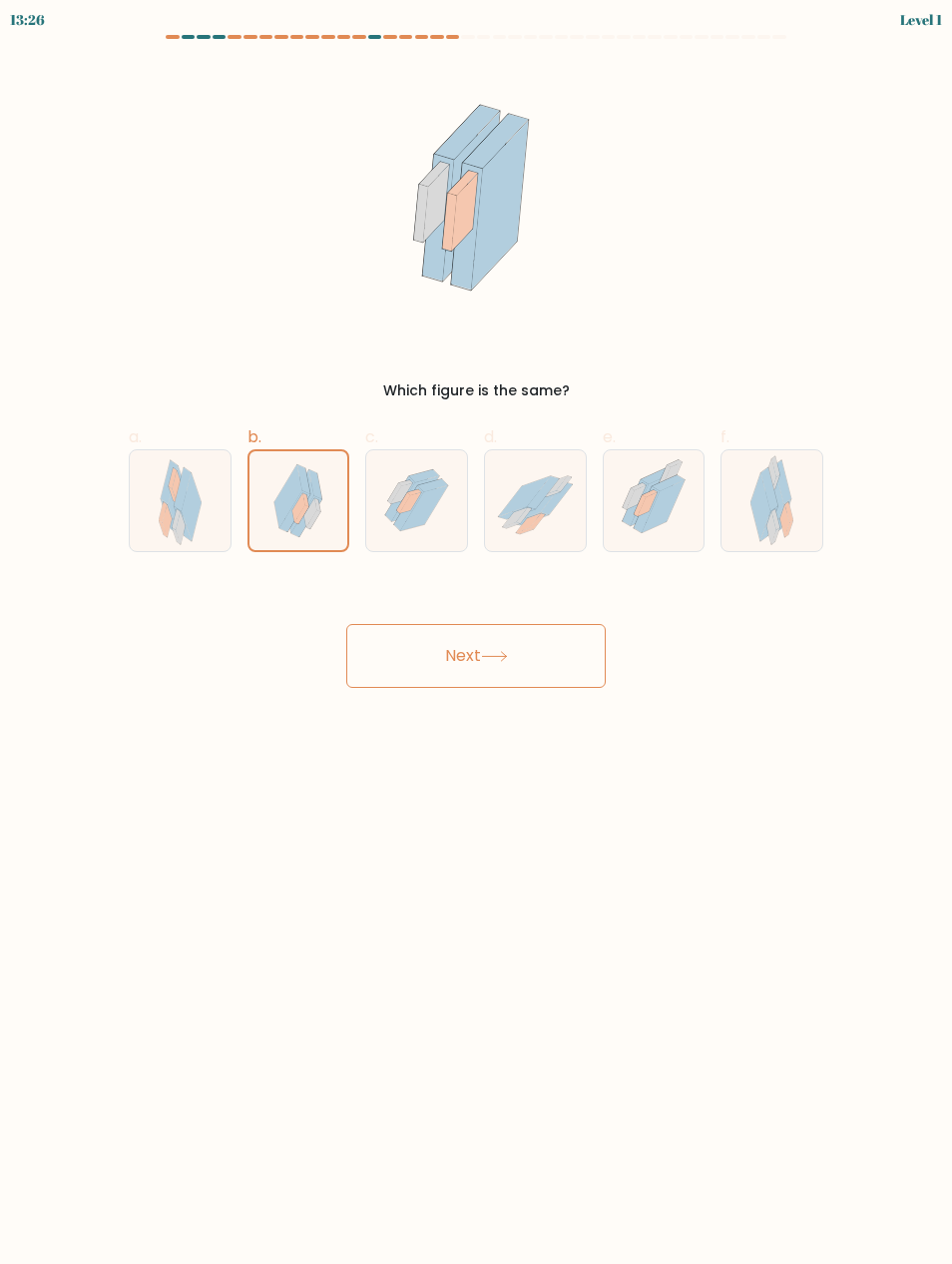 click on "Next" at bounding box center [476, 656] 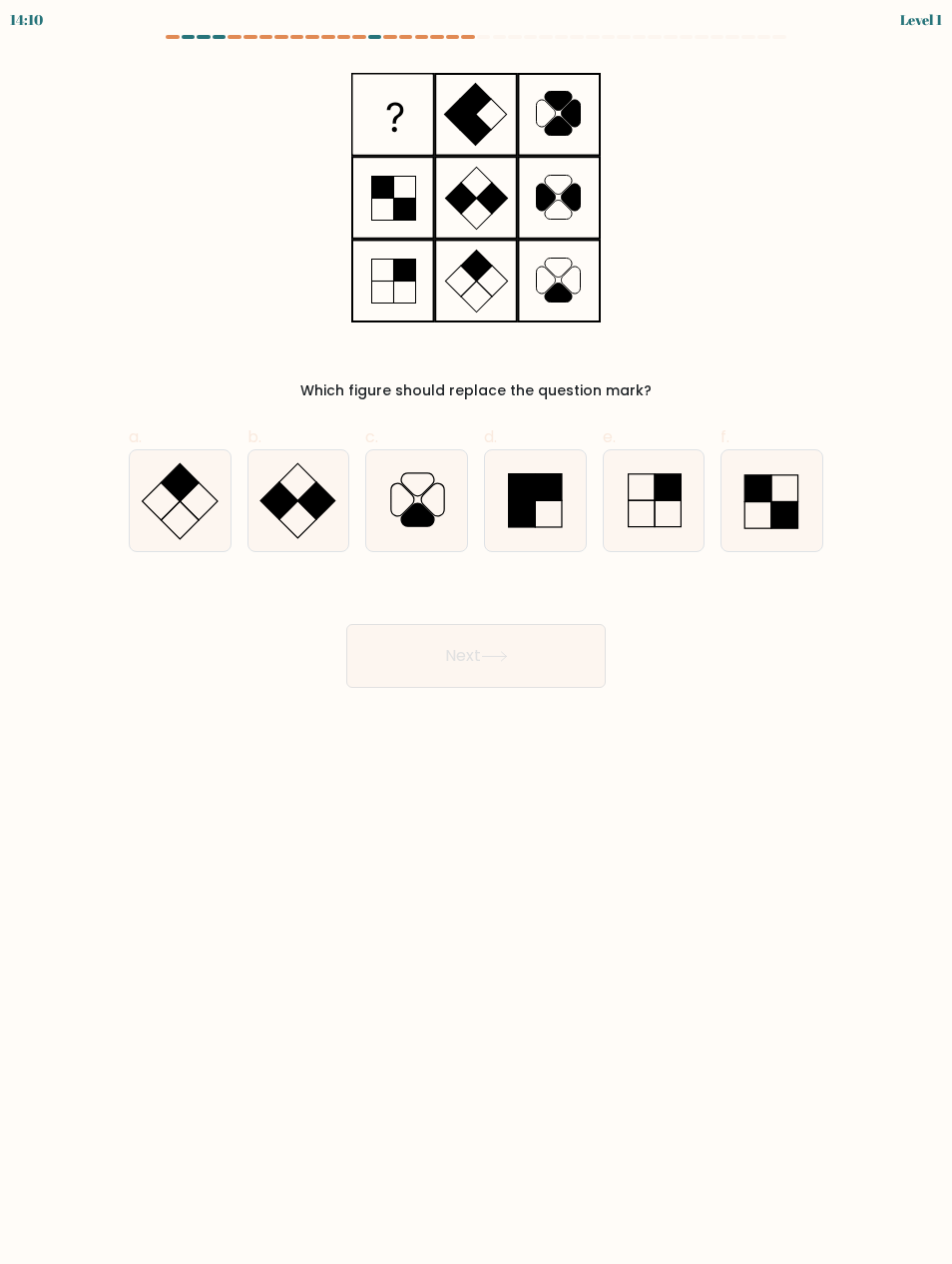 click at bounding box center (402, 499) 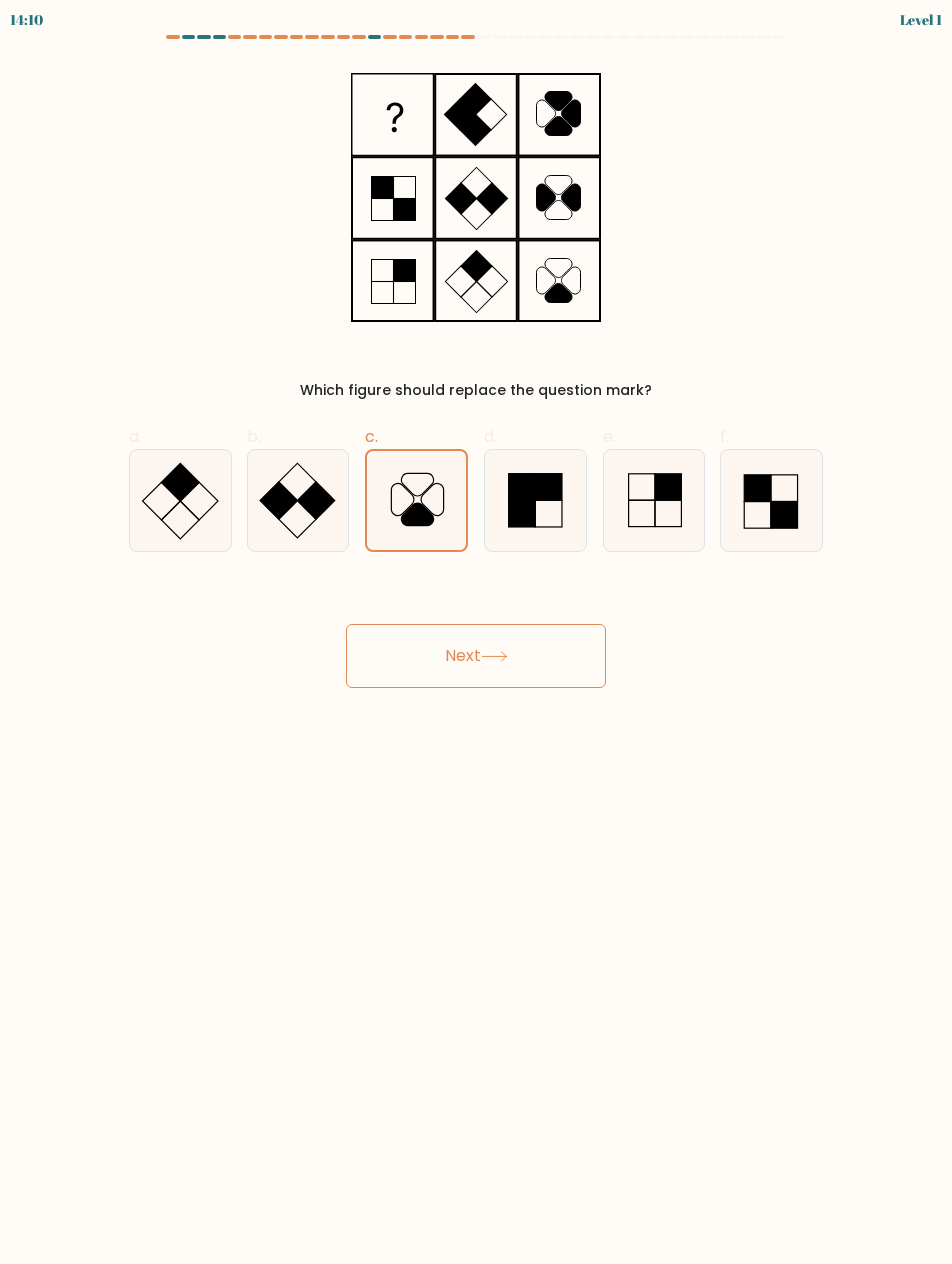 click on "Next" at bounding box center (476, 656) 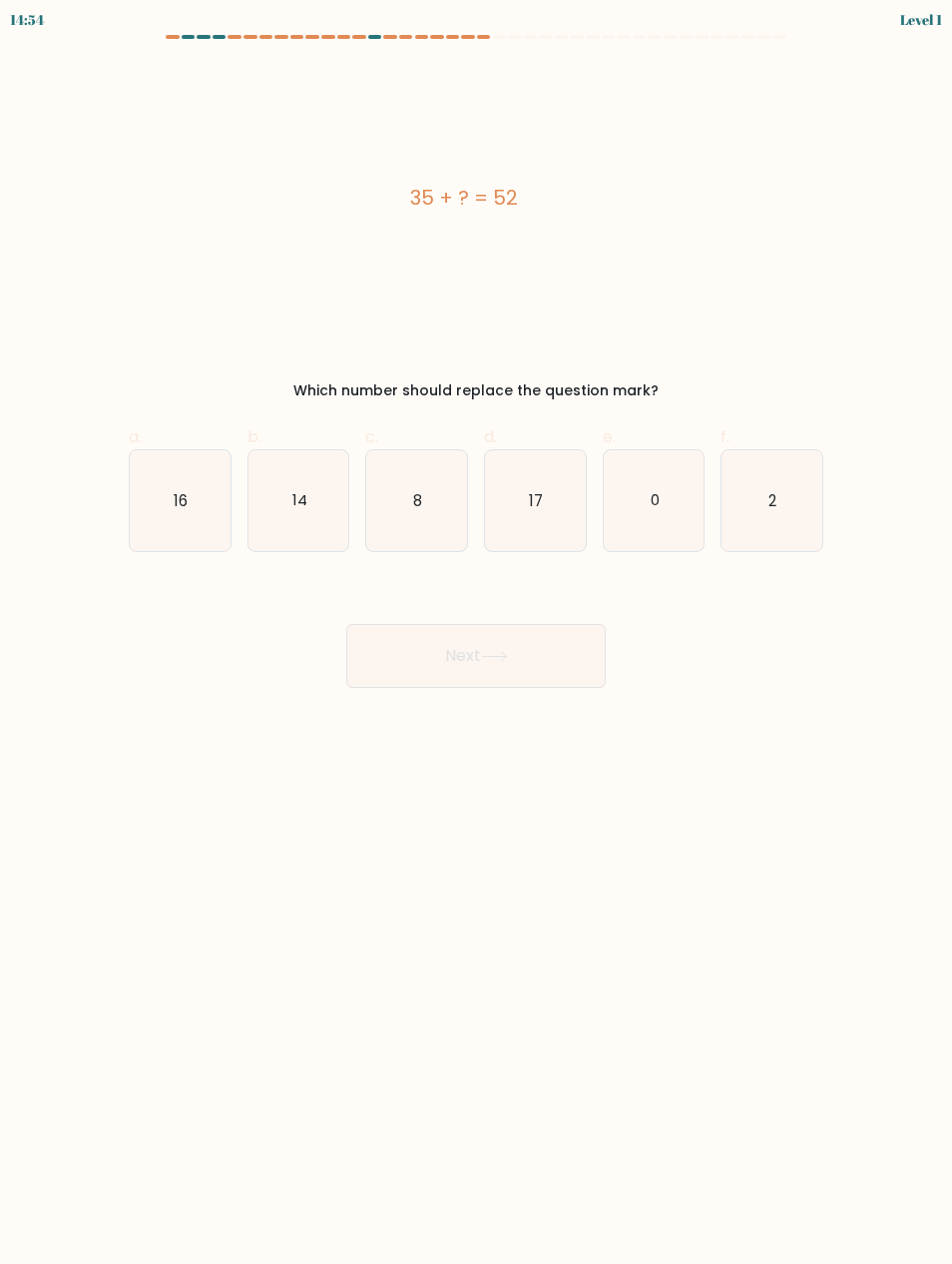 click on "8" at bounding box center (416, 500) 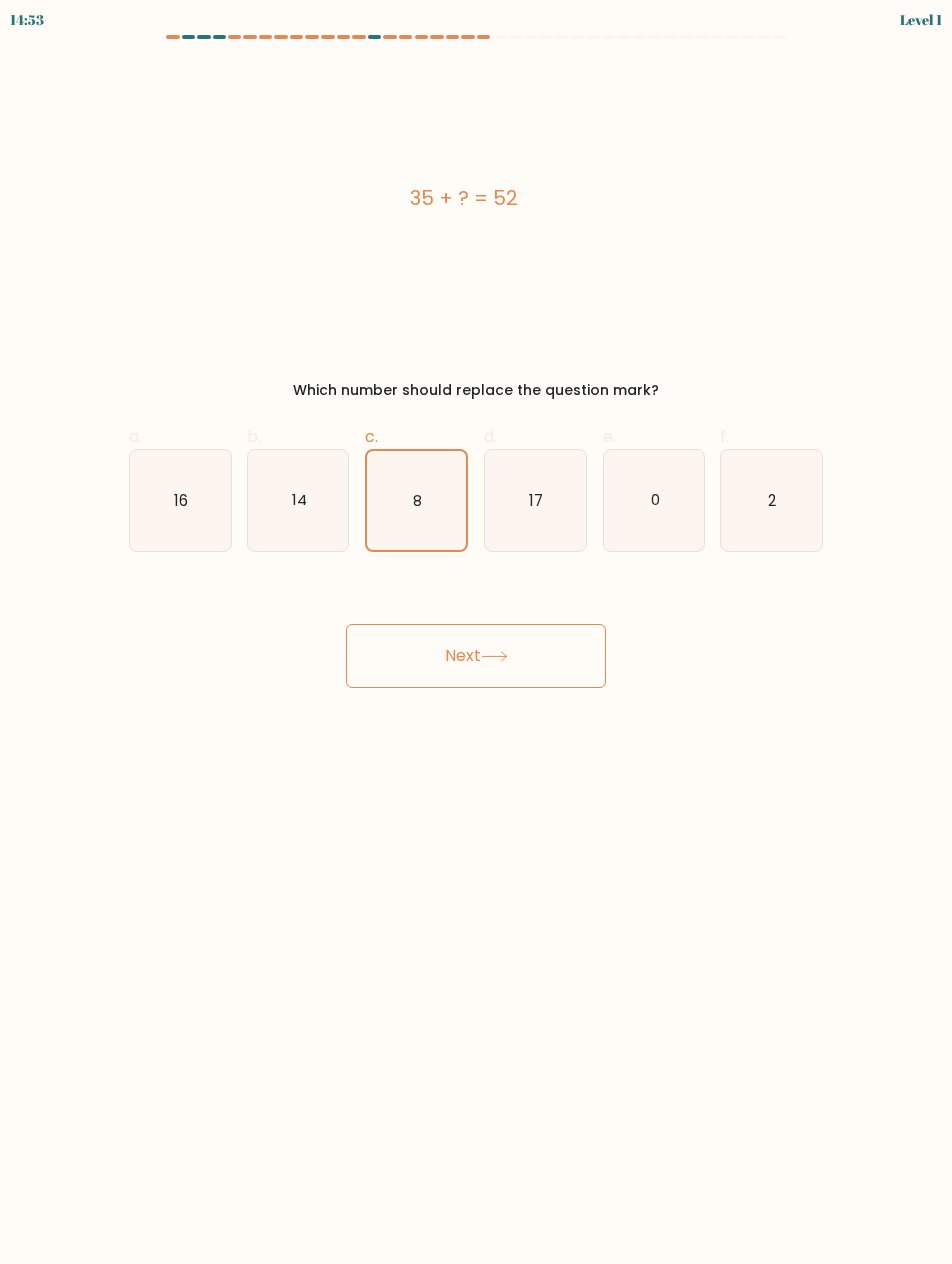 click on "Next" at bounding box center (476, 656) 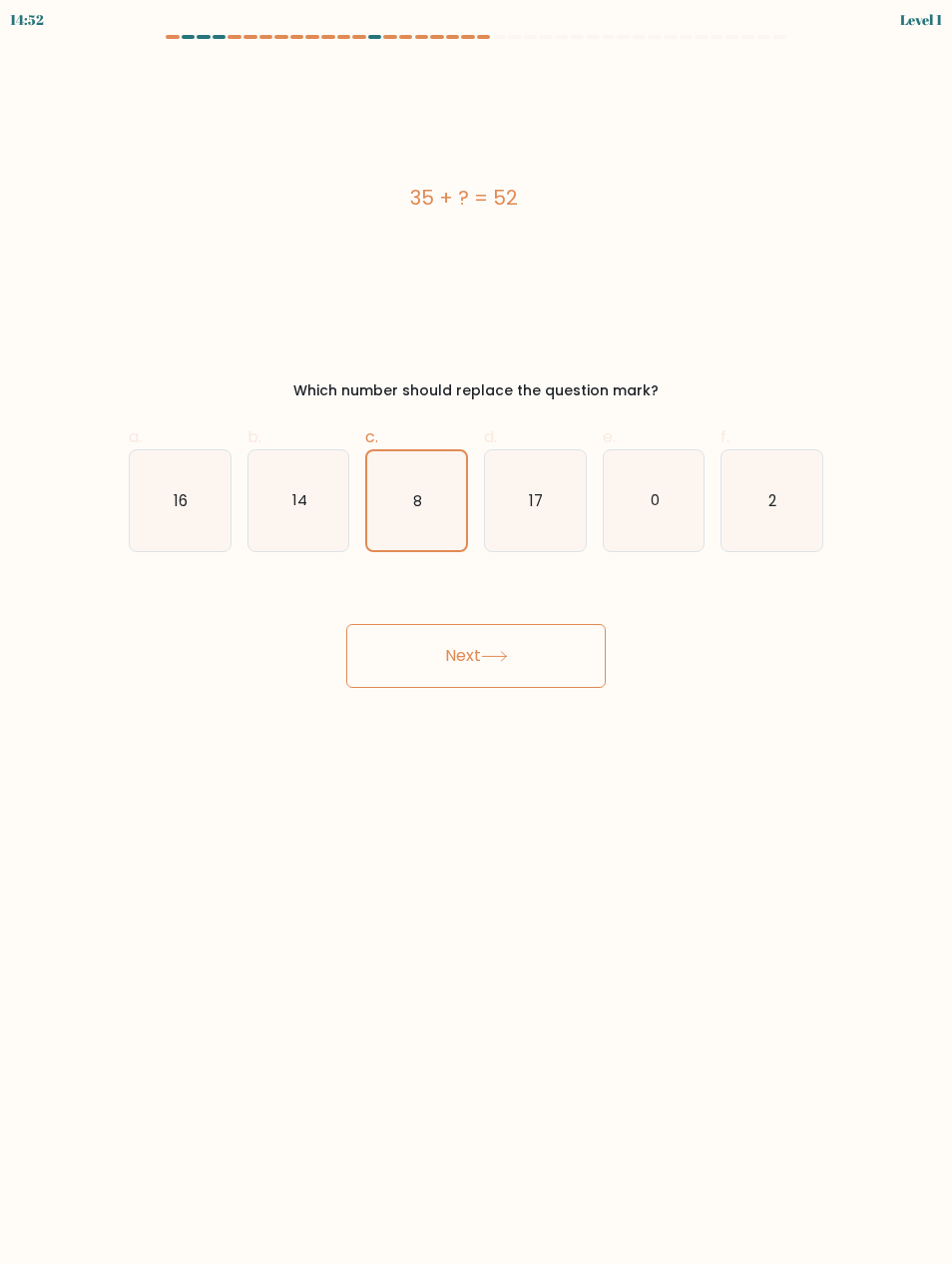 click on "Next" at bounding box center (476, 656) 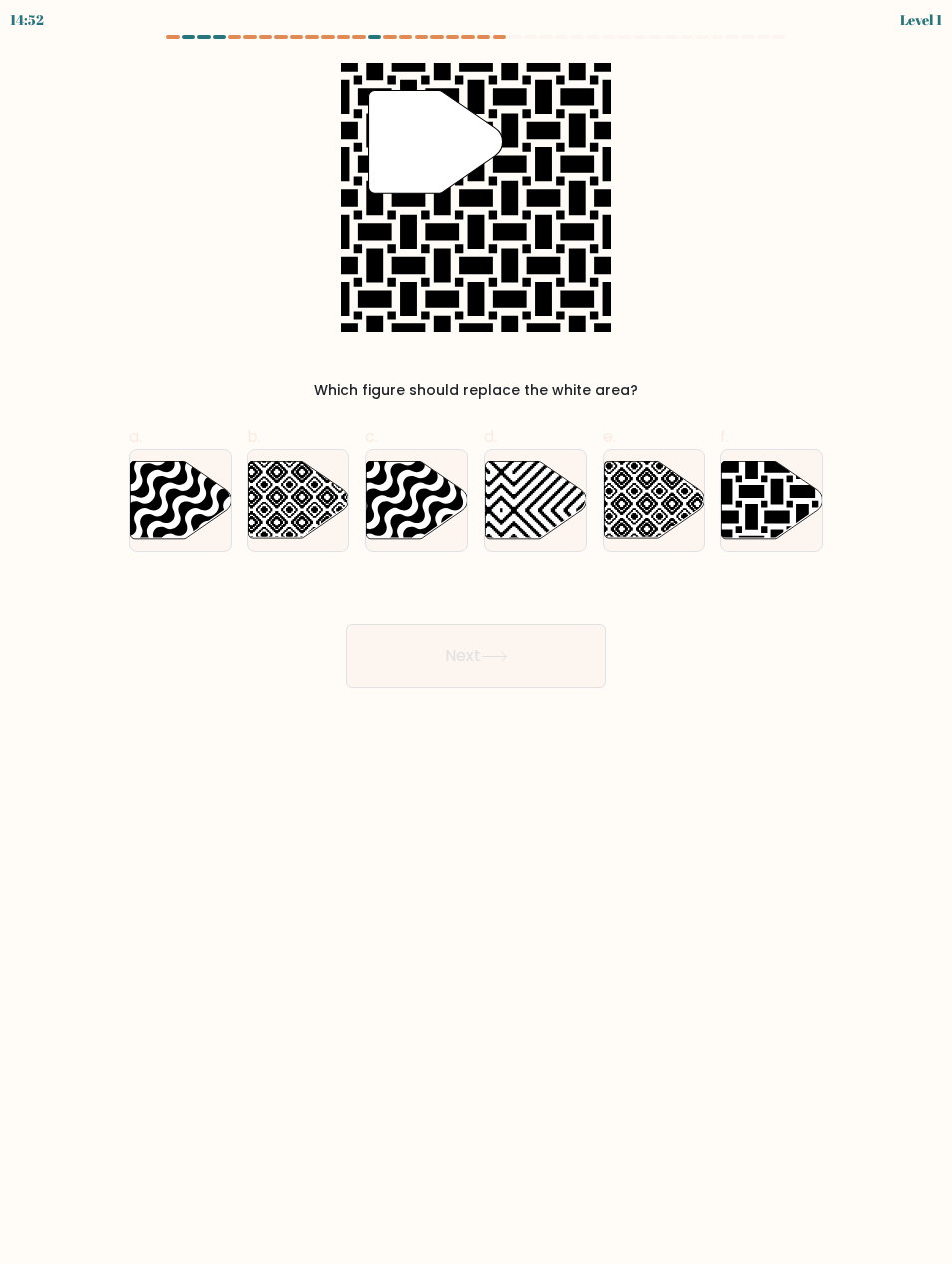 click at bounding box center [180, 499] 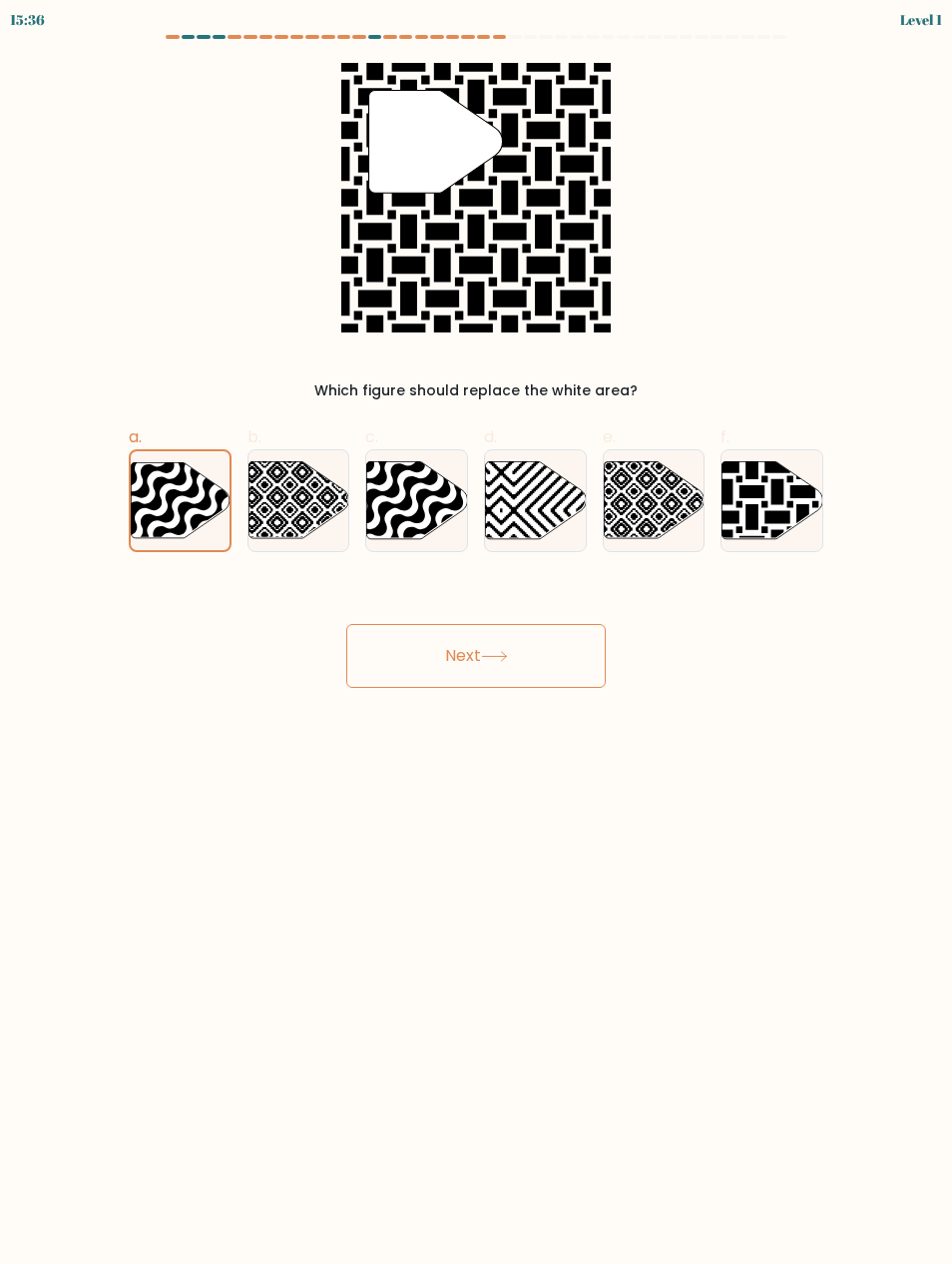 click at bounding box center [417, 499] 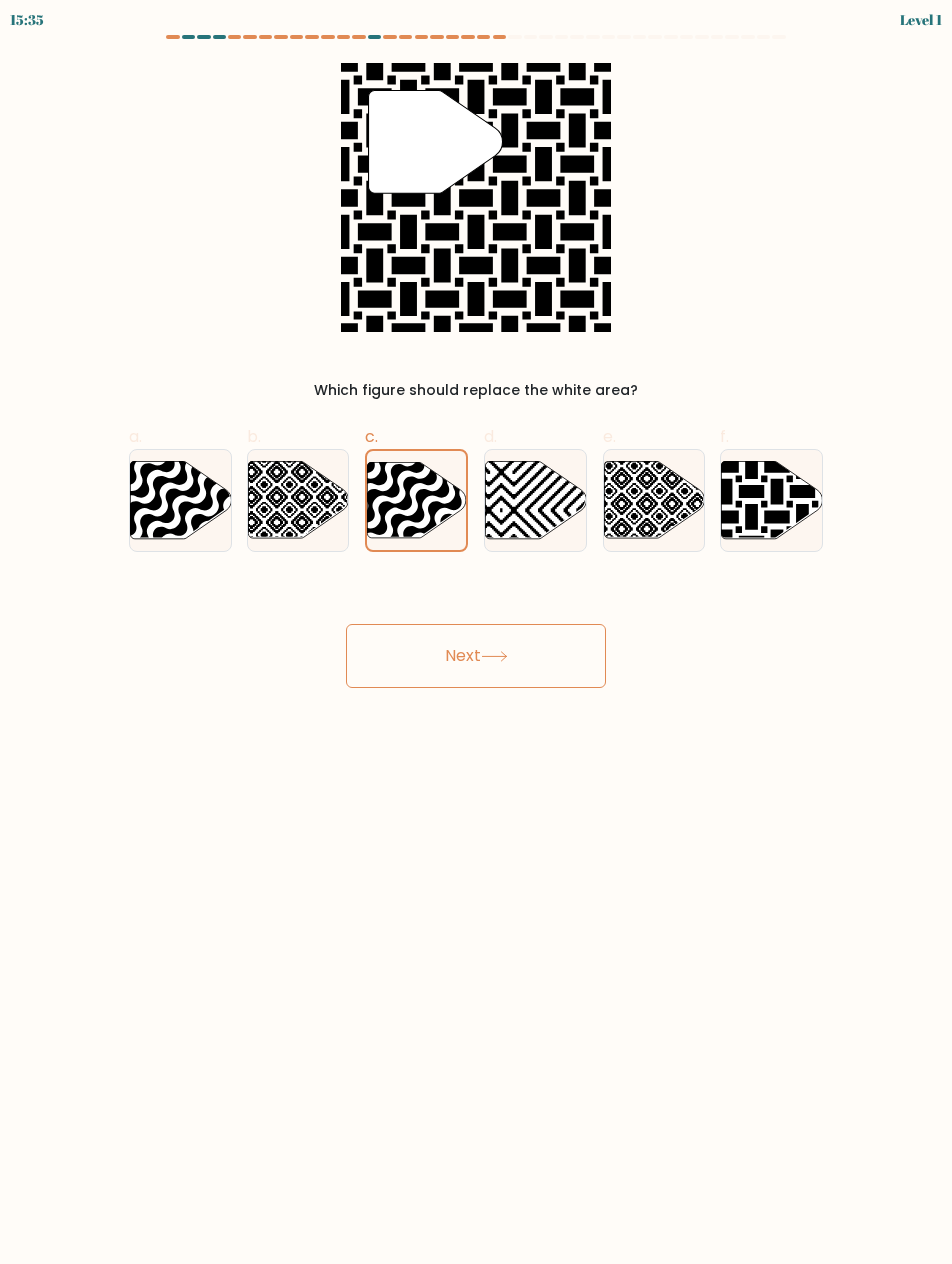 click at bounding box center [772, 499] 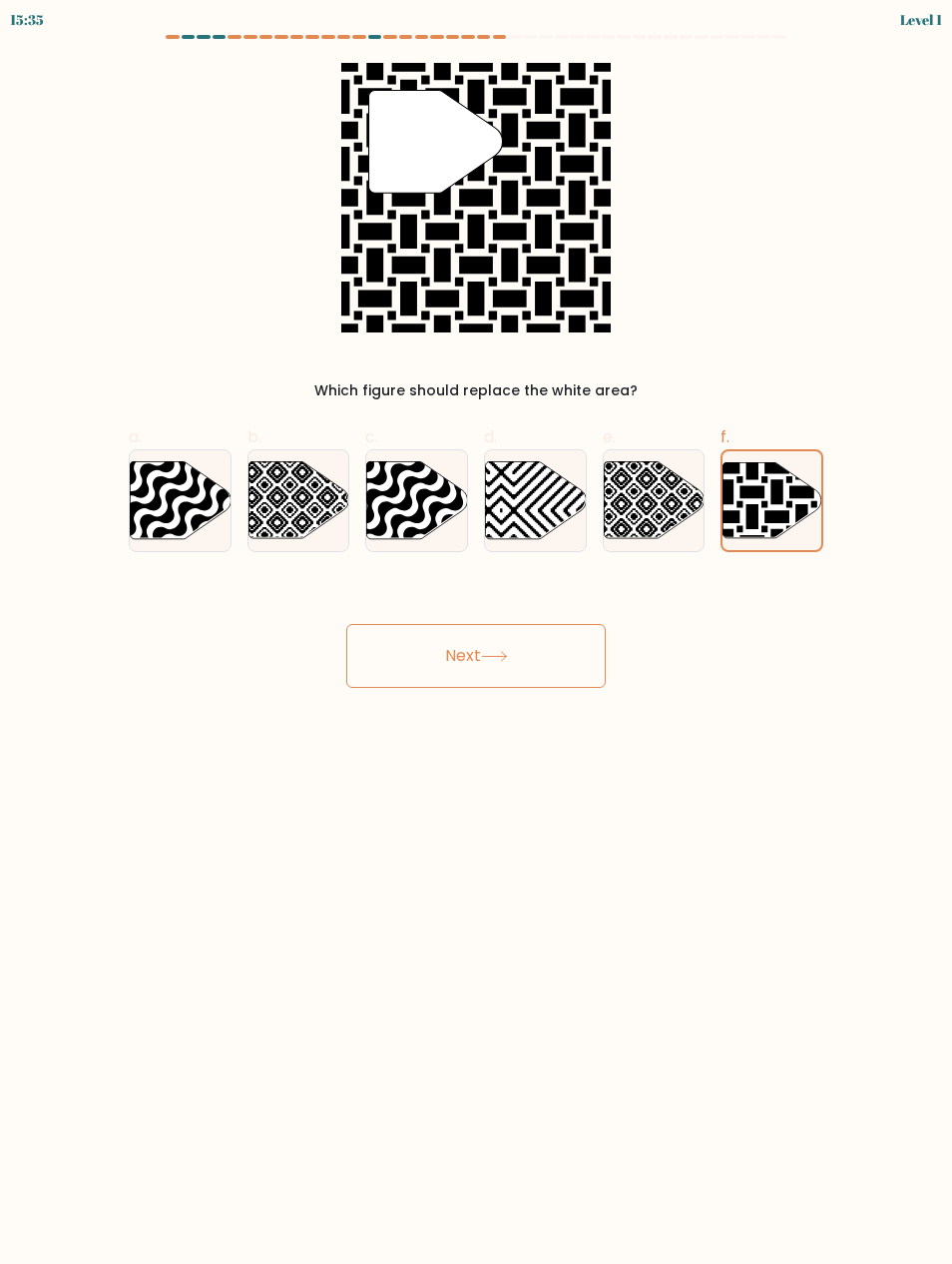 click on "Next" at bounding box center (476, 656) 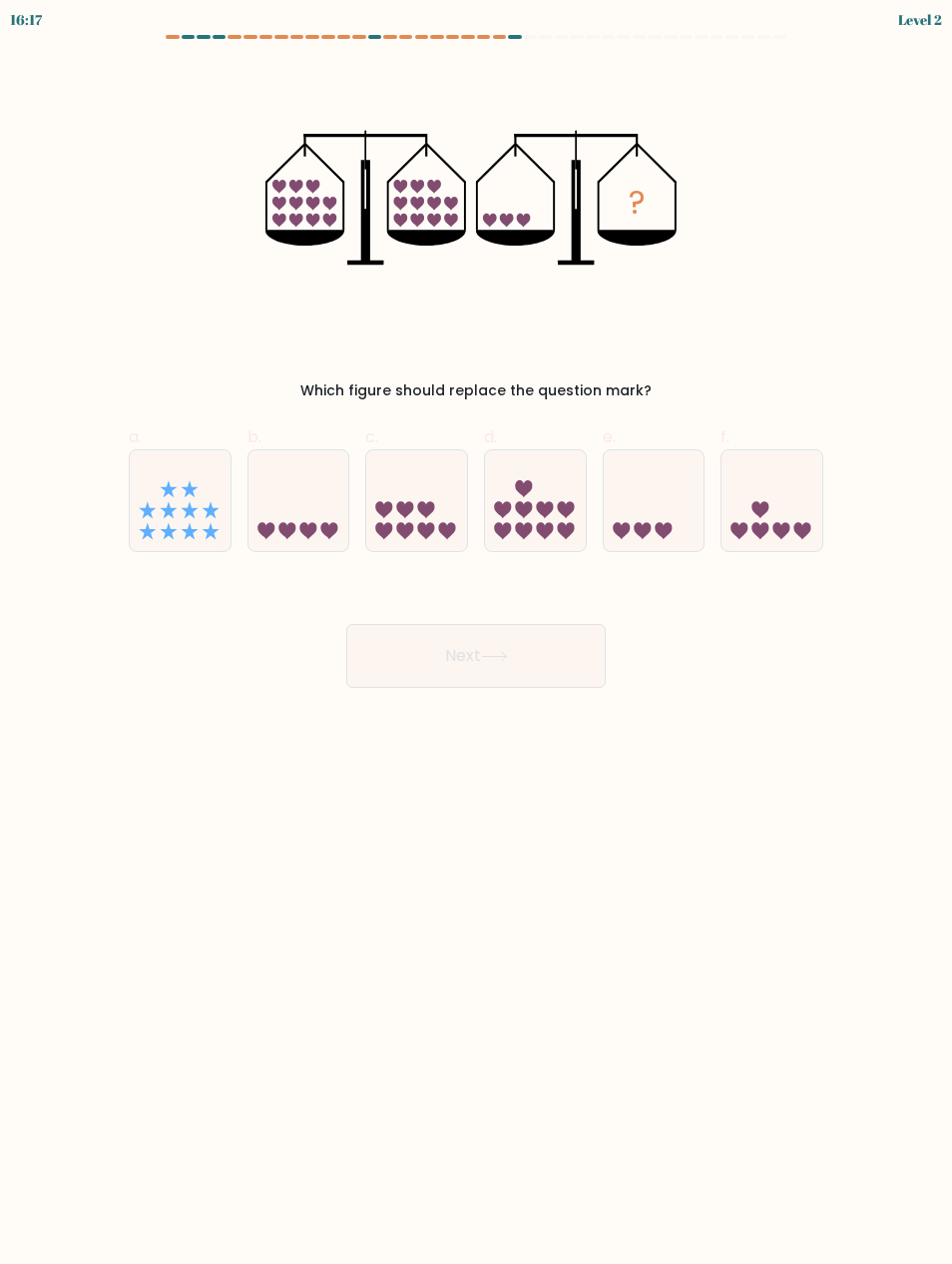 click at bounding box center (286, 530) 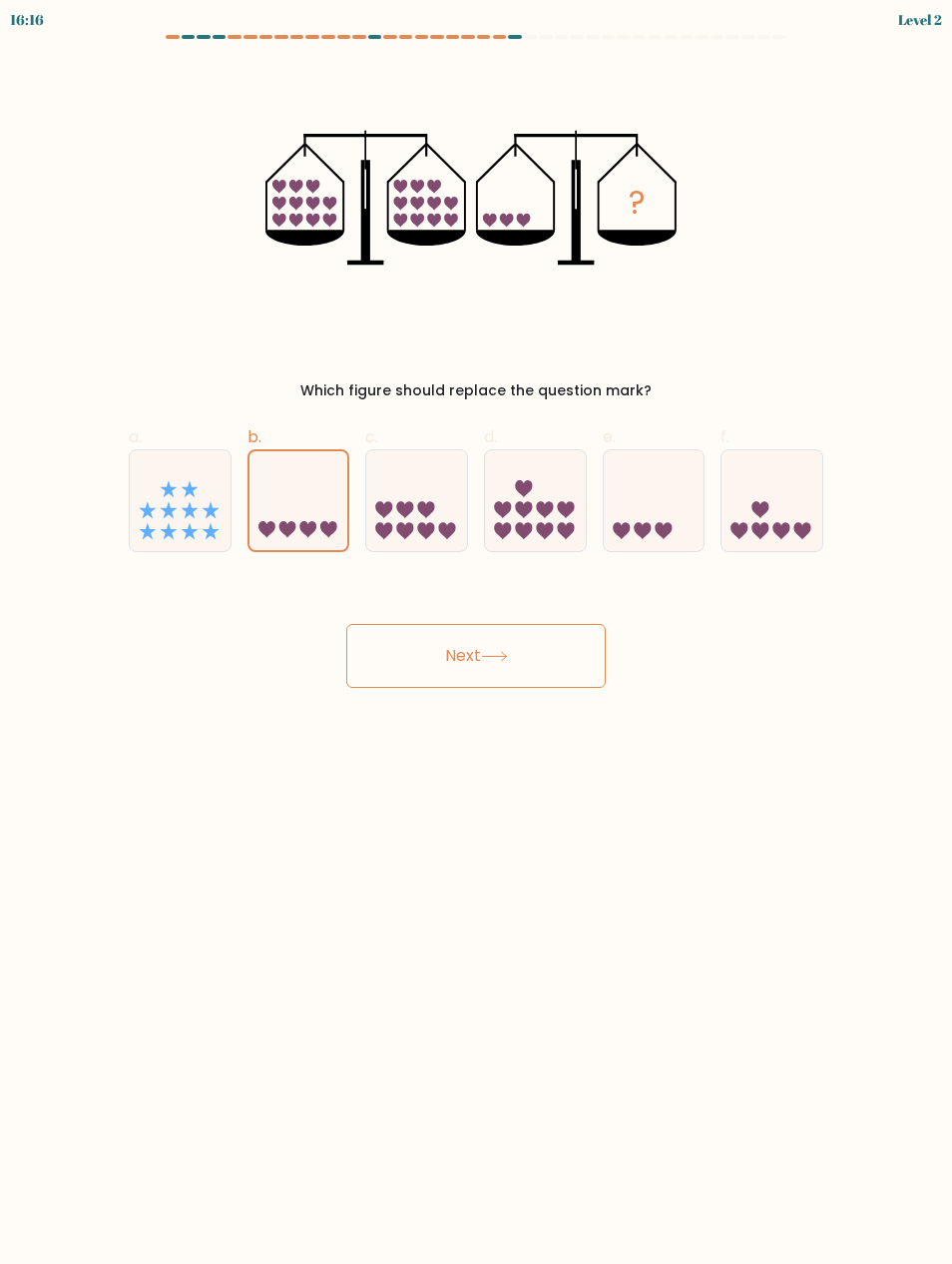 click on "Next" at bounding box center [476, 656] 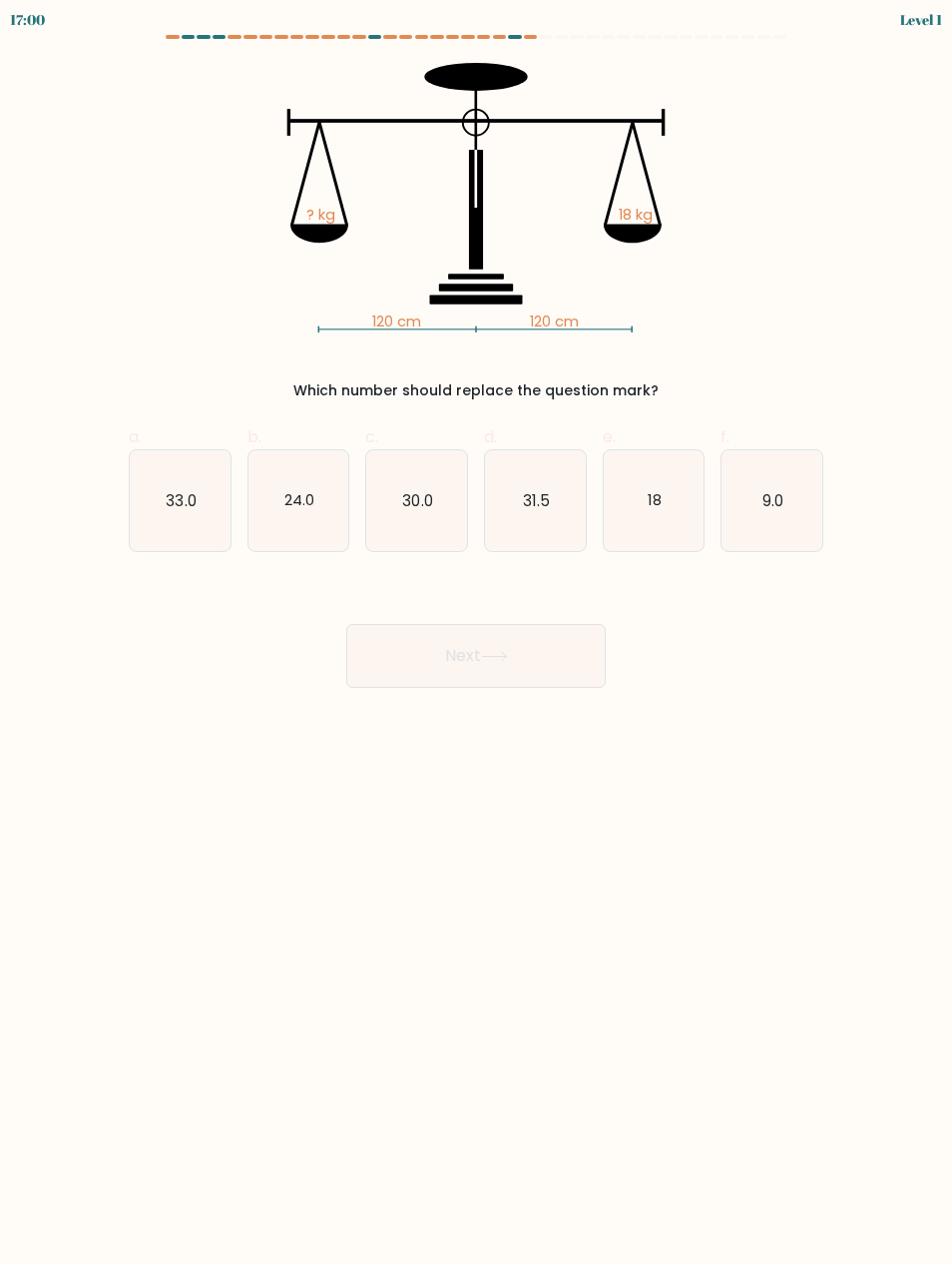 click on "24.0" at bounding box center (298, 500) 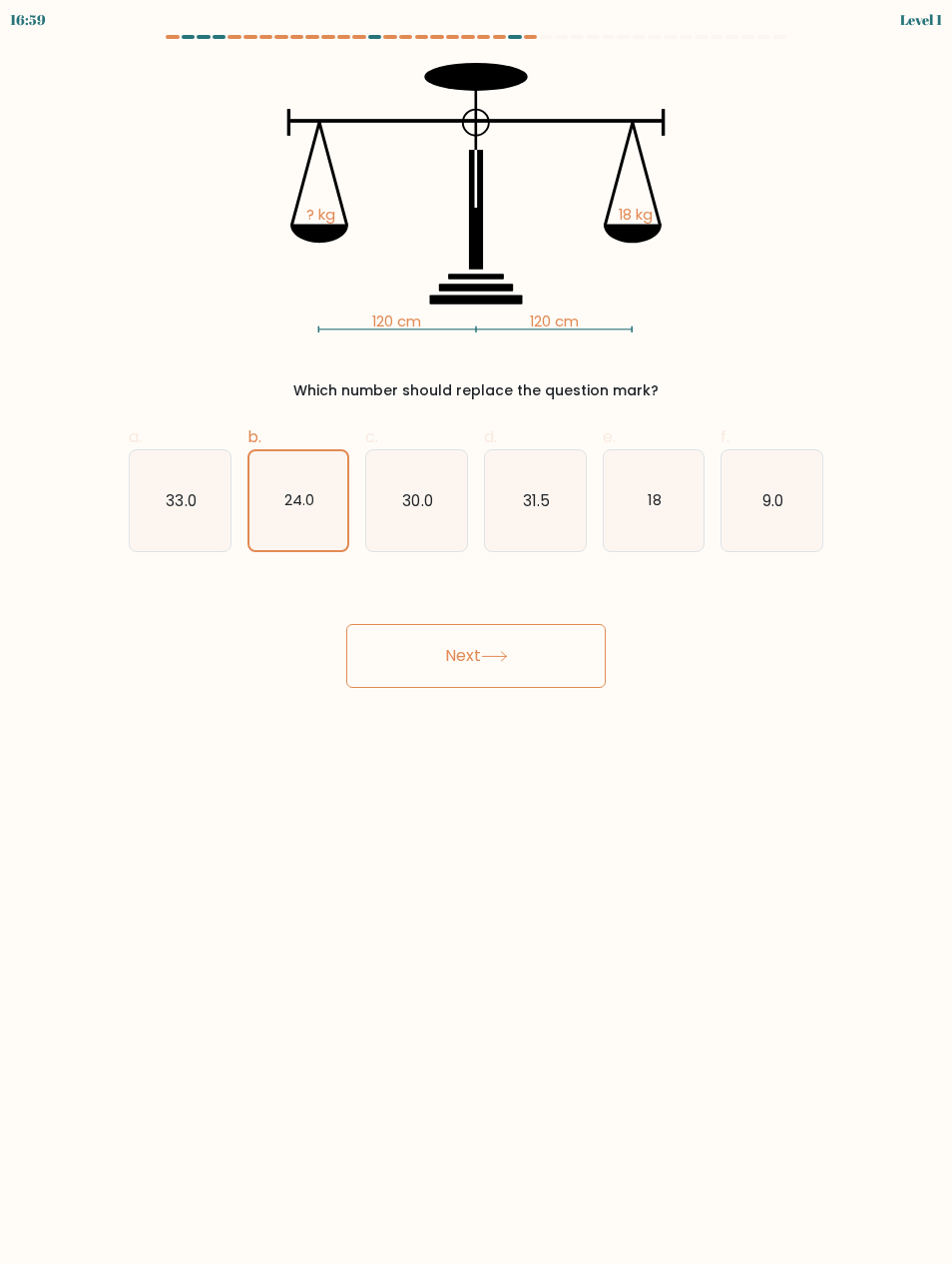 click on "Next" at bounding box center (476, 656) 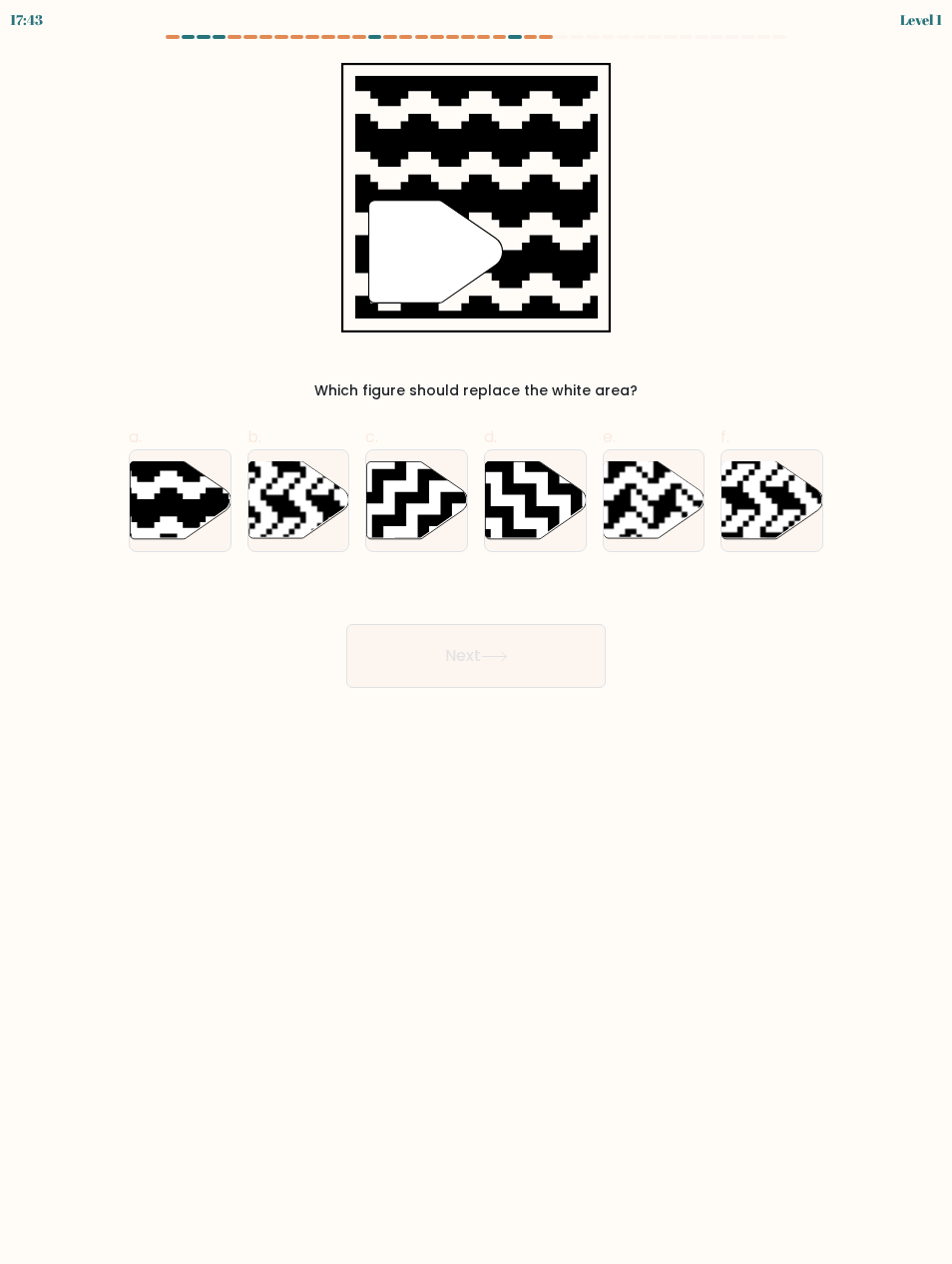 click at bounding box center (416, 500) 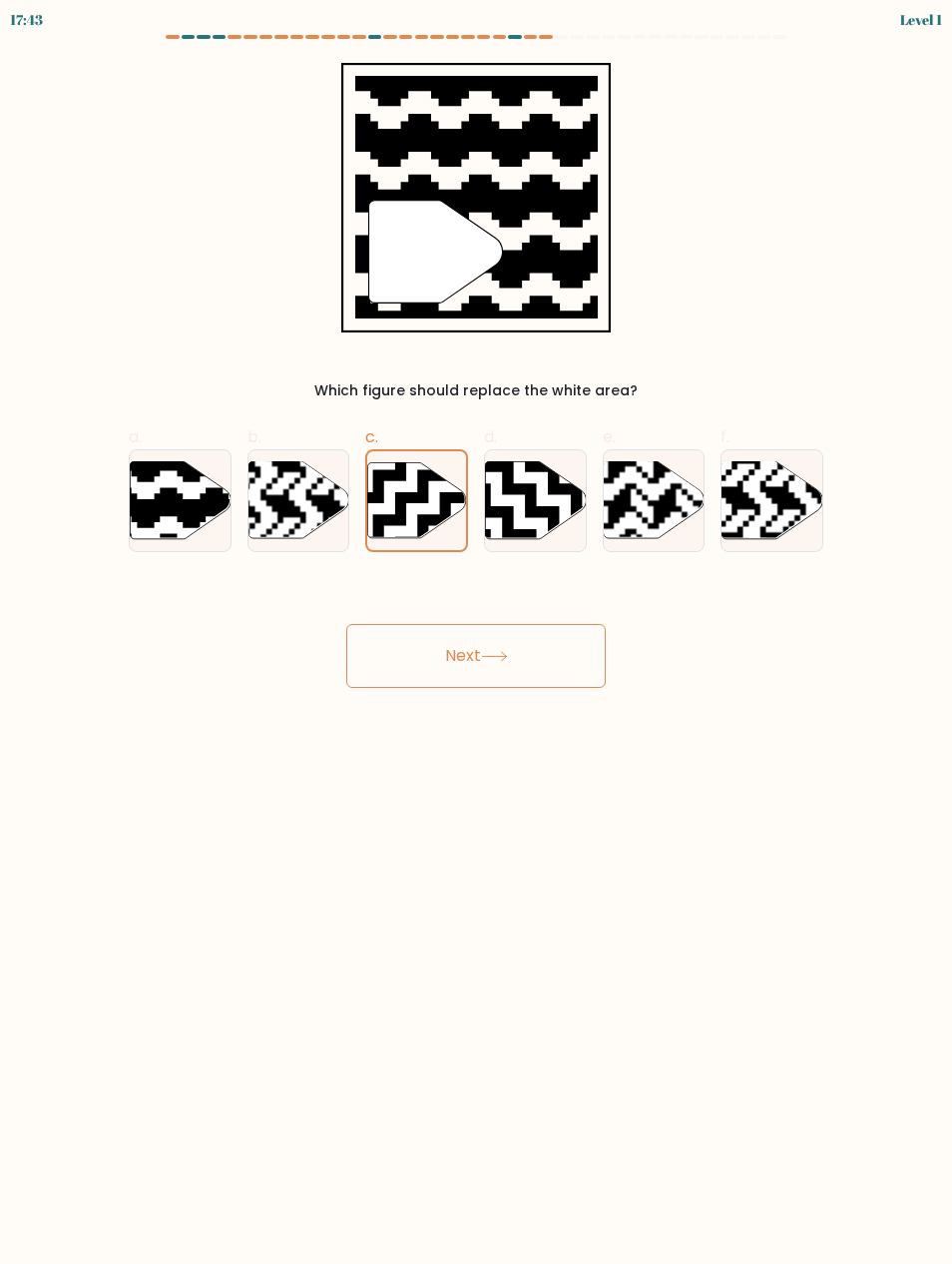 click on "Next" at bounding box center [476, 656] 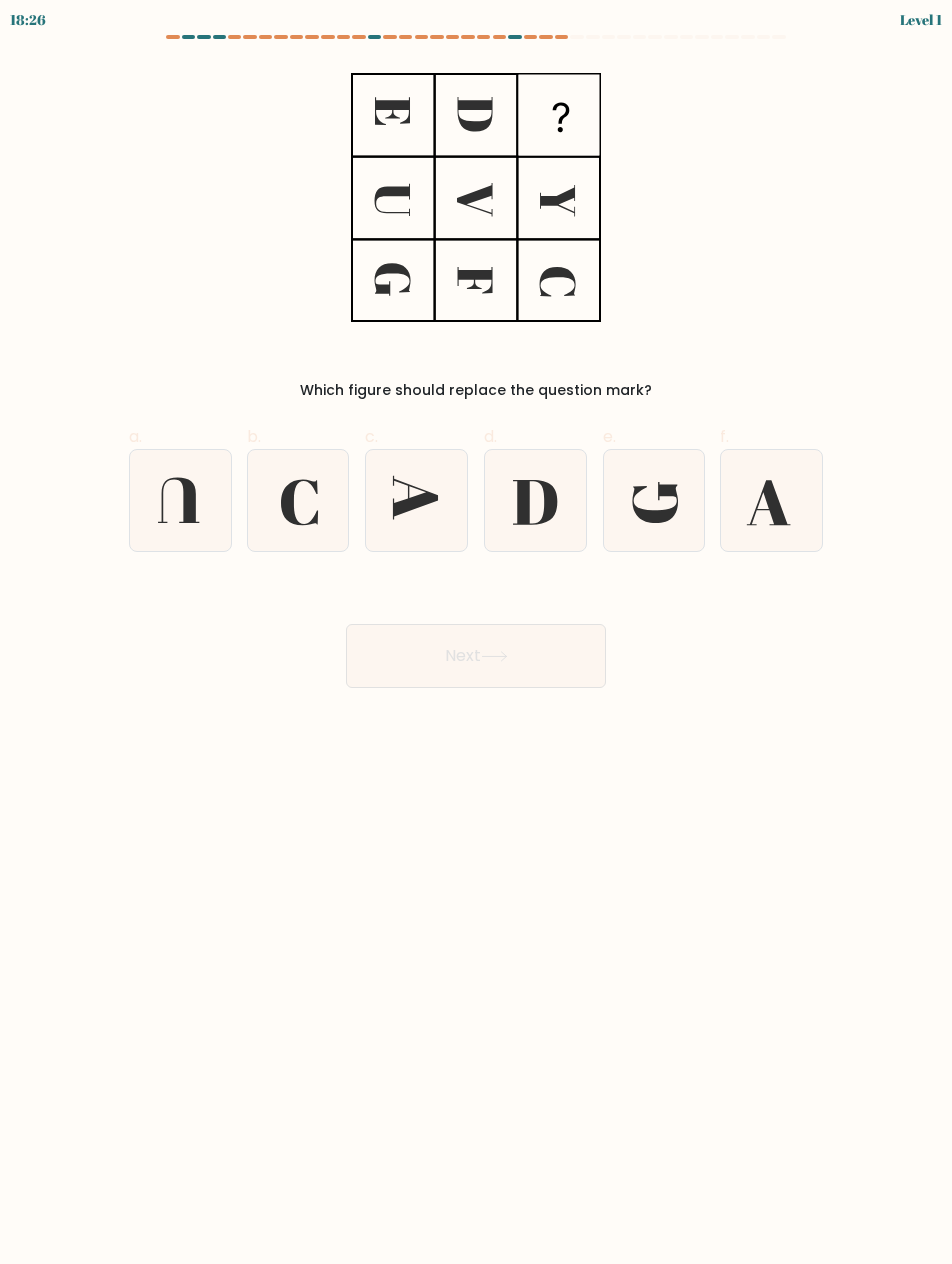 click at bounding box center [180, 500] 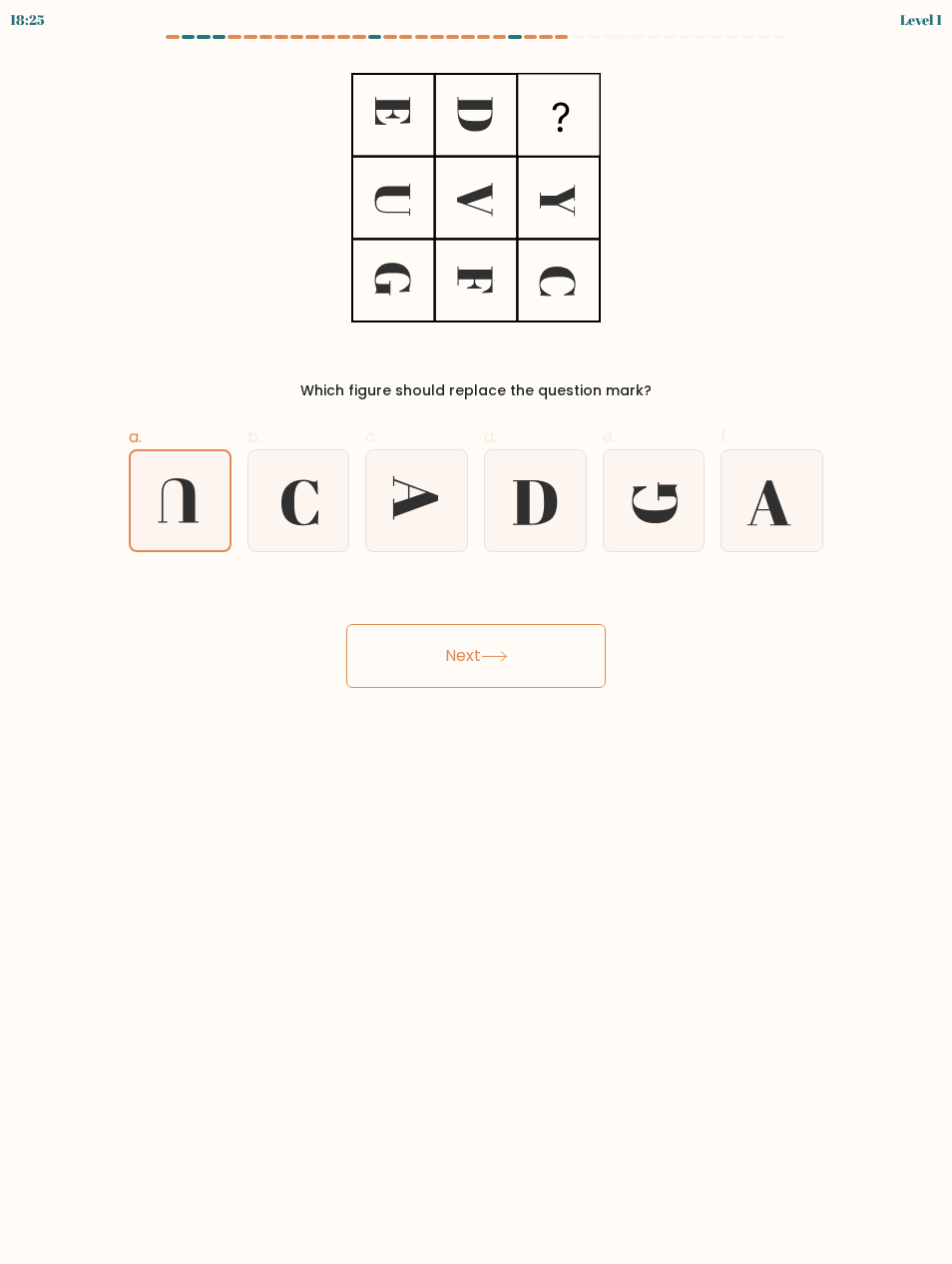 click on "Next" at bounding box center [476, 656] 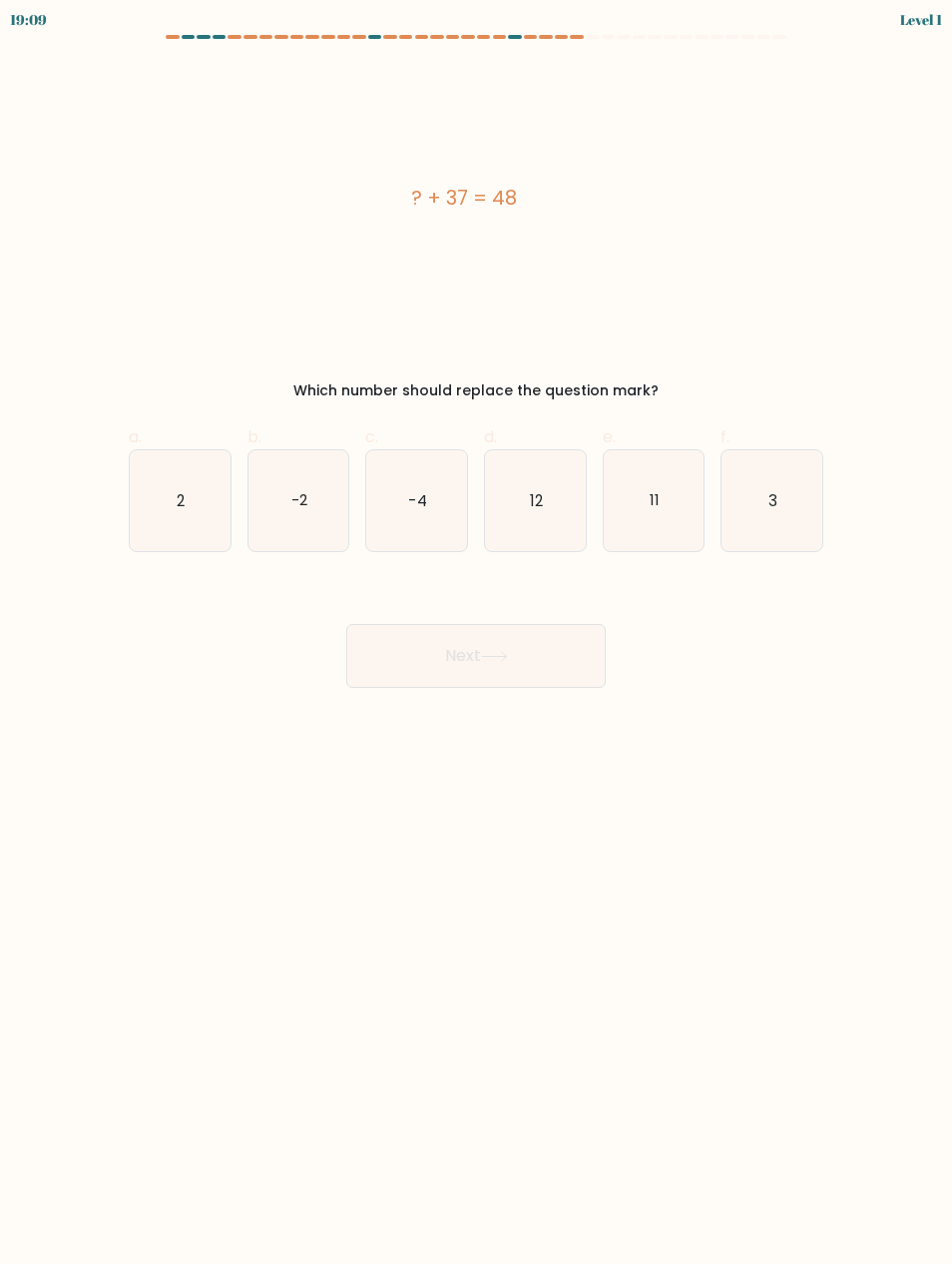 click on "-2" at bounding box center (298, 500) 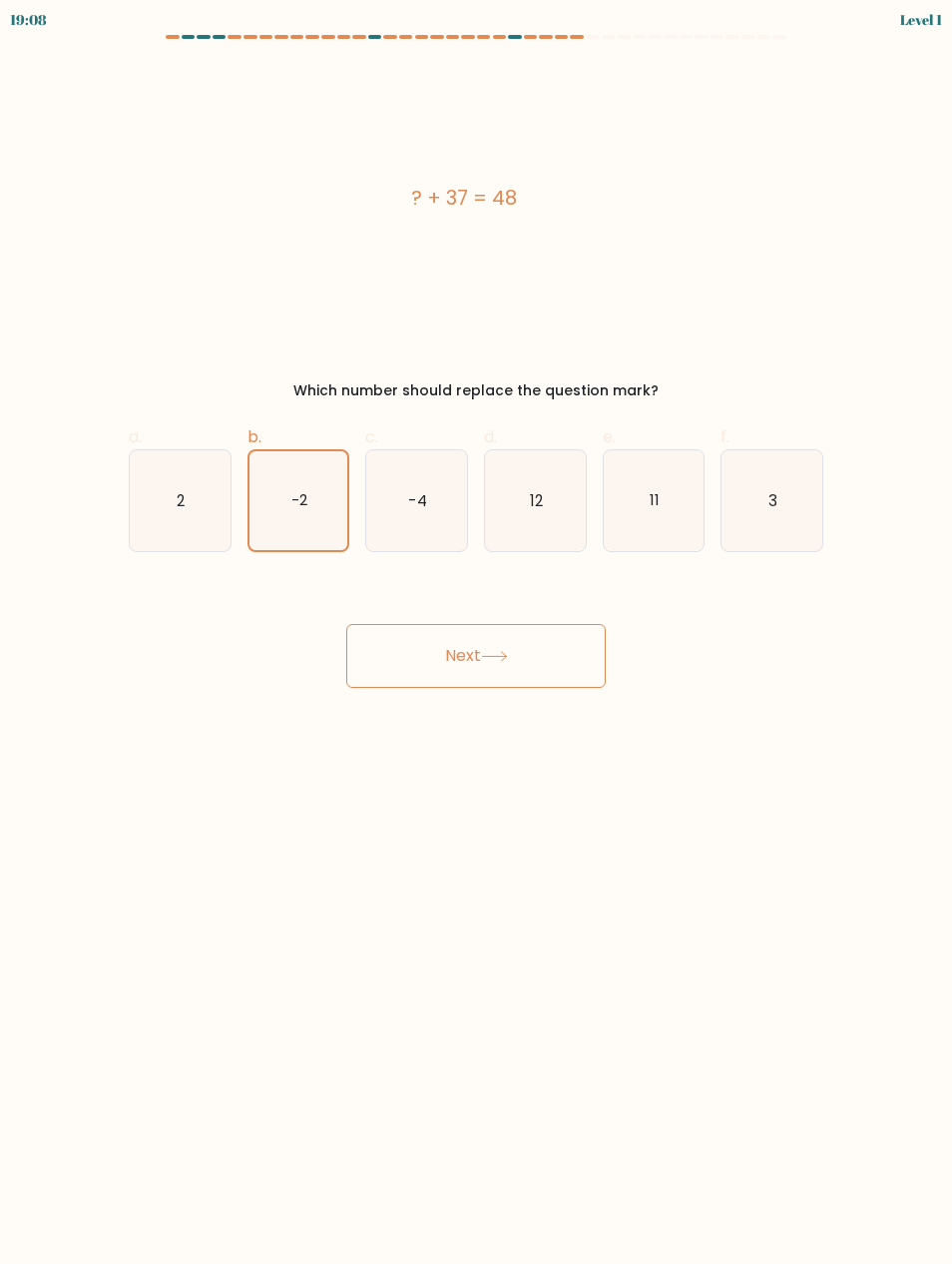 click on "Next" at bounding box center (476, 656) 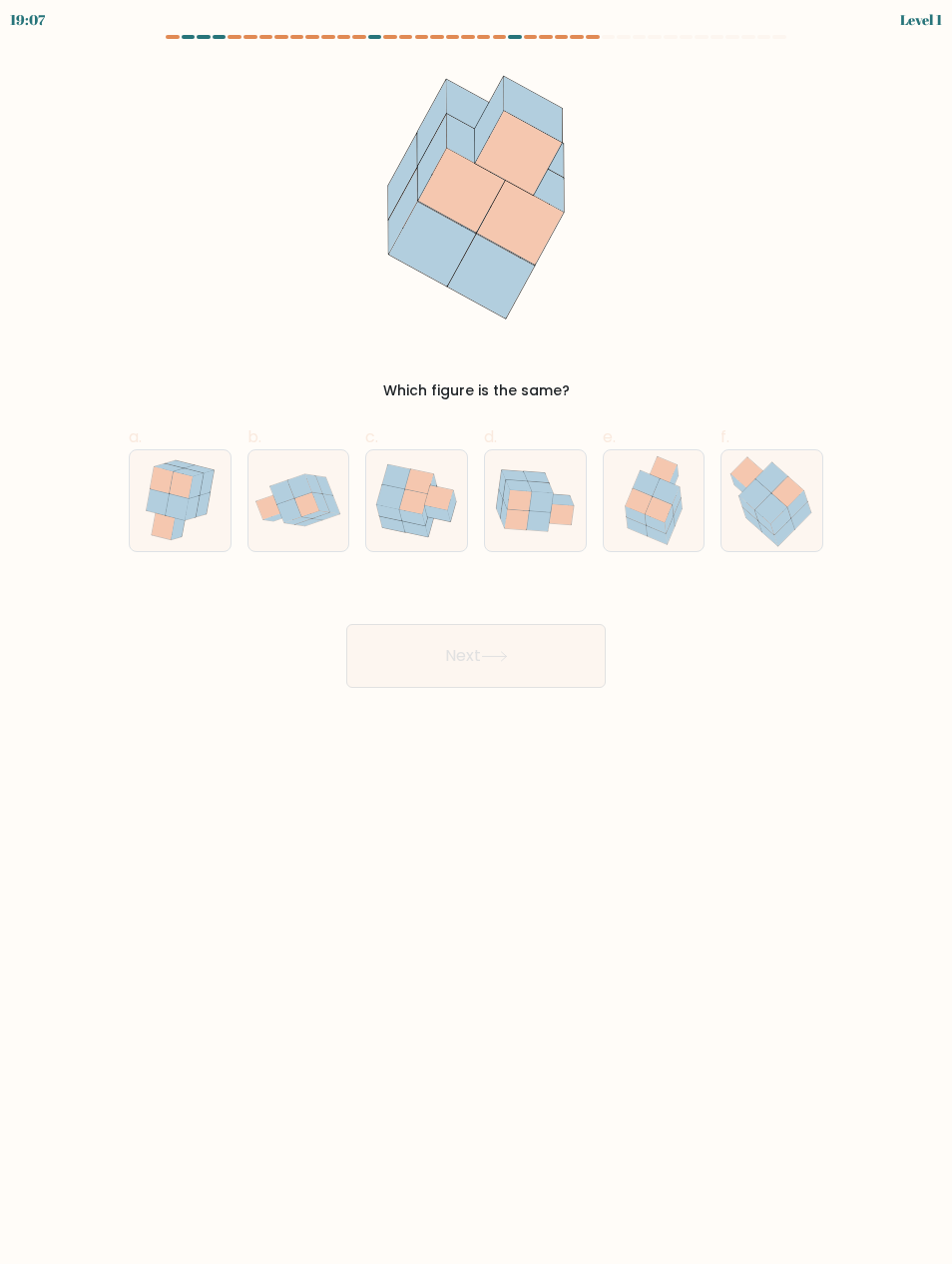 click at bounding box center [416, 500] 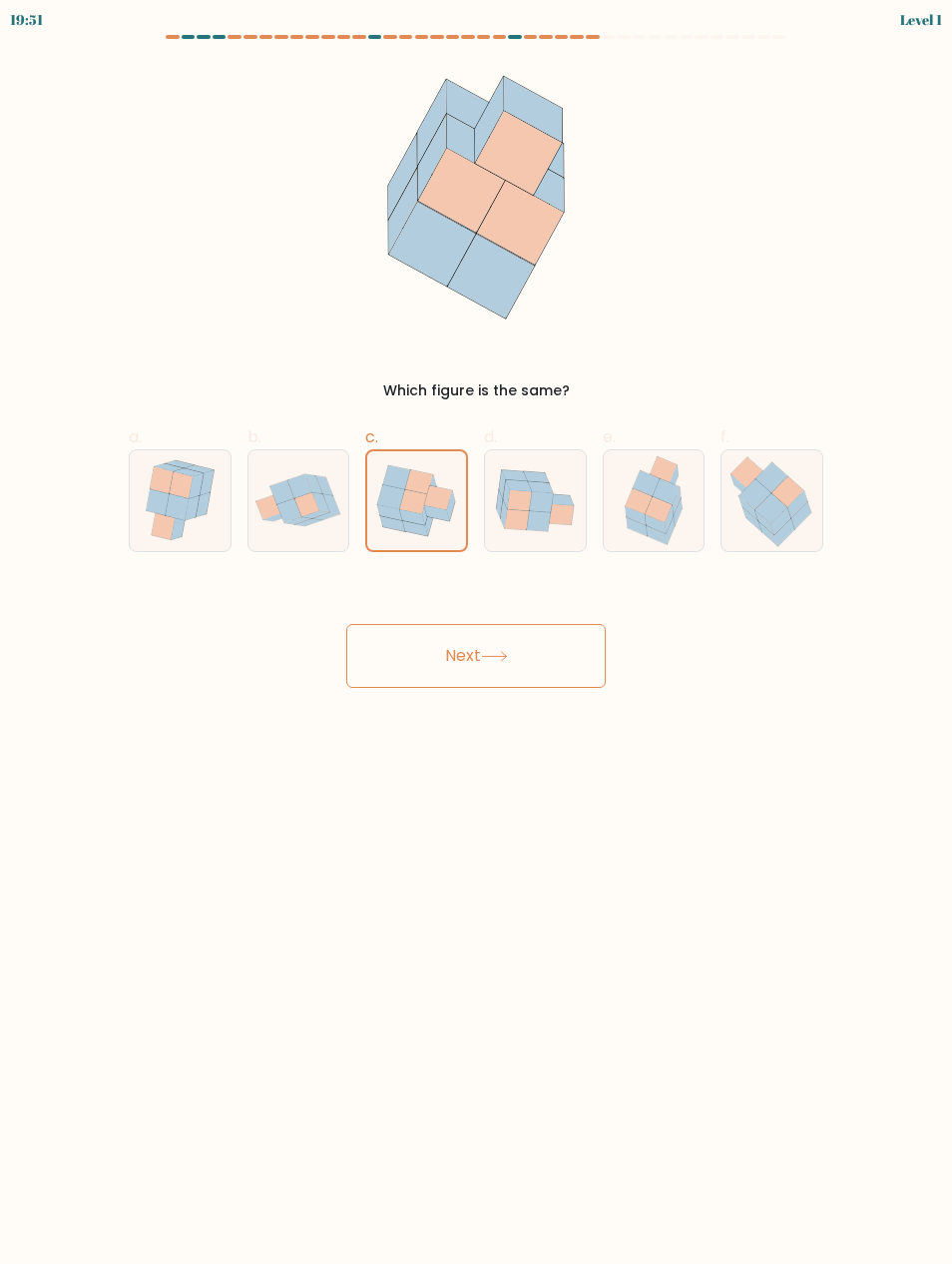 click on "Next" at bounding box center [476, 656] 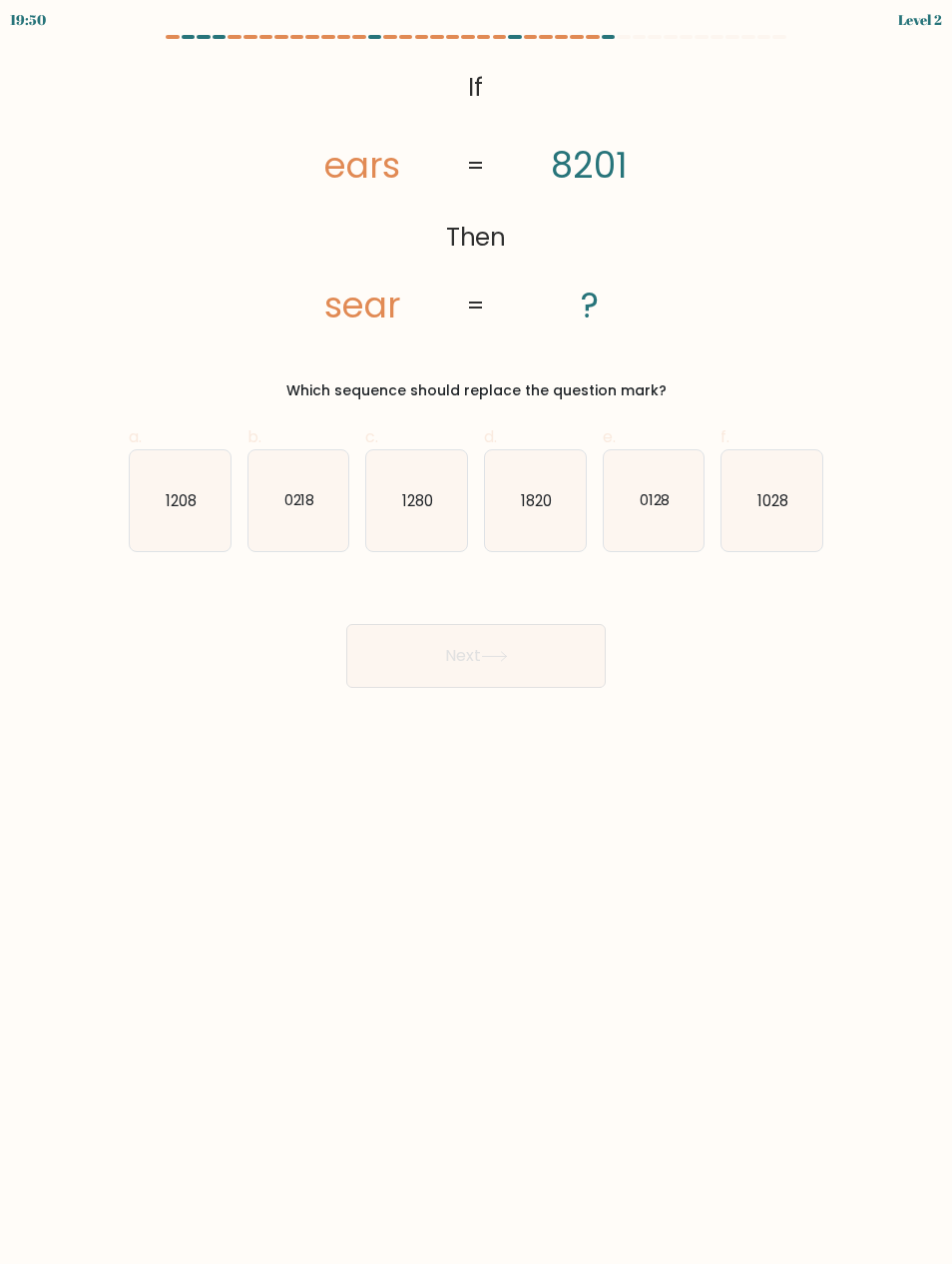 click on "Next" at bounding box center [476, 656] 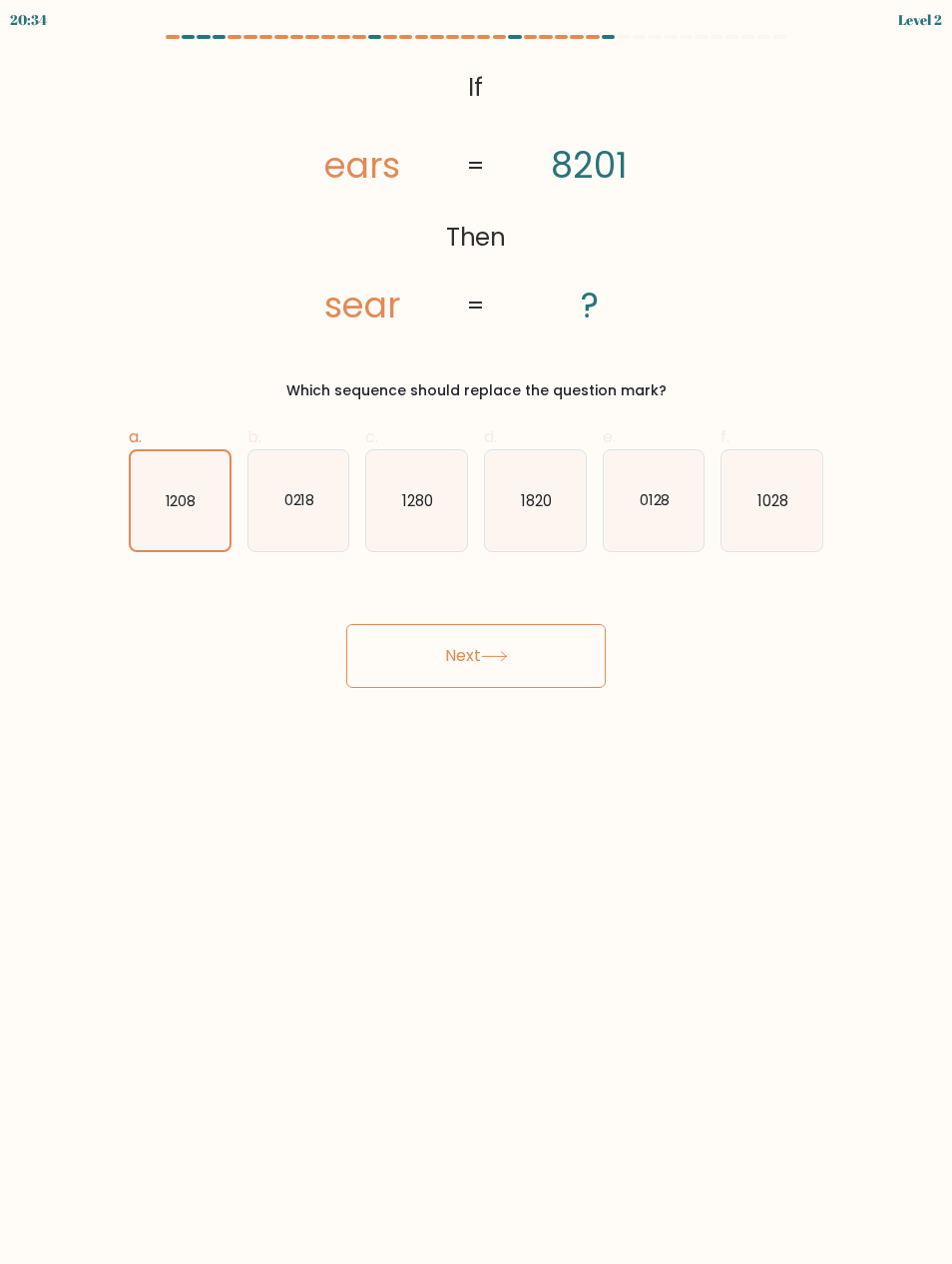 click on "Next" at bounding box center (476, 656) 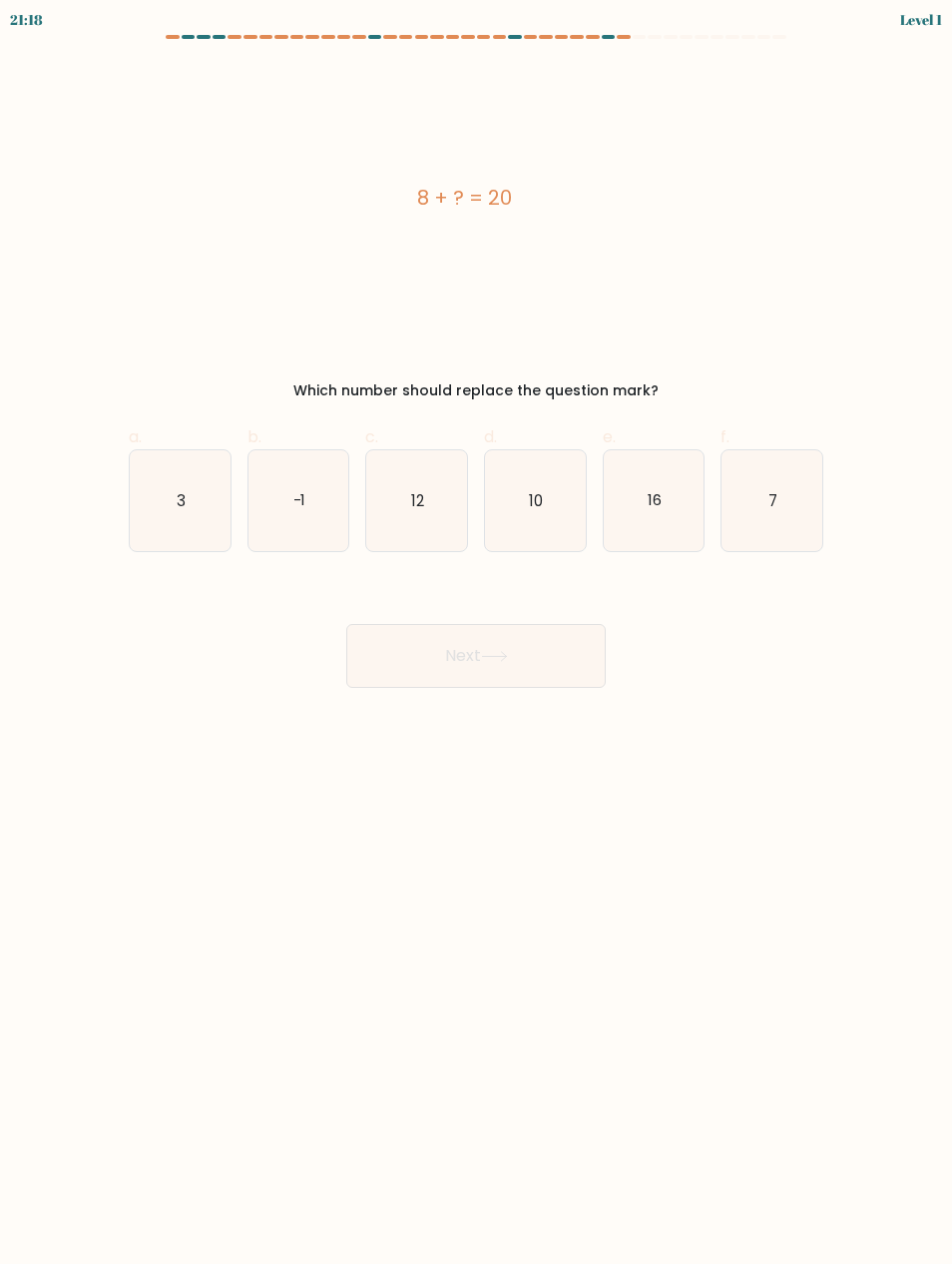 click on "12" at bounding box center (416, 500) 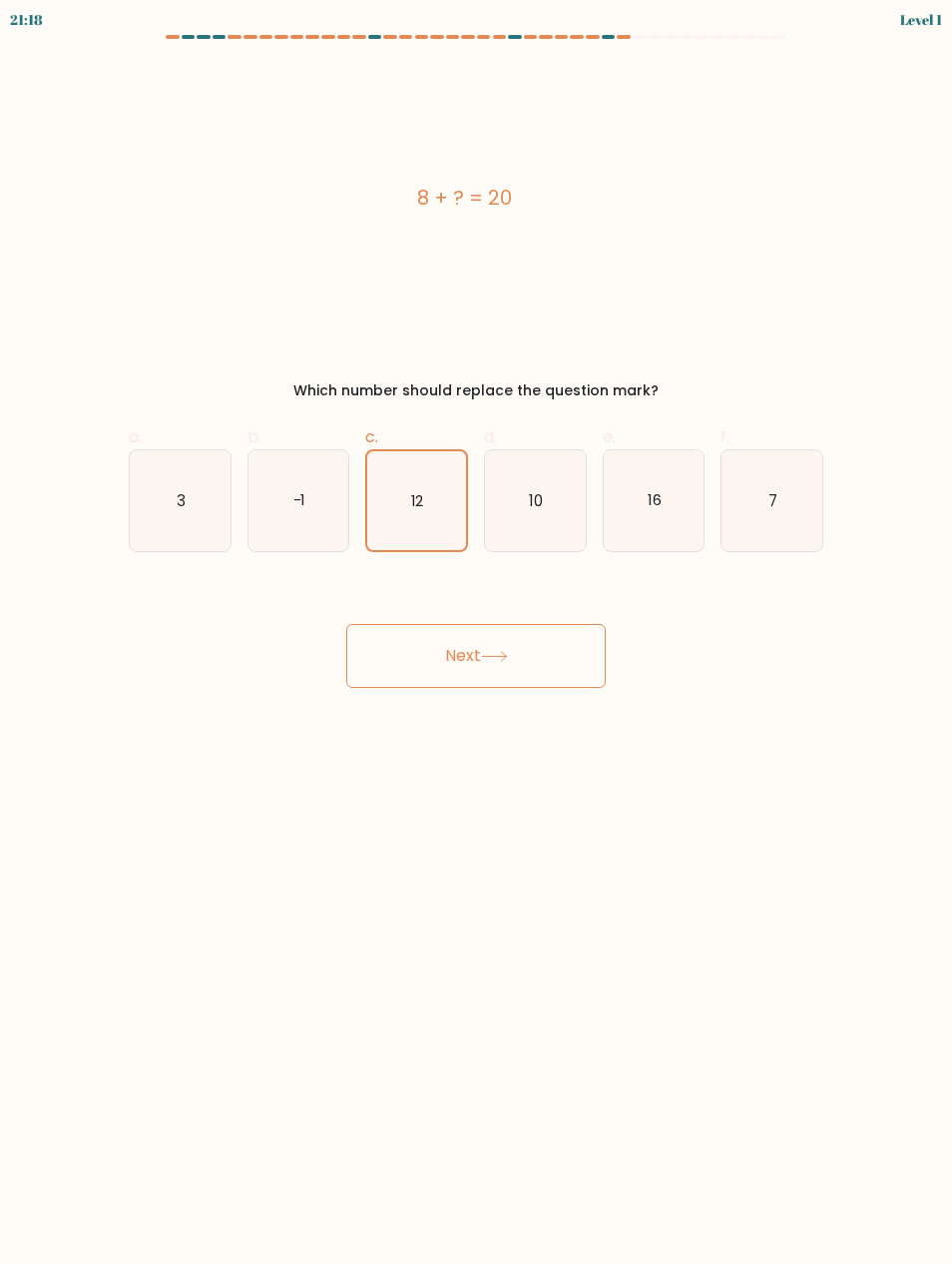 click on "Next" at bounding box center [476, 656] 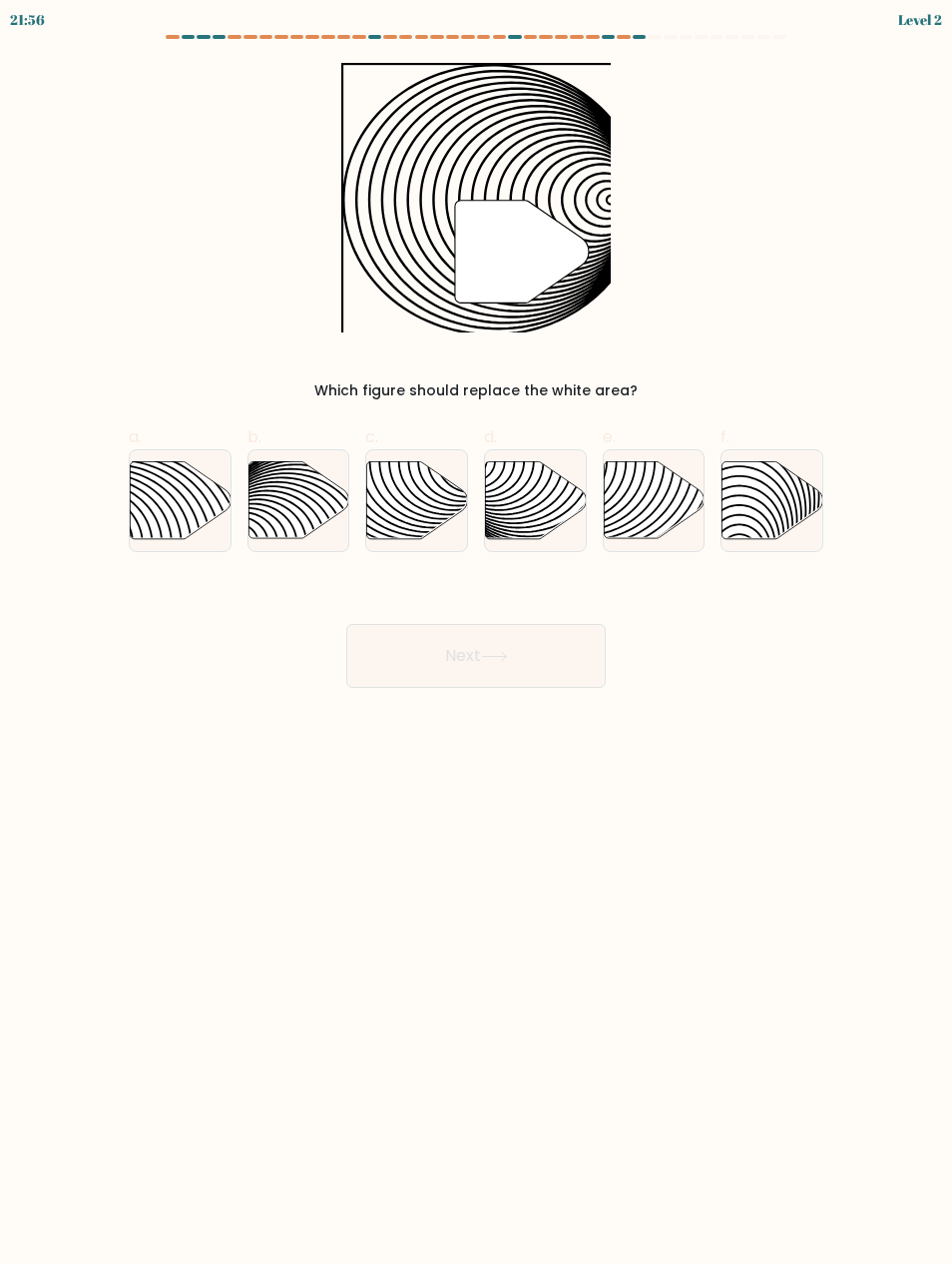 click at bounding box center (180, 499) 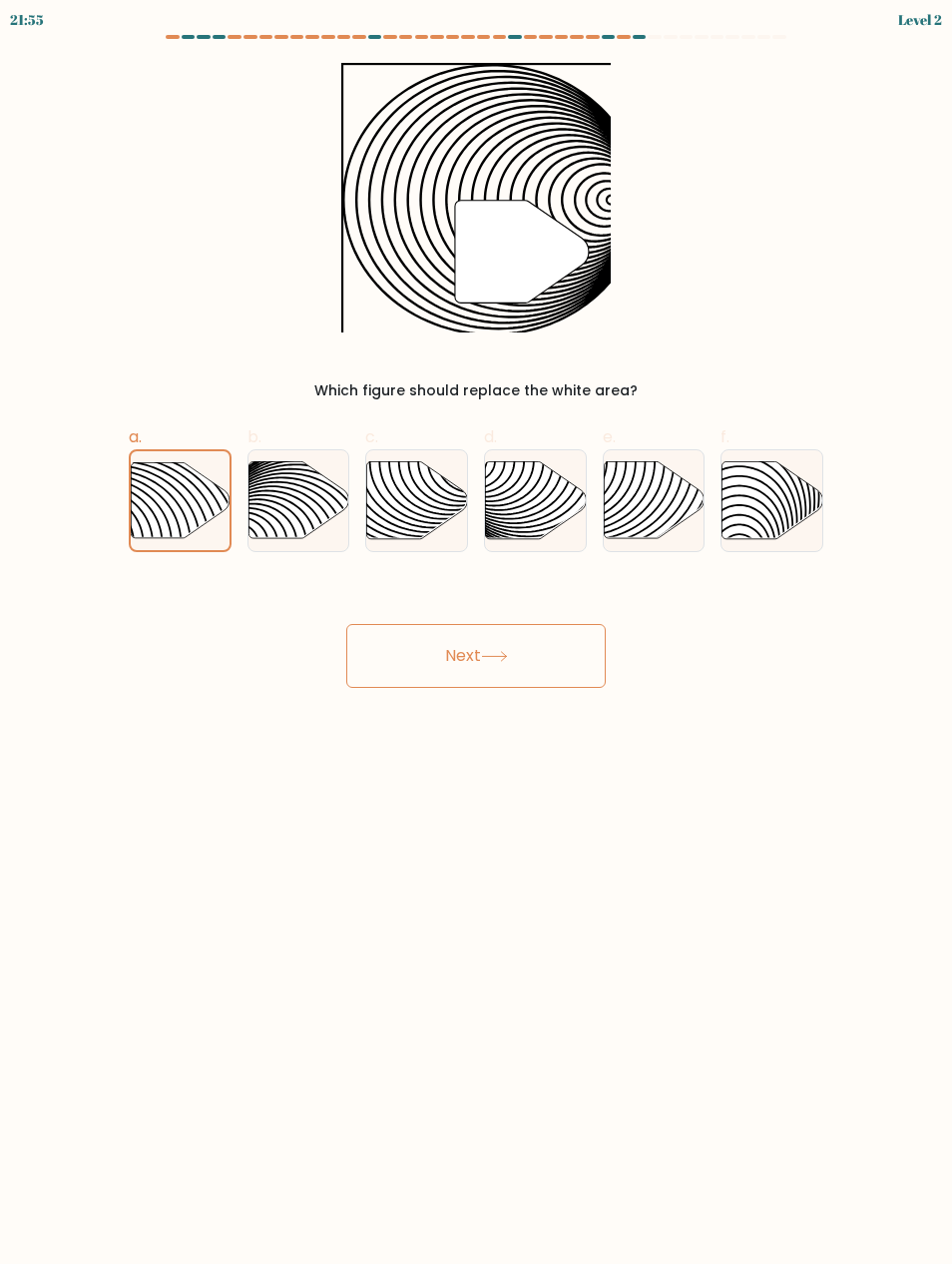 click on "Next" at bounding box center (476, 656) 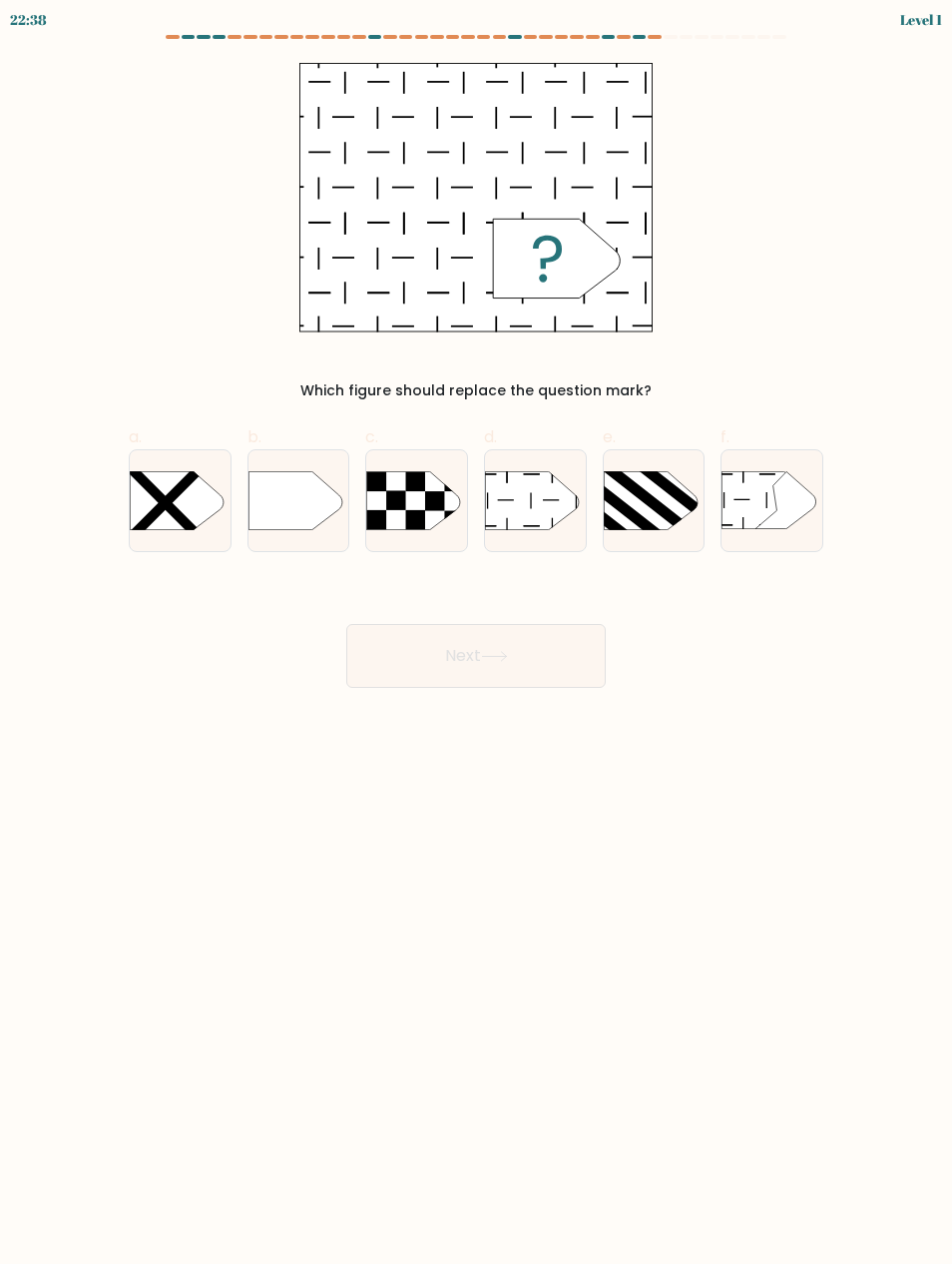 click at bounding box center (532, 500) 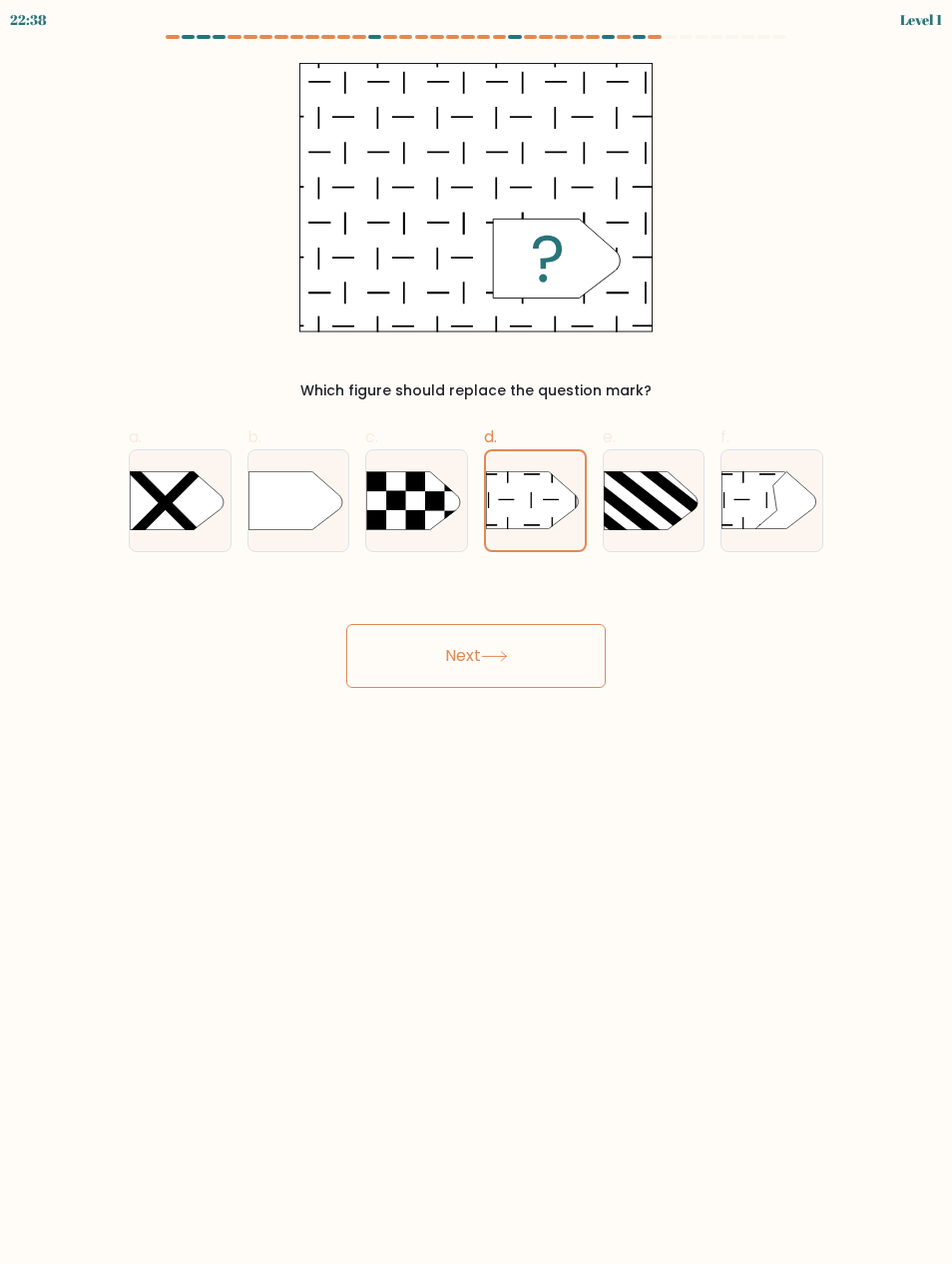 click on "Next" at bounding box center (476, 656) 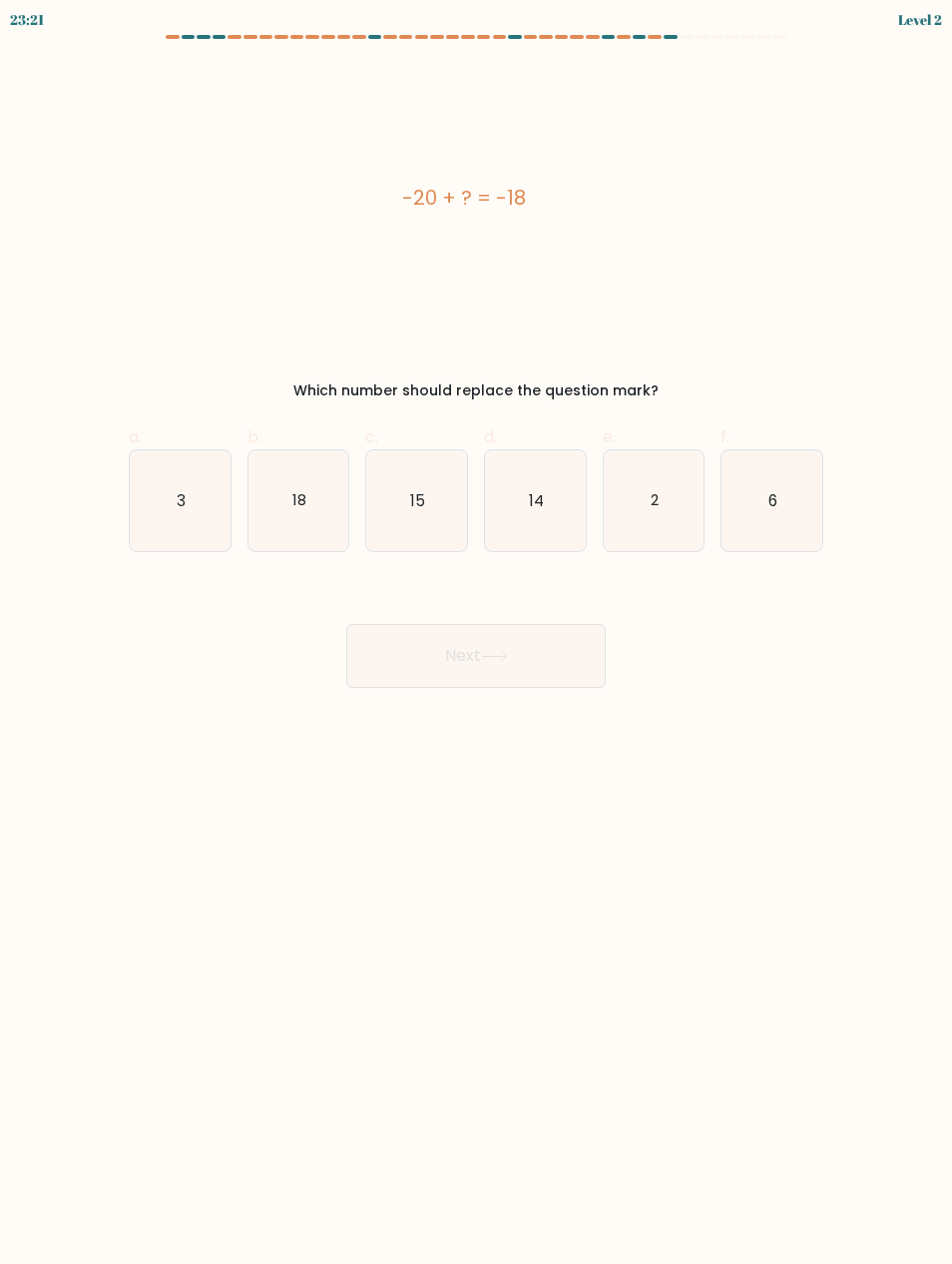 click on "14" at bounding box center (535, 500) 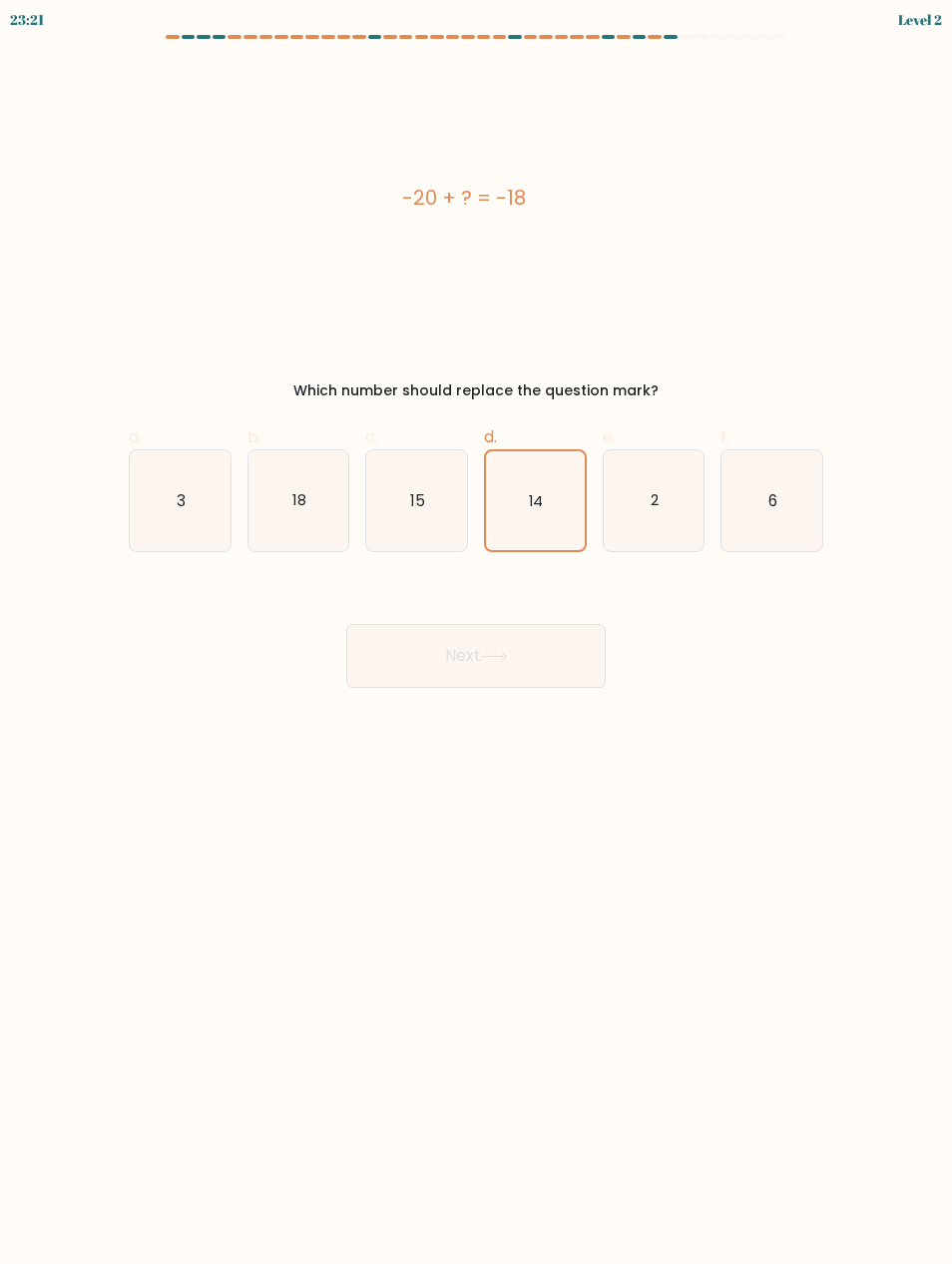 click on "Next" at bounding box center [476, 656] 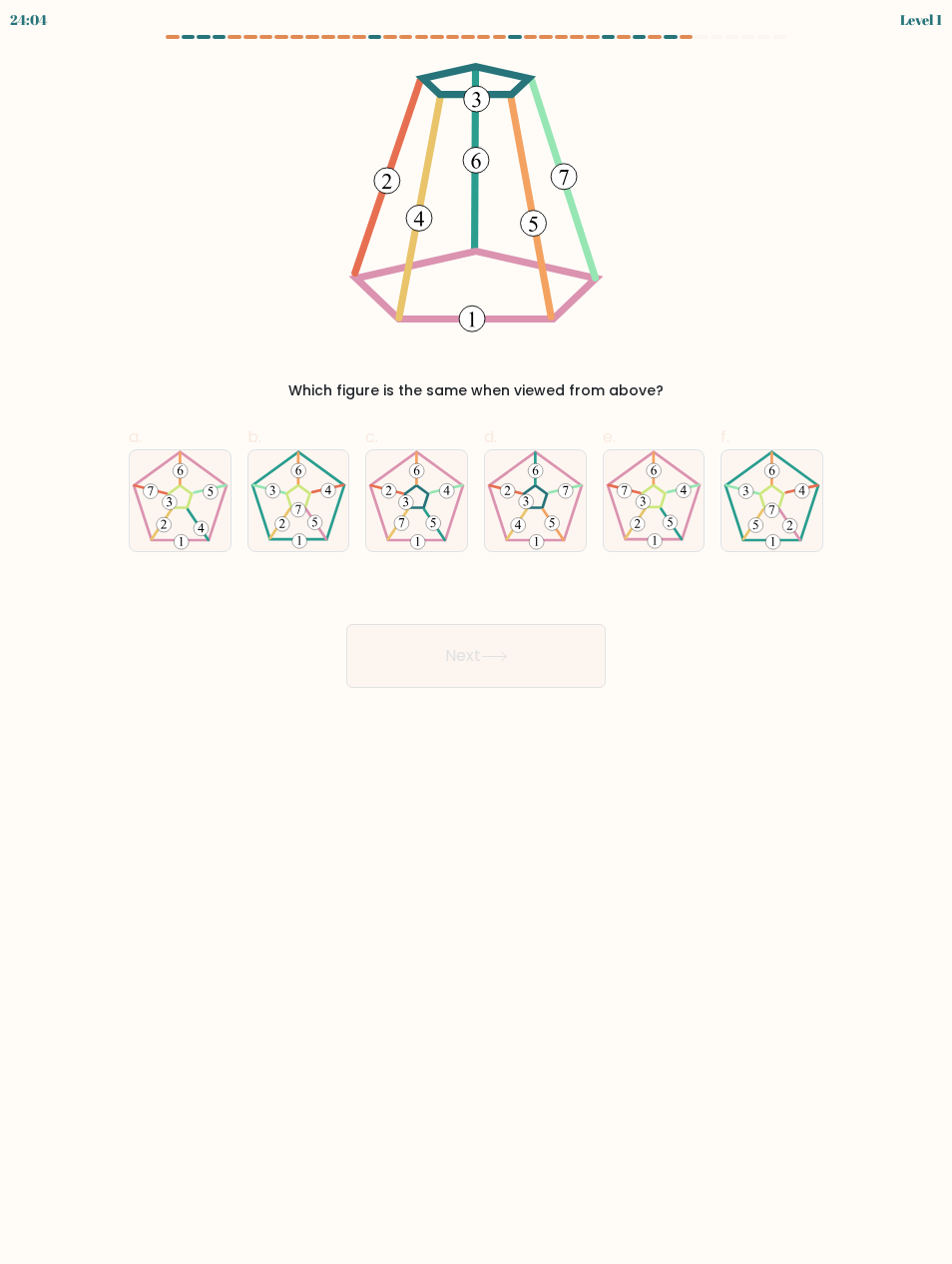 click at bounding box center (180, 500) 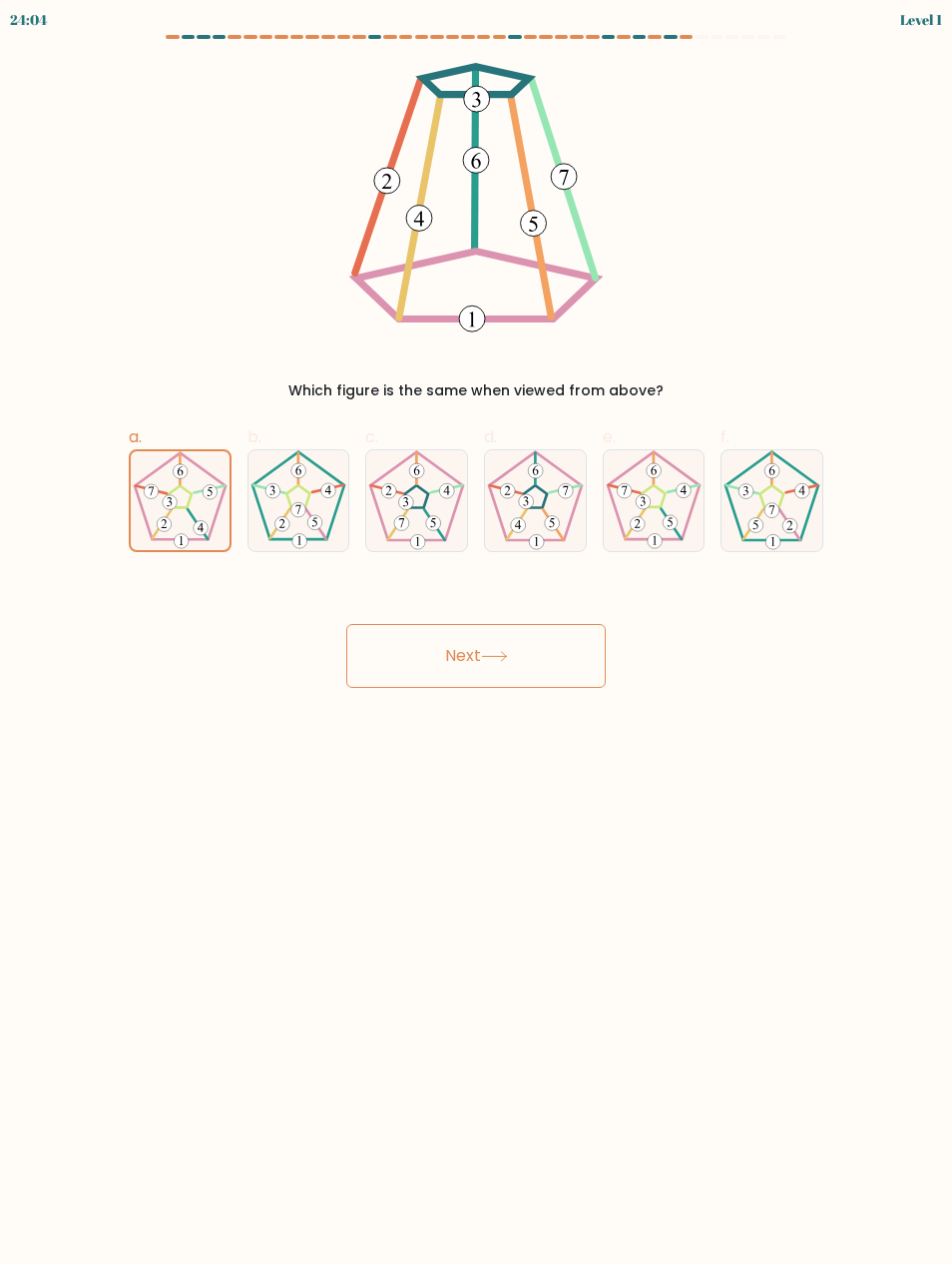 click on "Next" at bounding box center [476, 656] 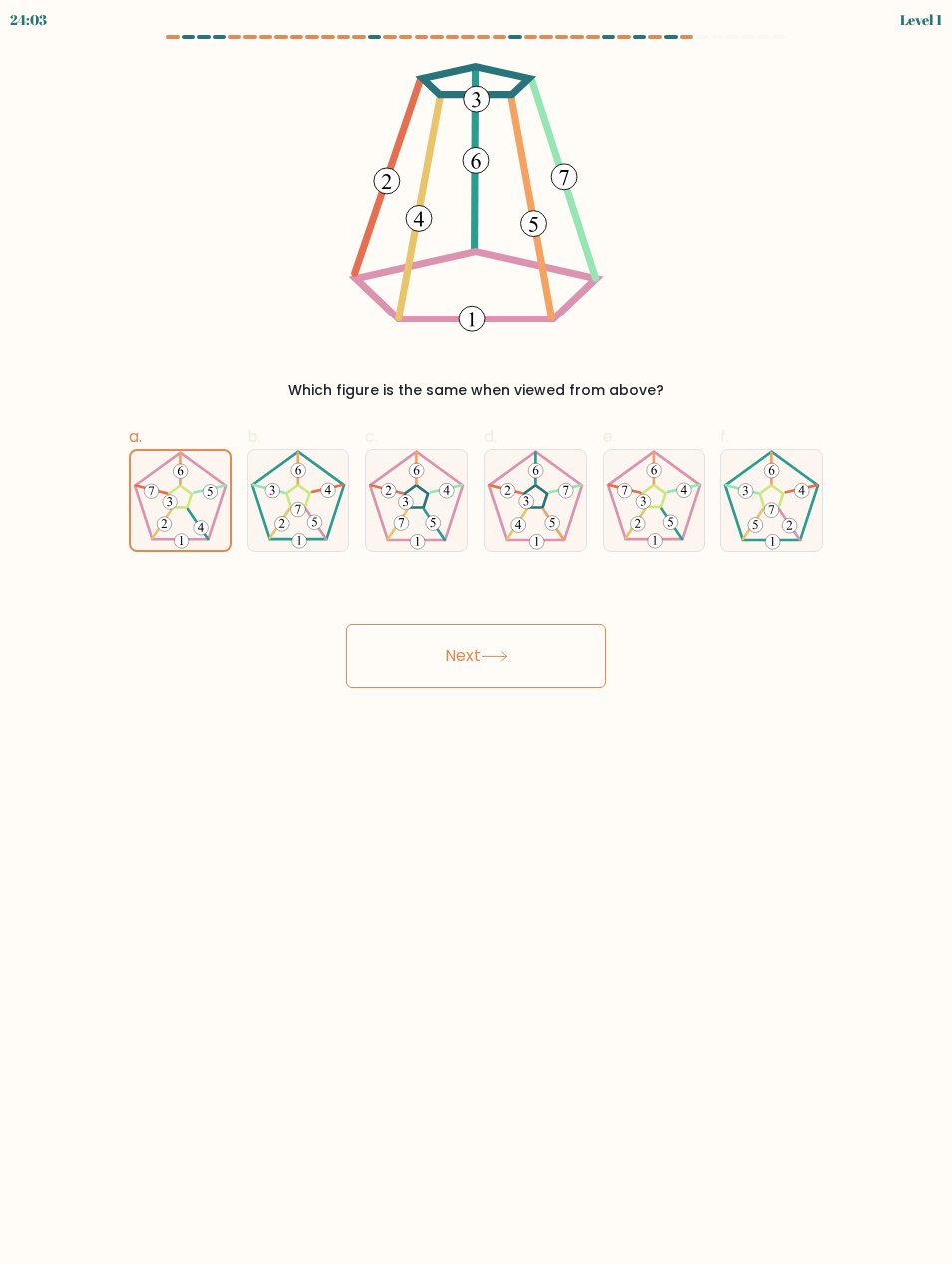click on "Next" at bounding box center [476, 656] 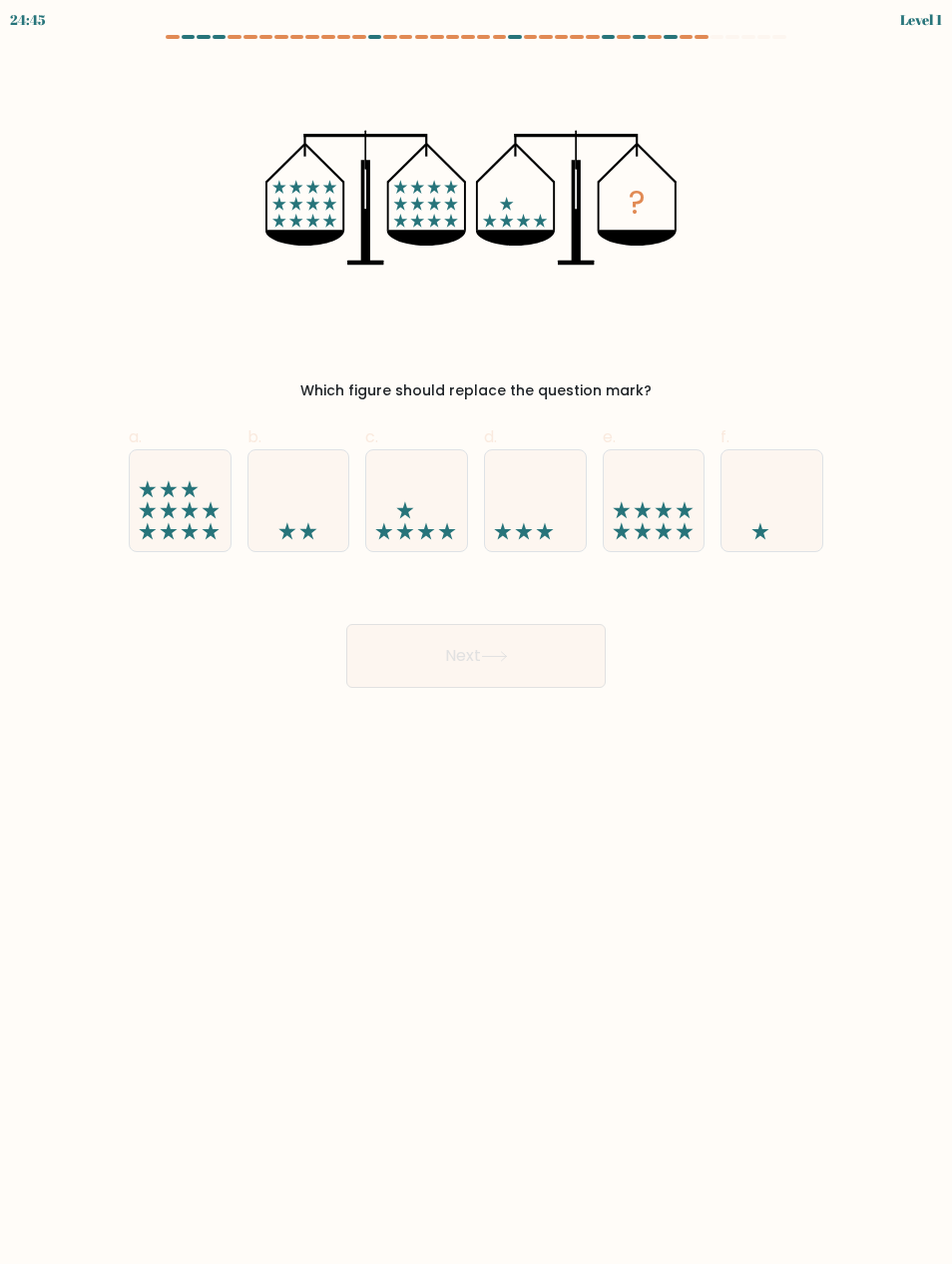 click at bounding box center (416, 500) 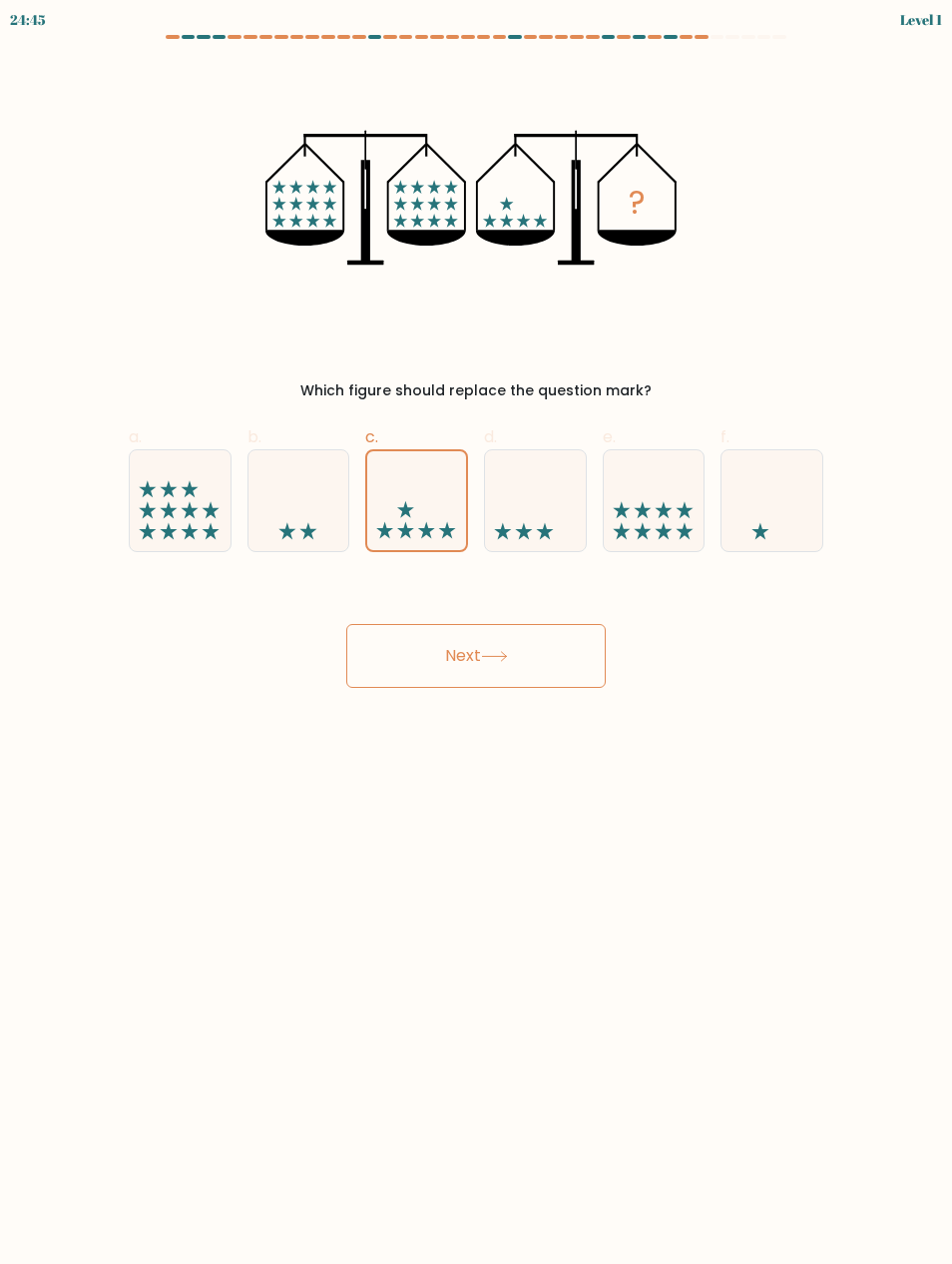 click on "Next" at bounding box center [476, 656] 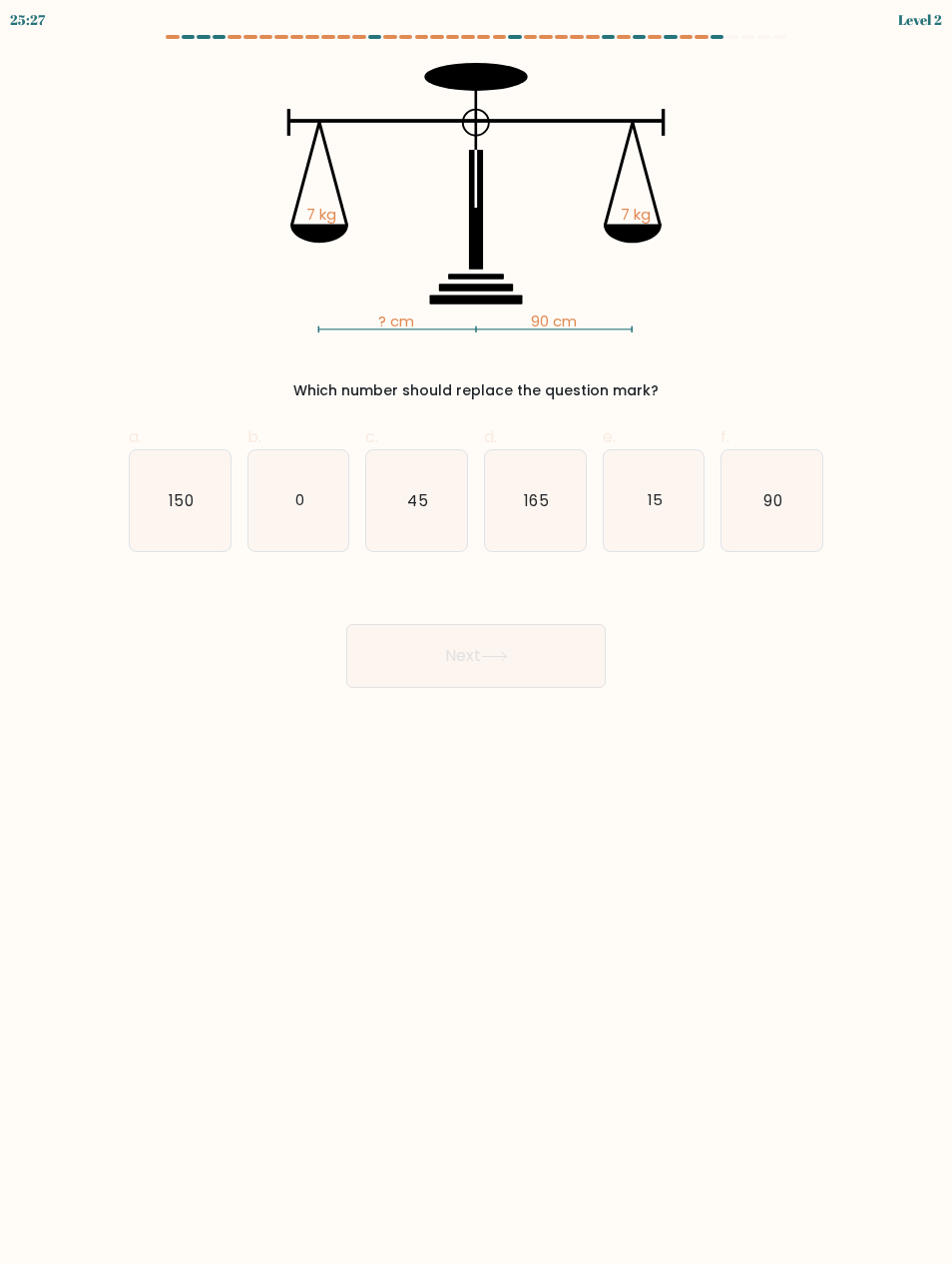 click on "0" at bounding box center [298, 500] 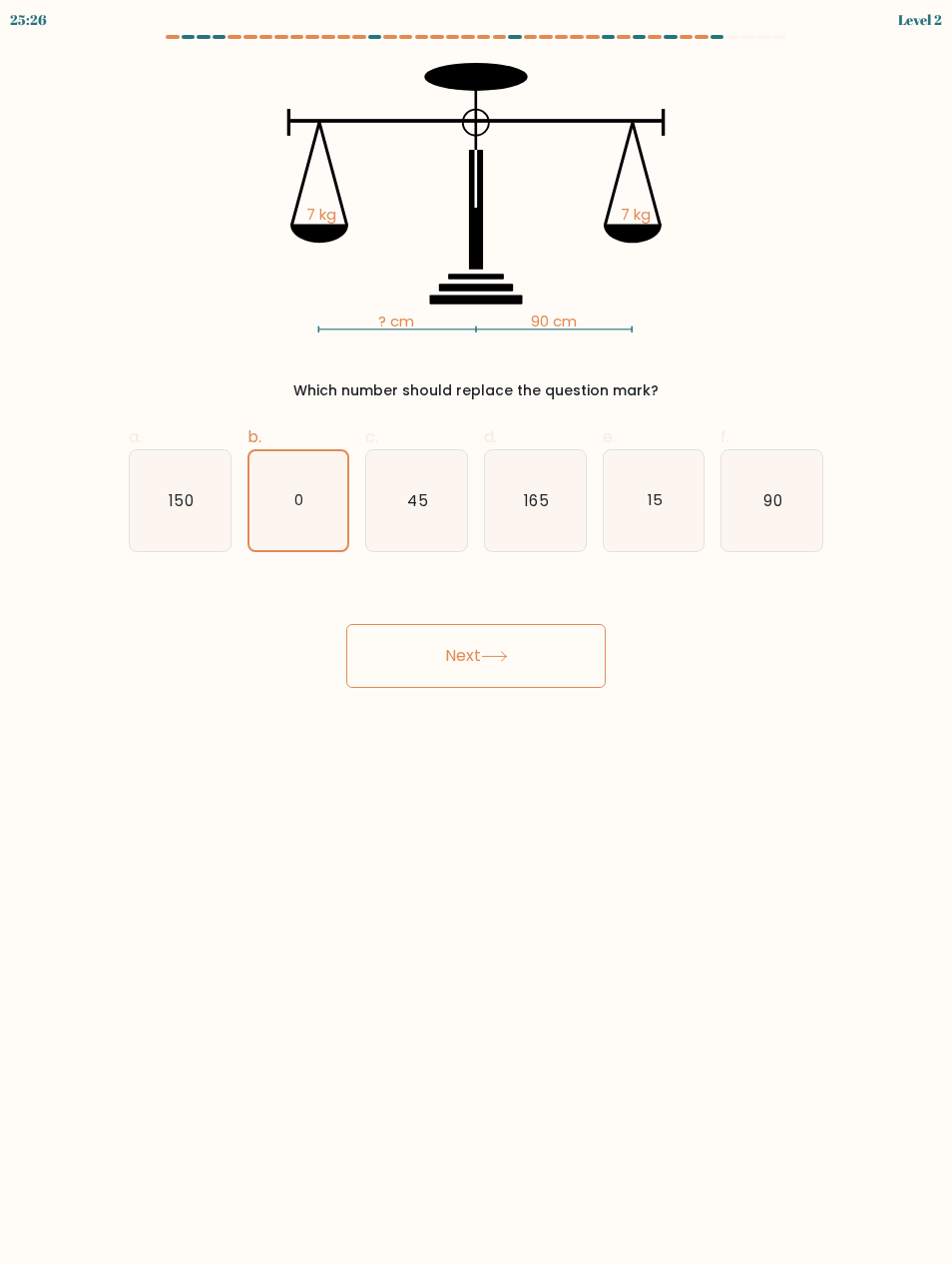 click on "45" at bounding box center (416, 500) 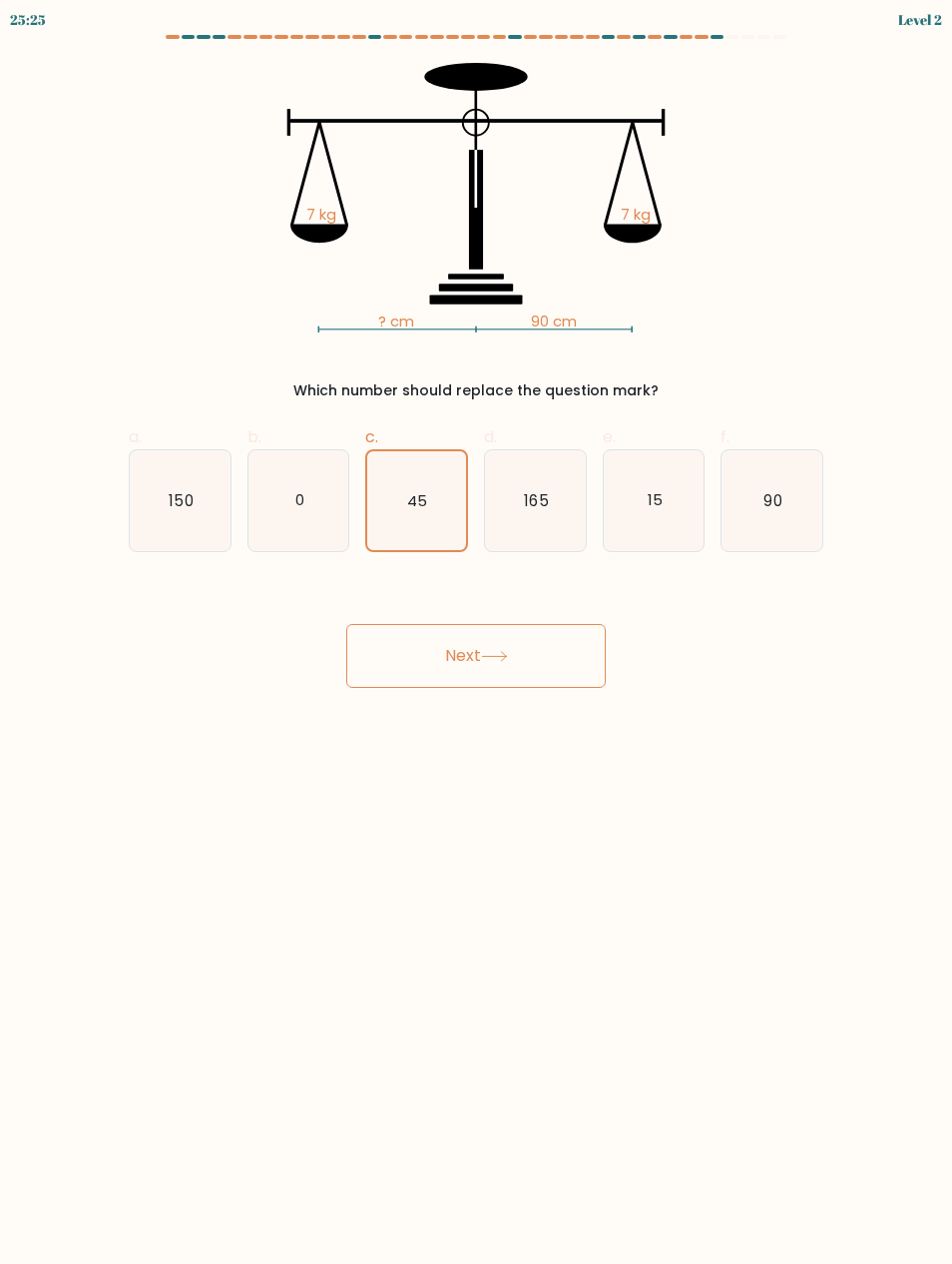 click on "Next" at bounding box center (476, 656) 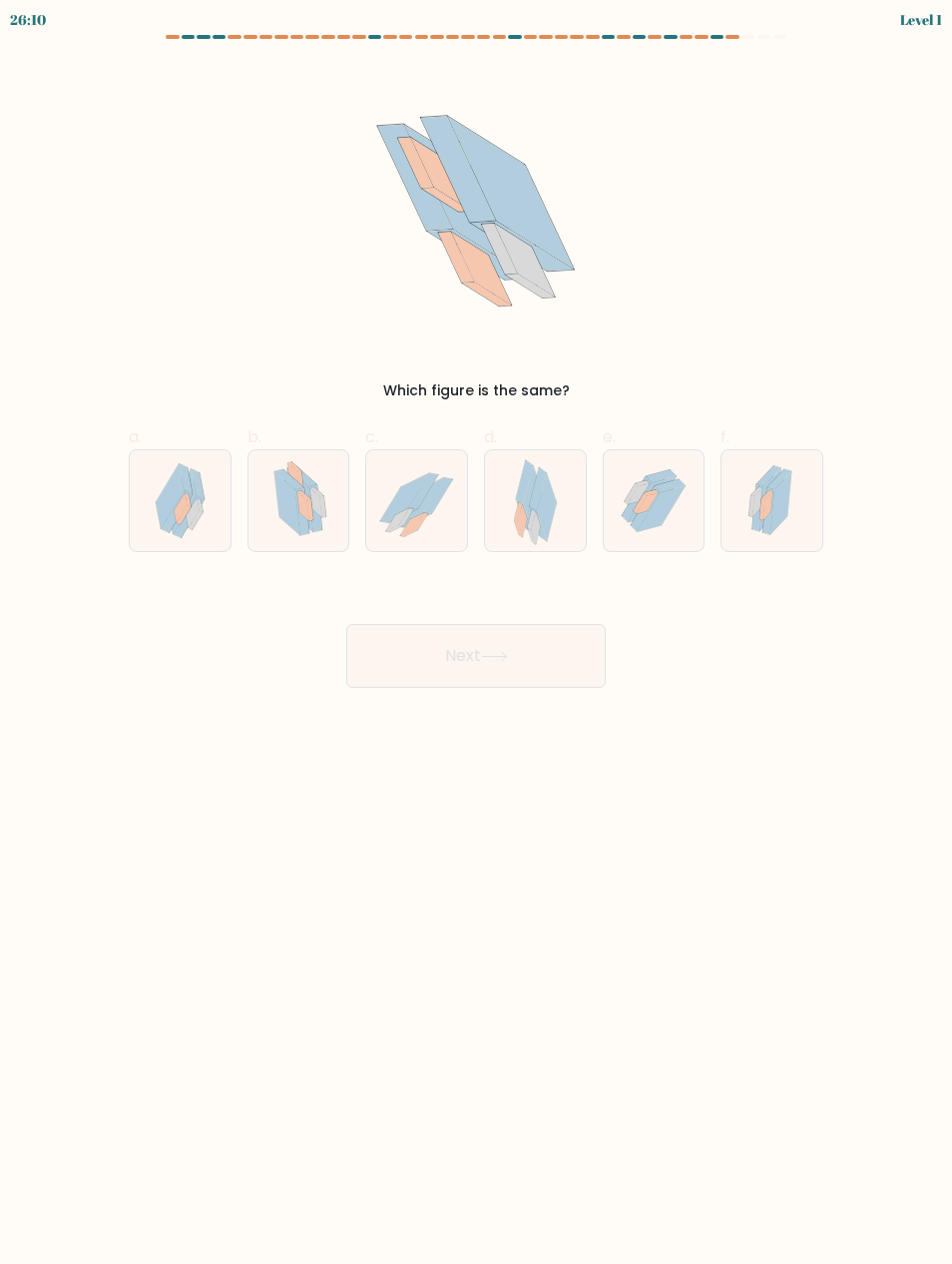 click at bounding box center (180, 500) 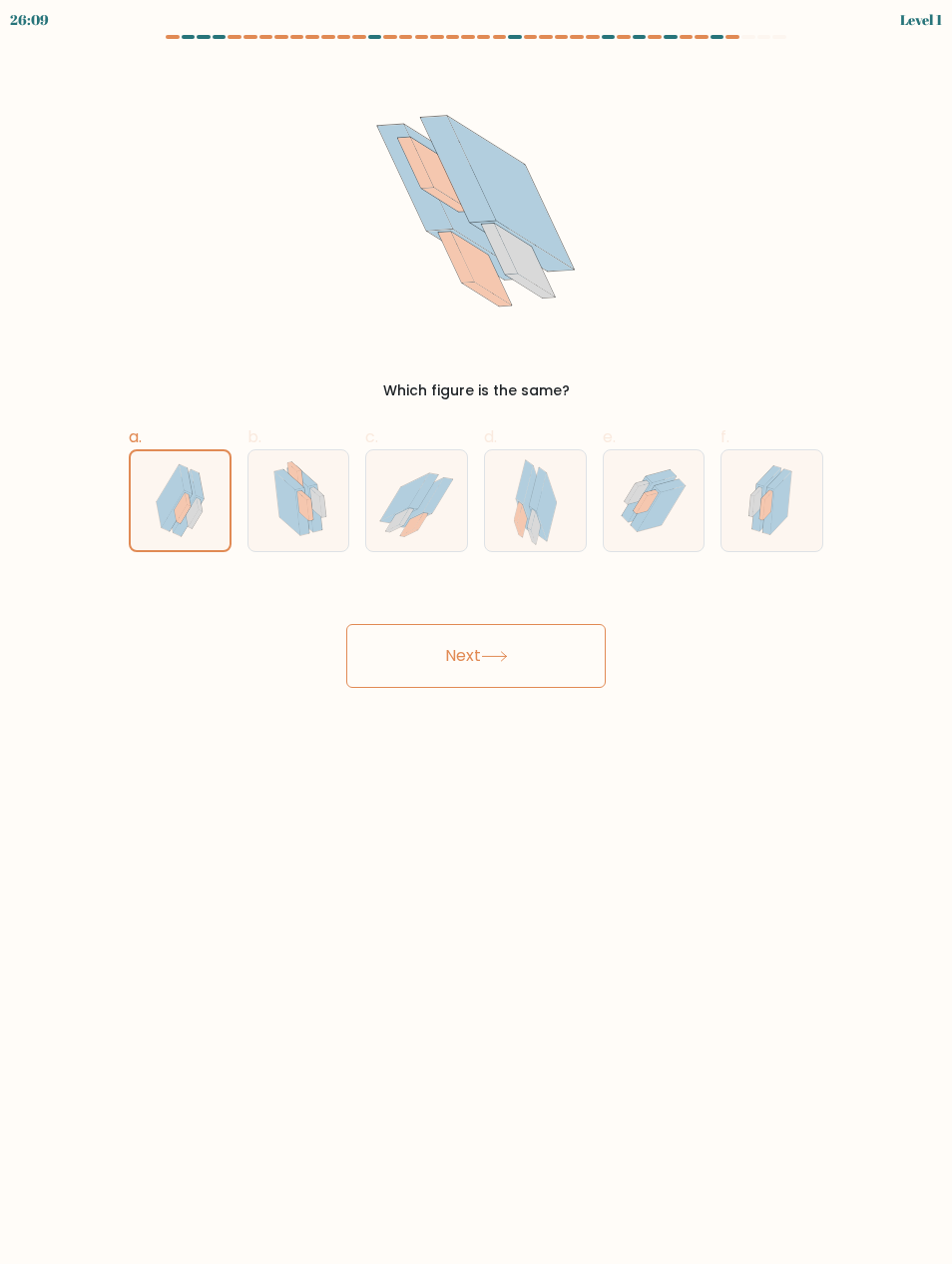 click on "Next" at bounding box center [476, 656] 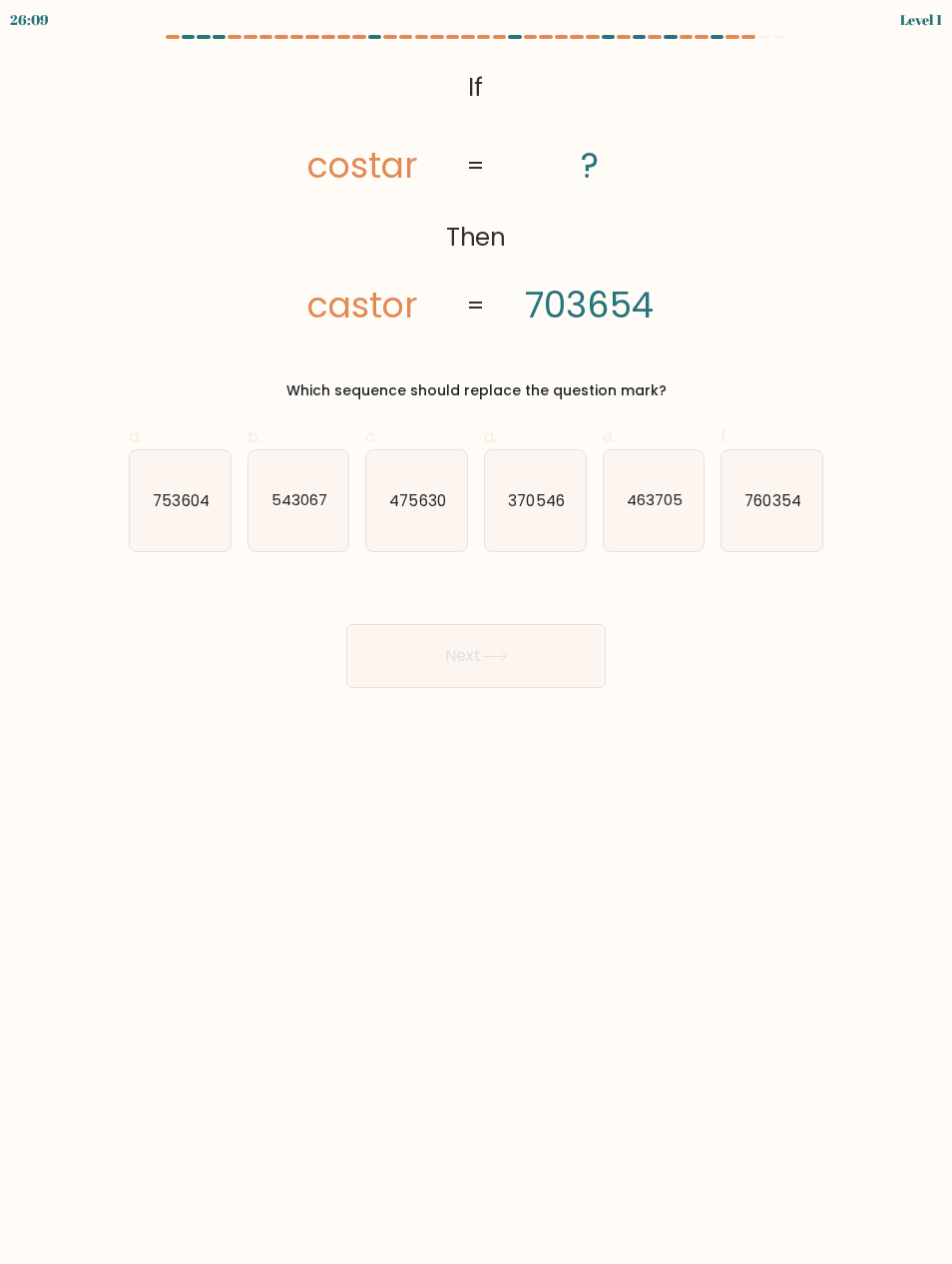 click on "Next" at bounding box center (476, 656) 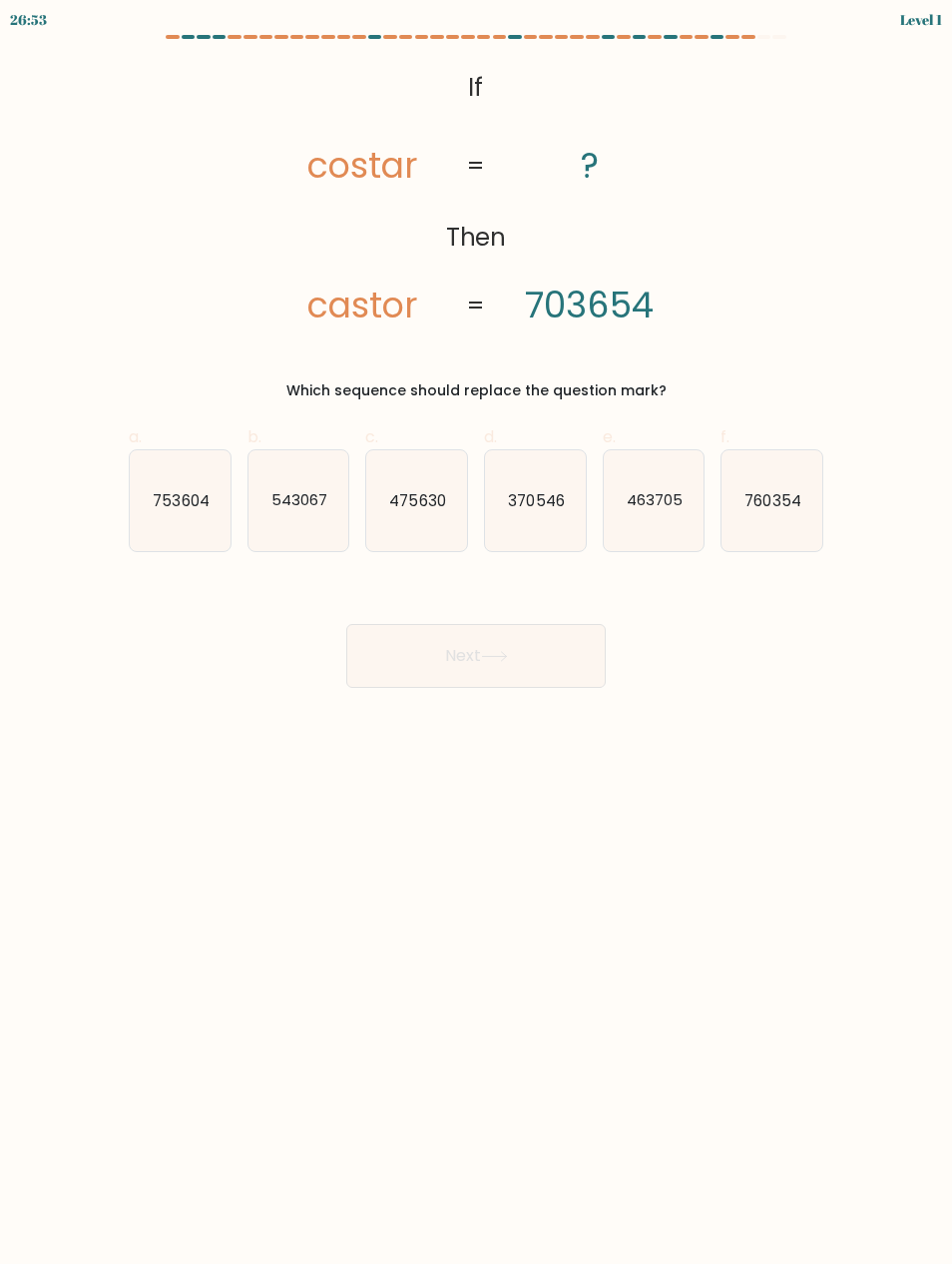 click on "543067" at bounding box center [298, 500] 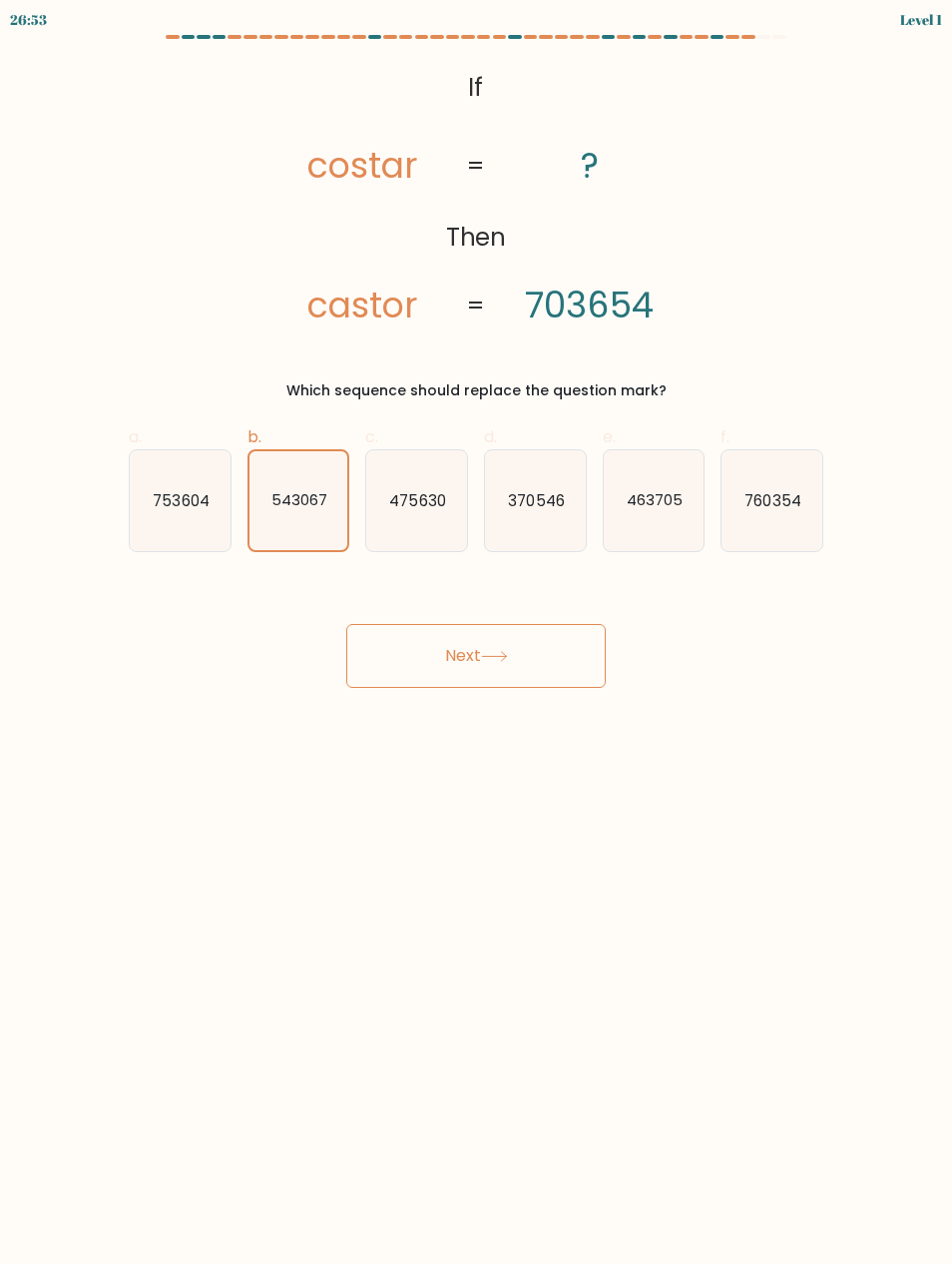 click on "Next" at bounding box center (476, 656) 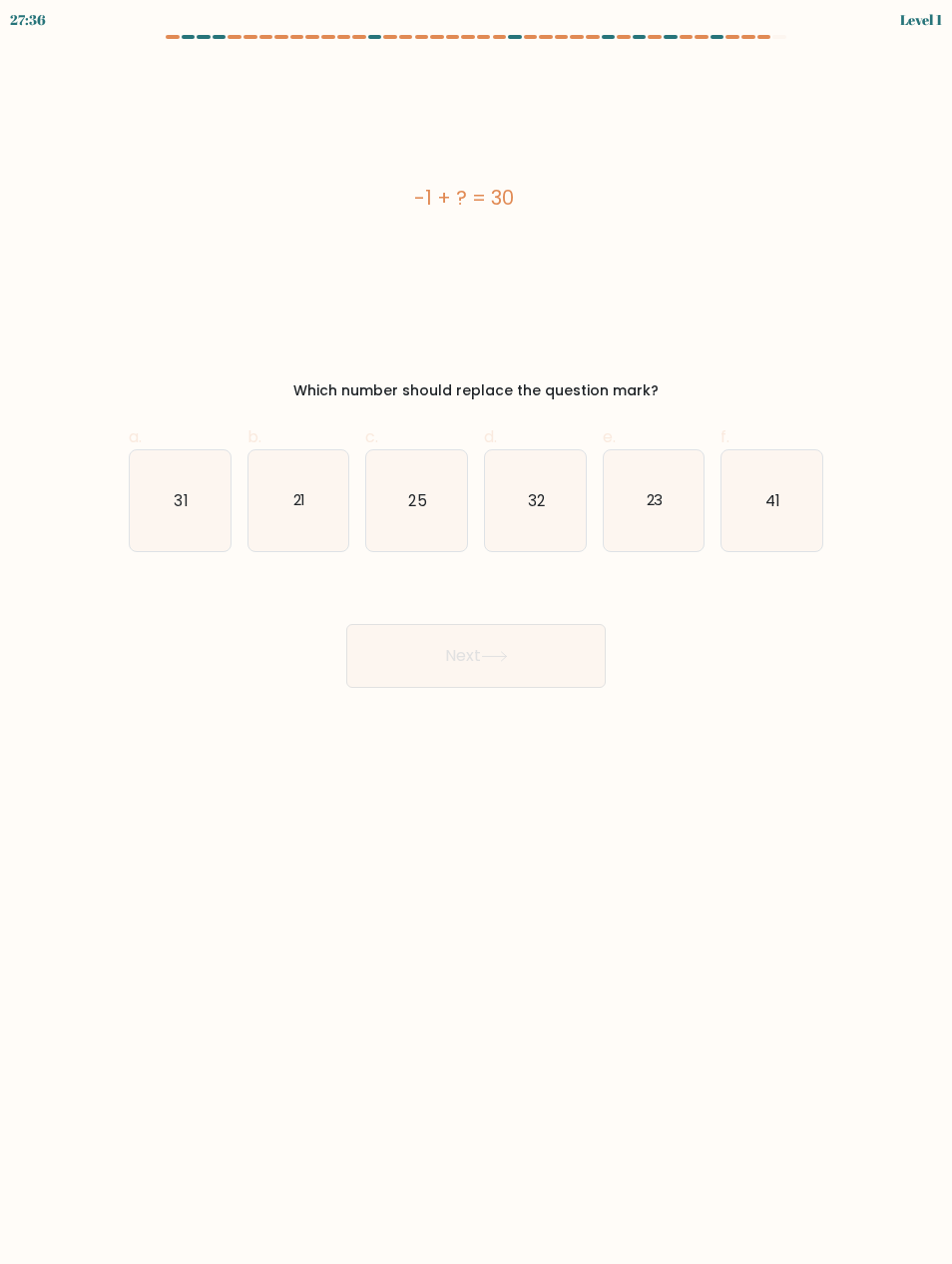 click on "25" at bounding box center [416, 500] 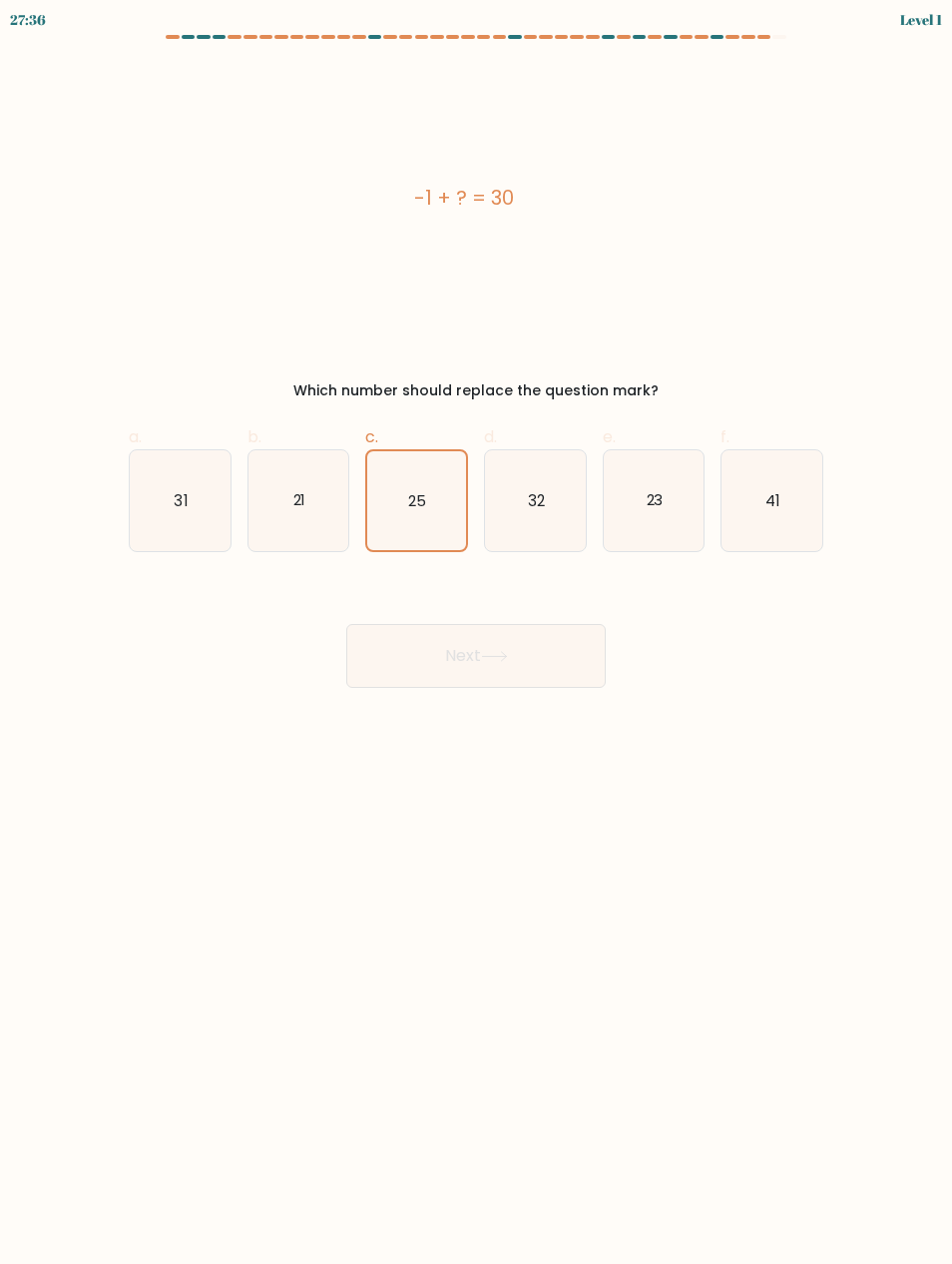 click on "Next" at bounding box center (476, 656) 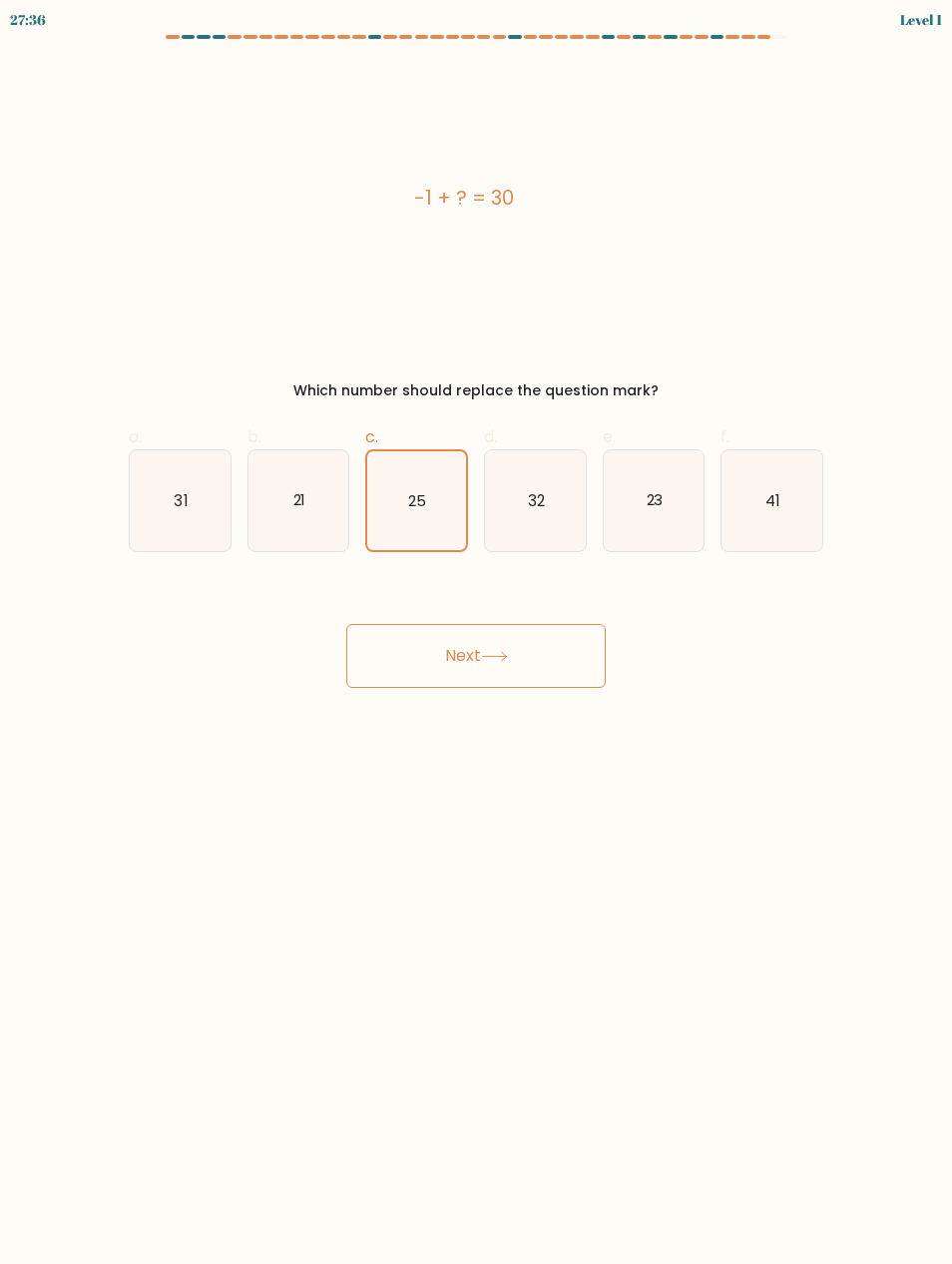 click on "Next" at bounding box center [476, 656] 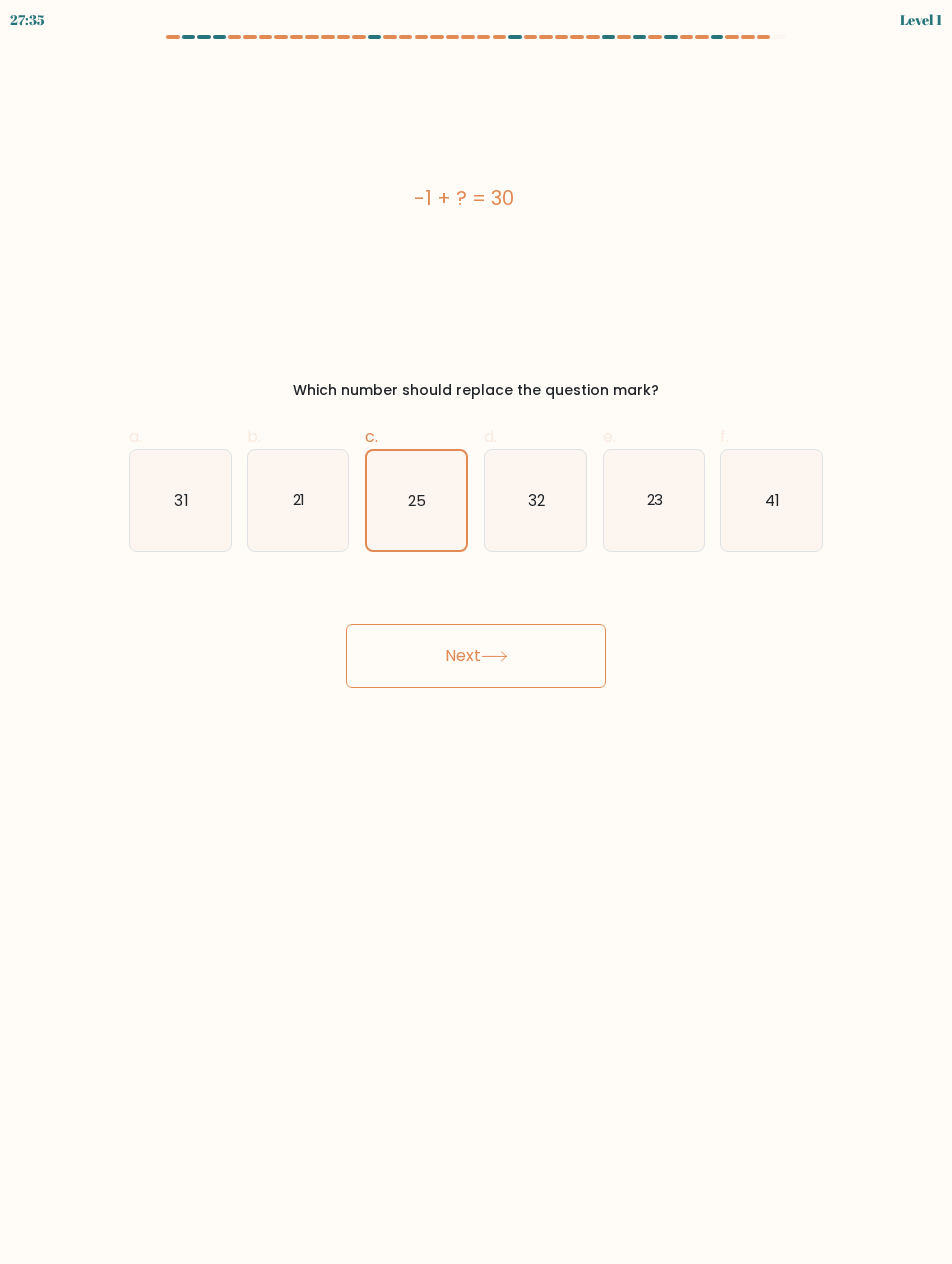click on "Next" at bounding box center (476, 656) 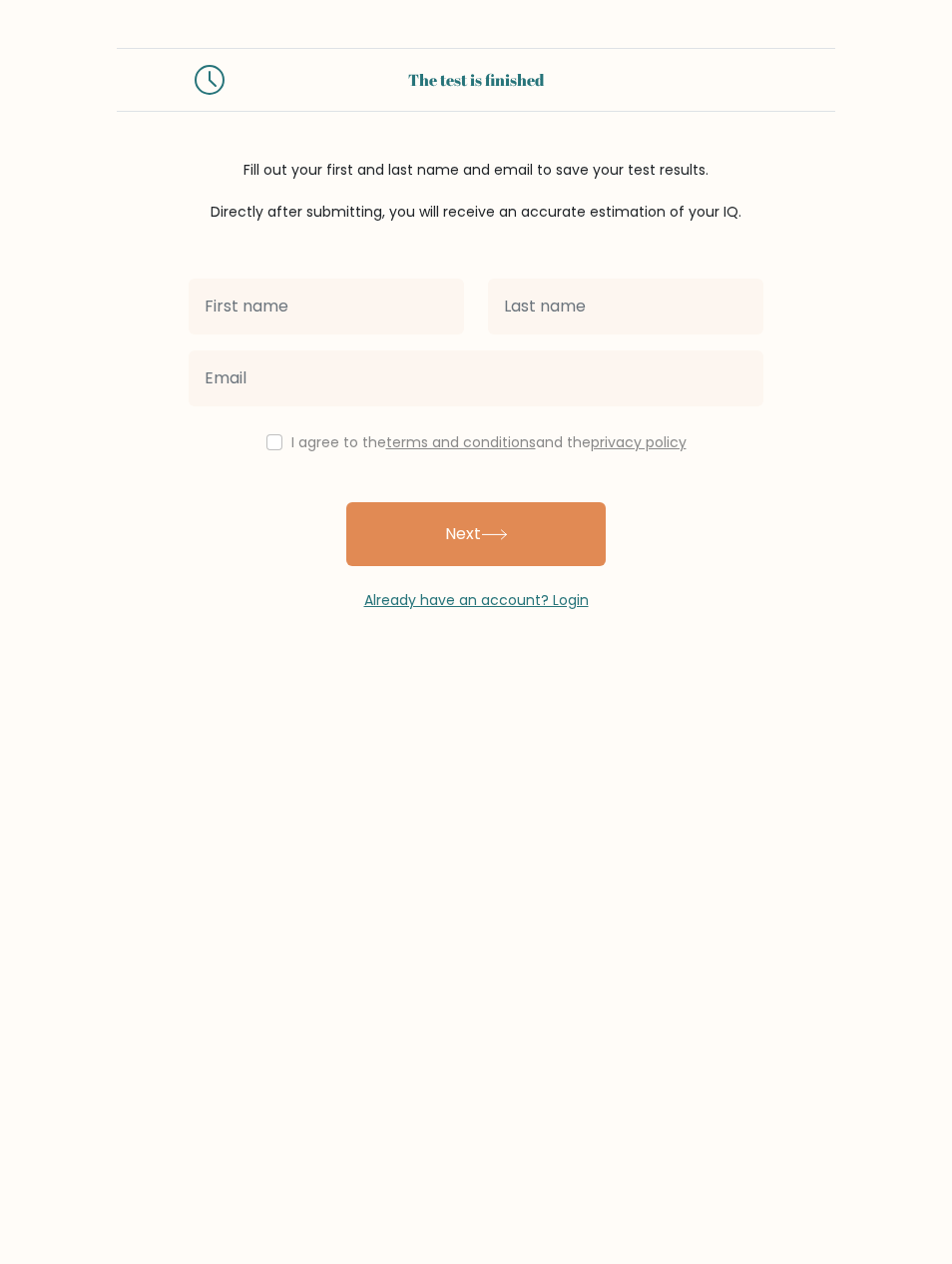 scroll, scrollTop: 0, scrollLeft: 0, axis: both 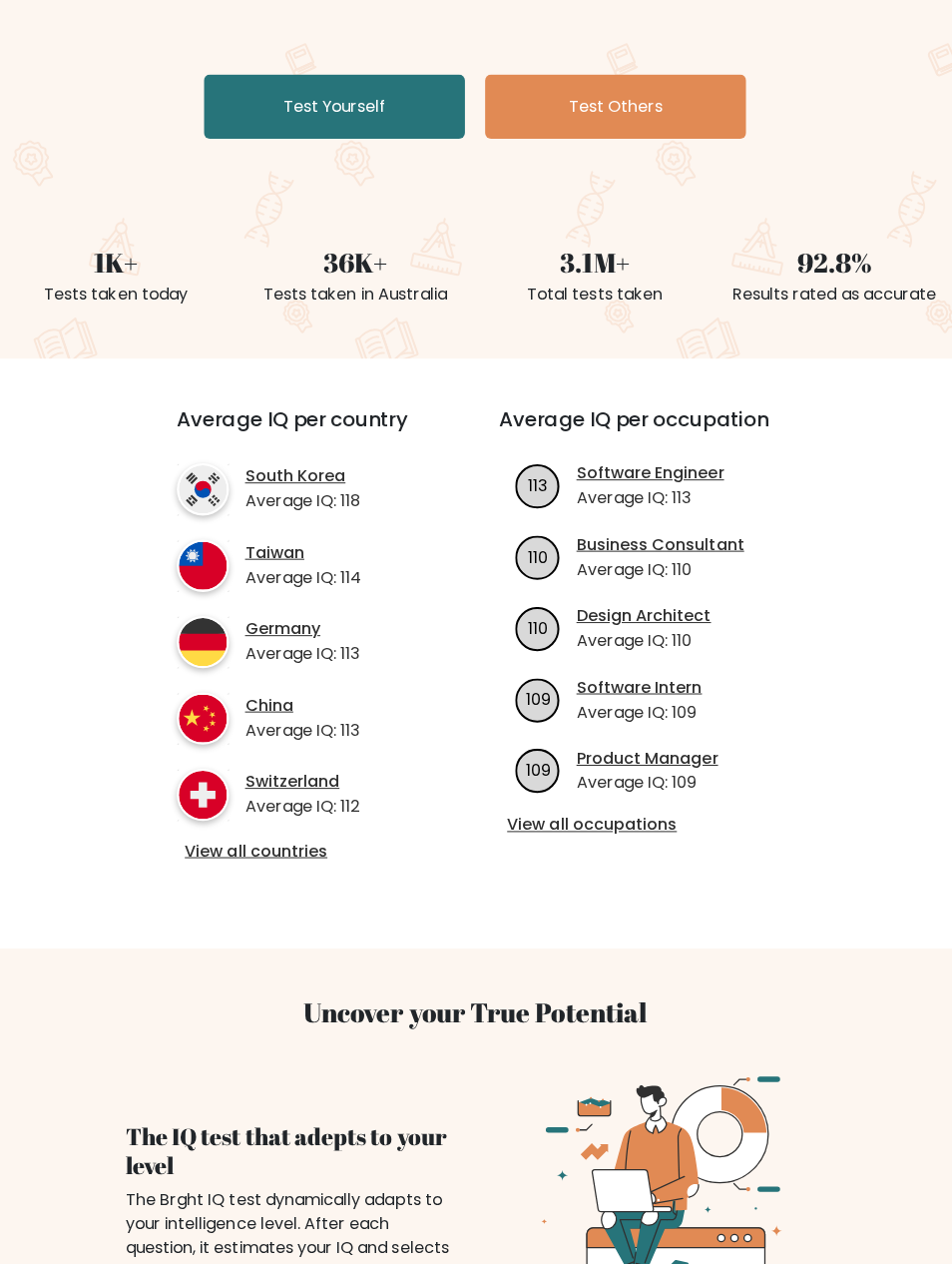 click on "View all countries" at bounding box center [303, 854] 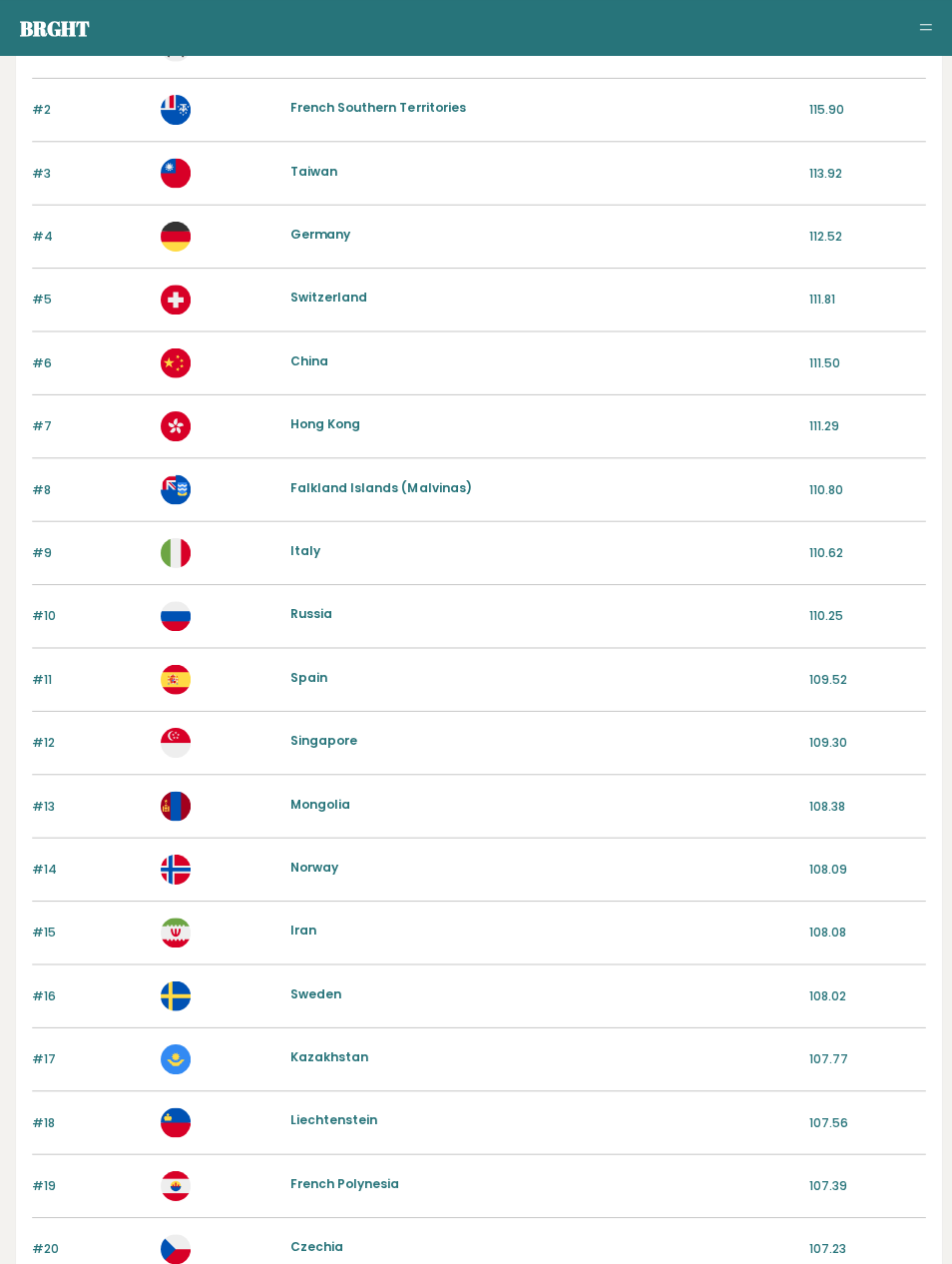 scroll, scrollTop: 127, scrollLeft: 0, axis: vertical 